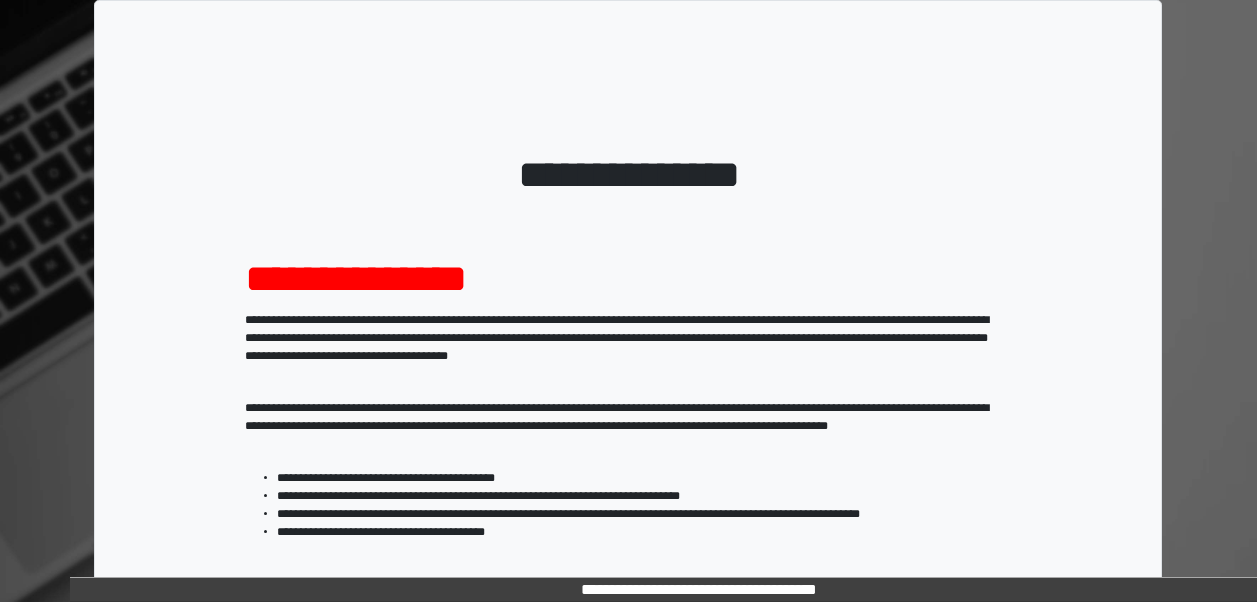 scroll, scrollTop: 0, scrollLeft: 0, axis: both 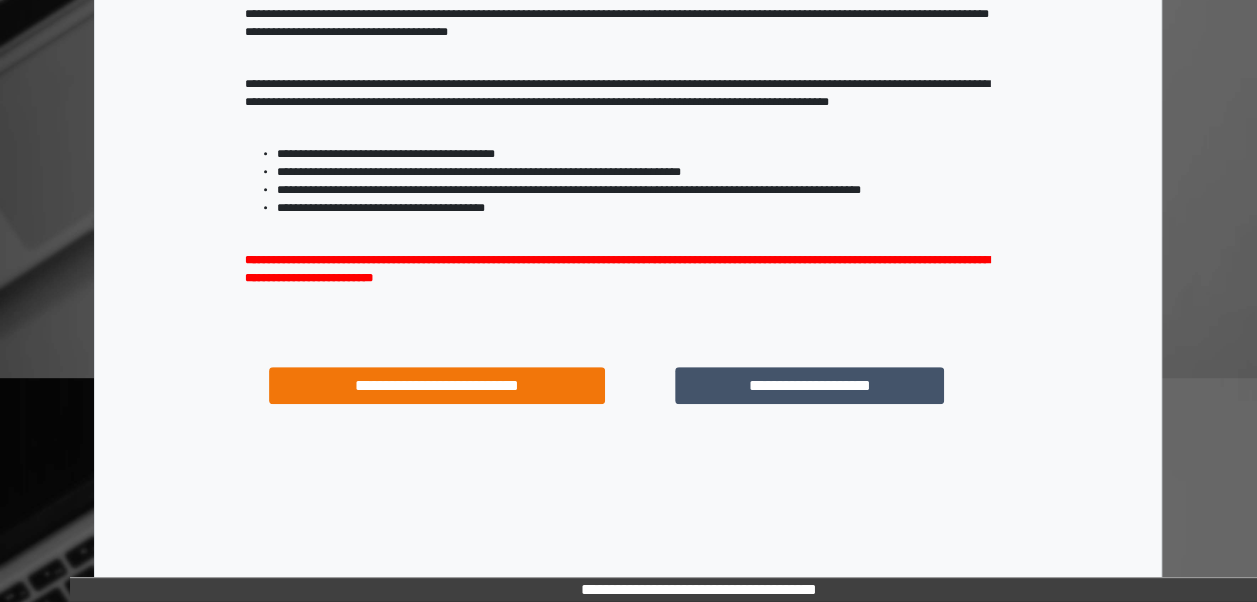 click on "**********" at bounding box center (809, 385) 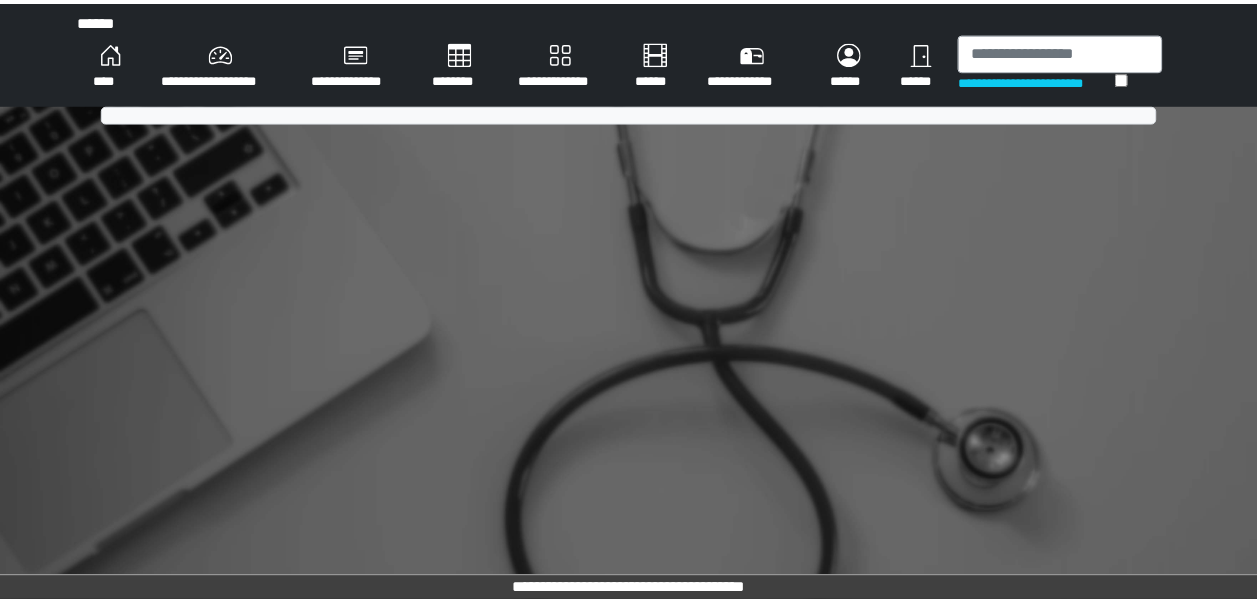 scroll, scrollTop: 0, scrollLeft: 0, axis: both 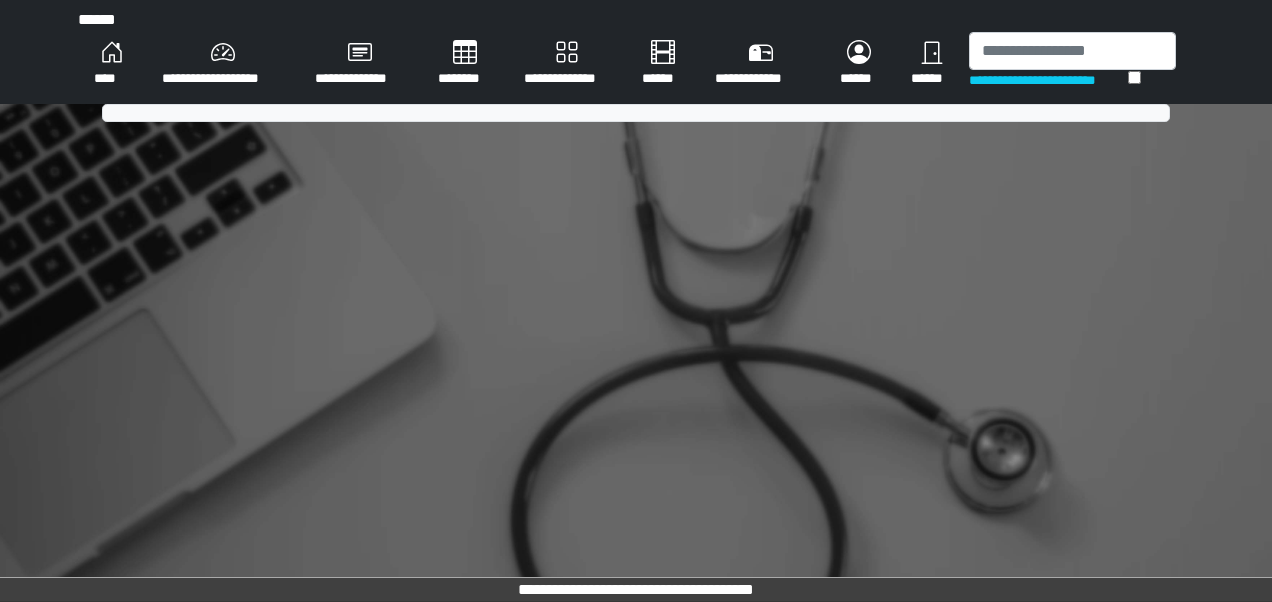click on "**********" at bounding box center [636, 301] 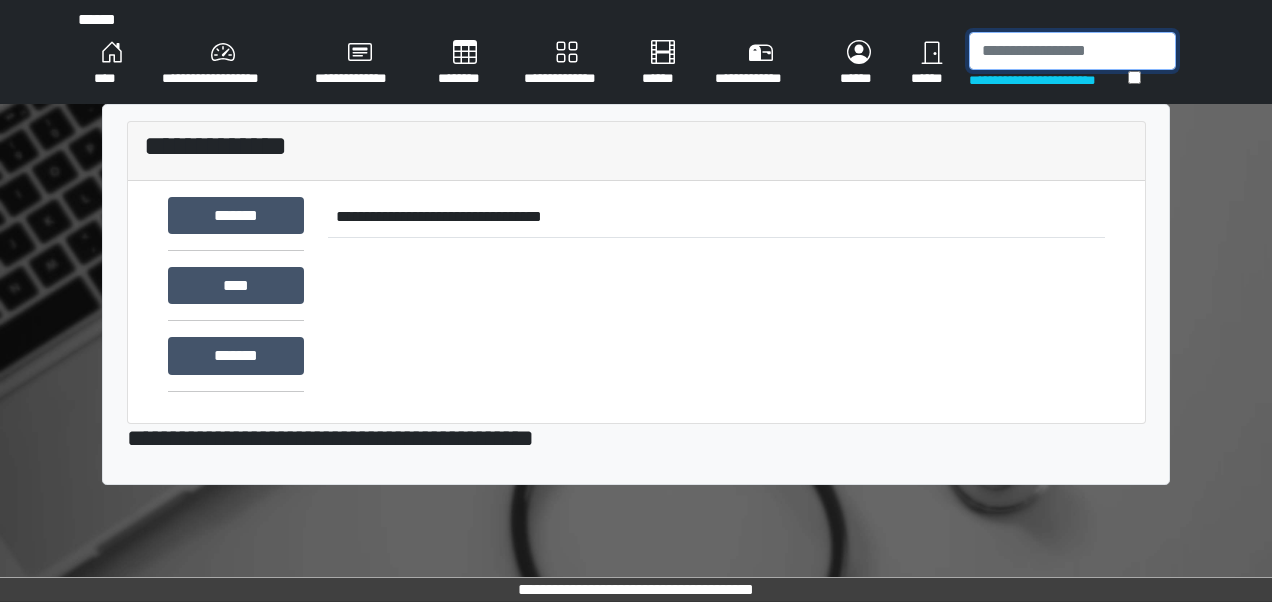 click at bounding box center [1072, 51] 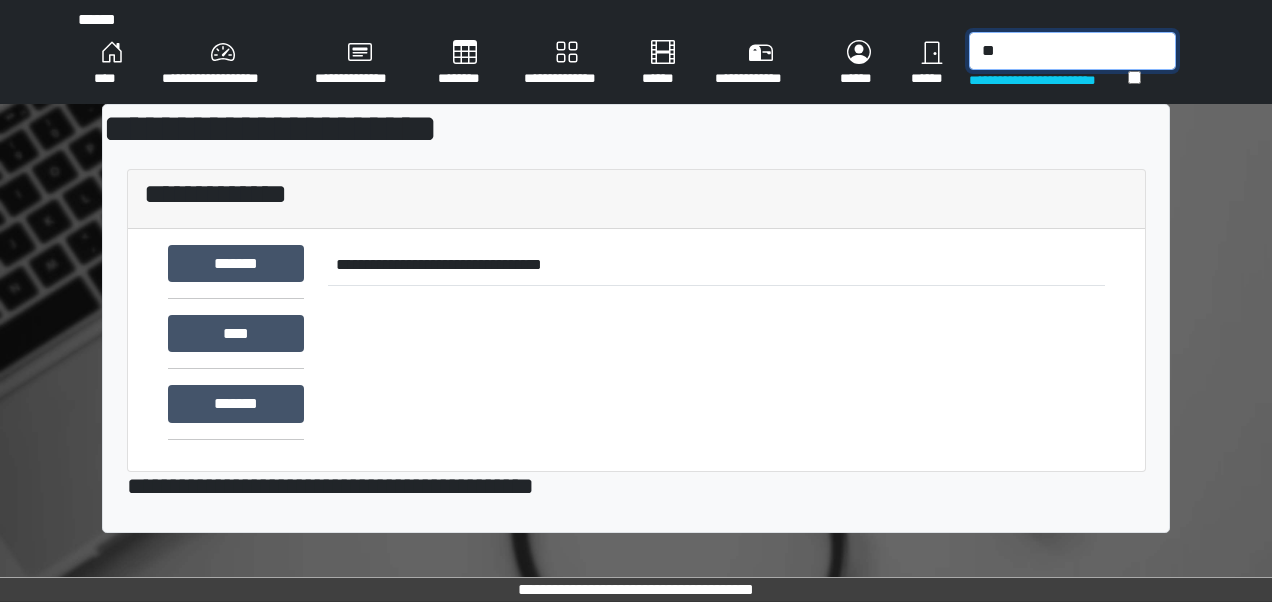 type on "*" 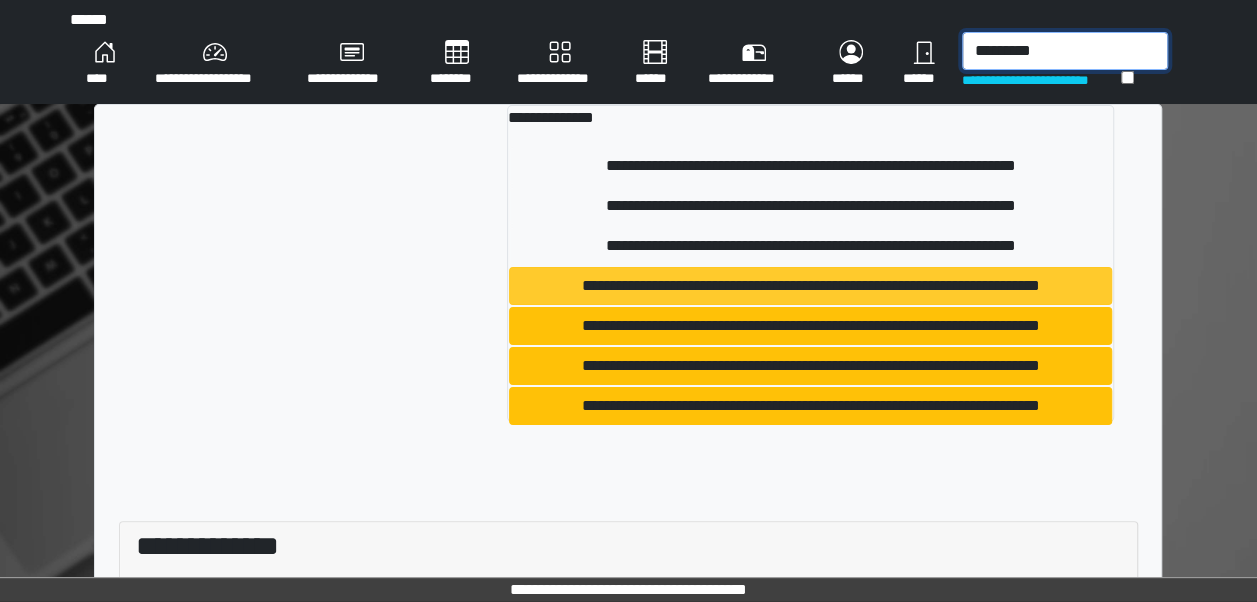type on "*********" 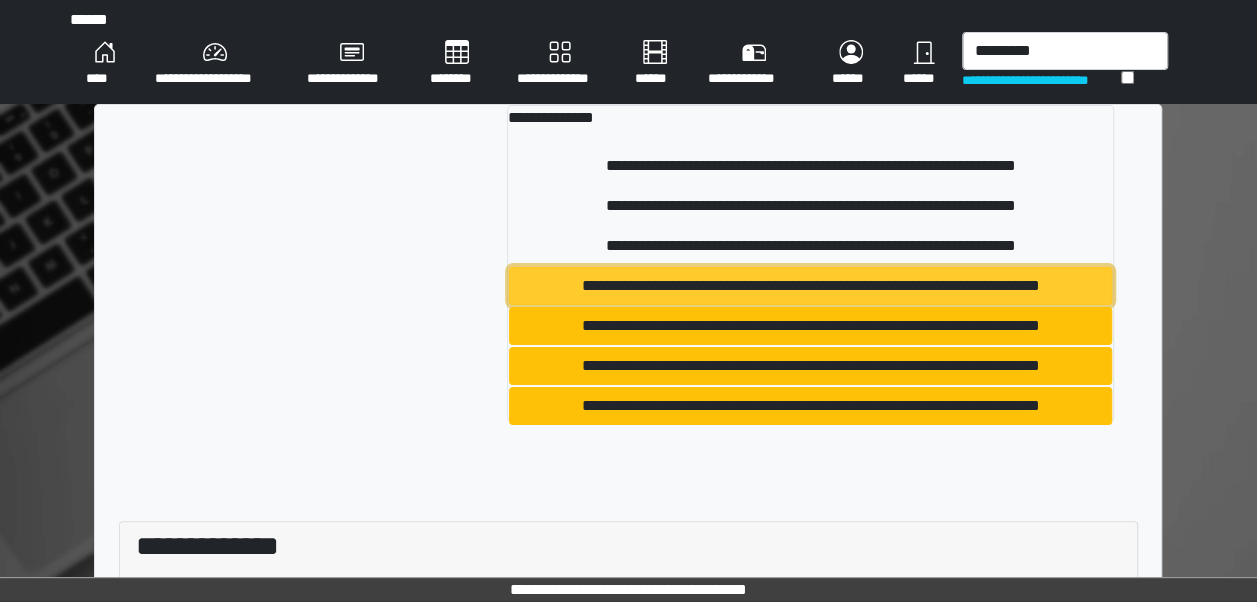 click on "**********" at bounding box center [810, 286] 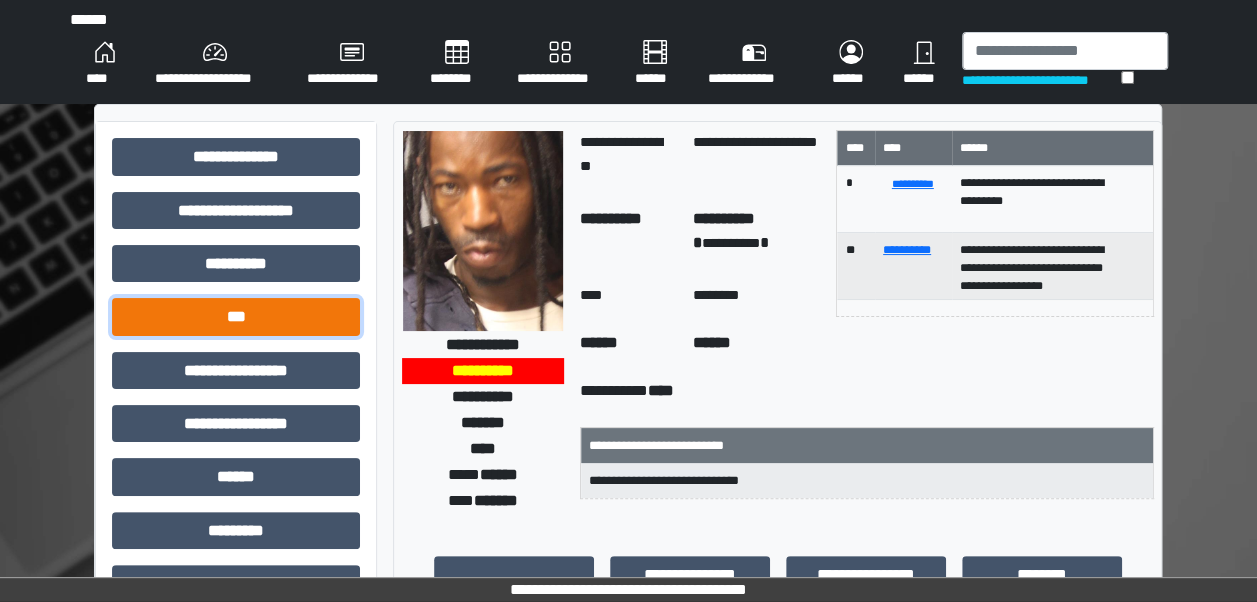 click on "***" at bounding box center [236, 316] 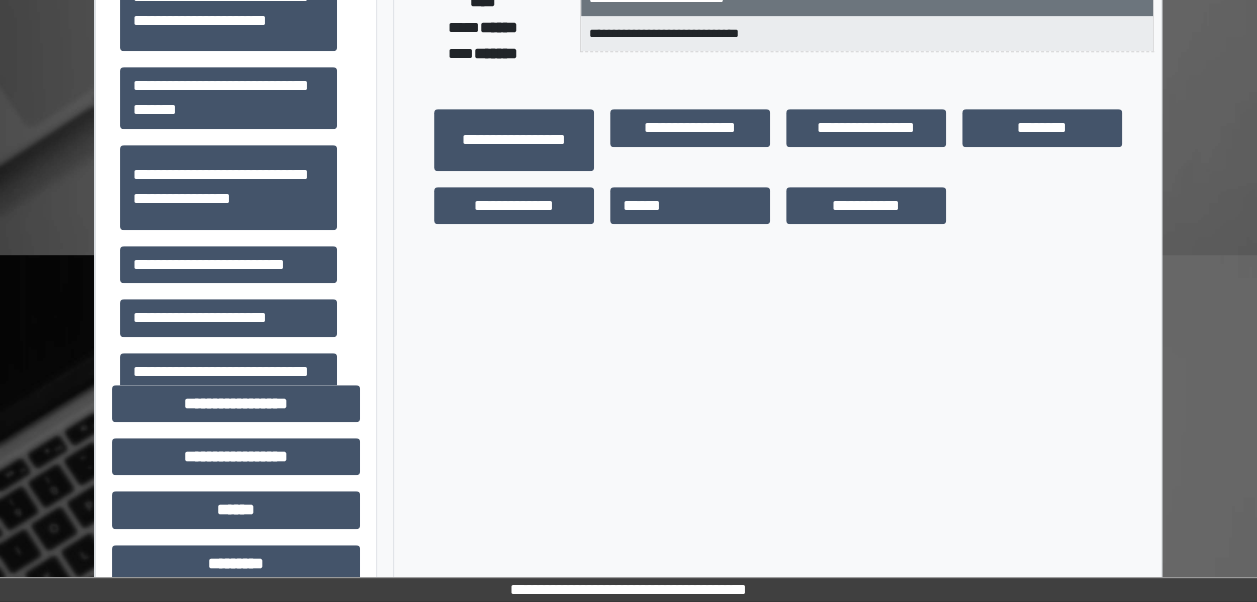 scroll, scrollTop: 441, scrollLeft: 0, axis: vertical 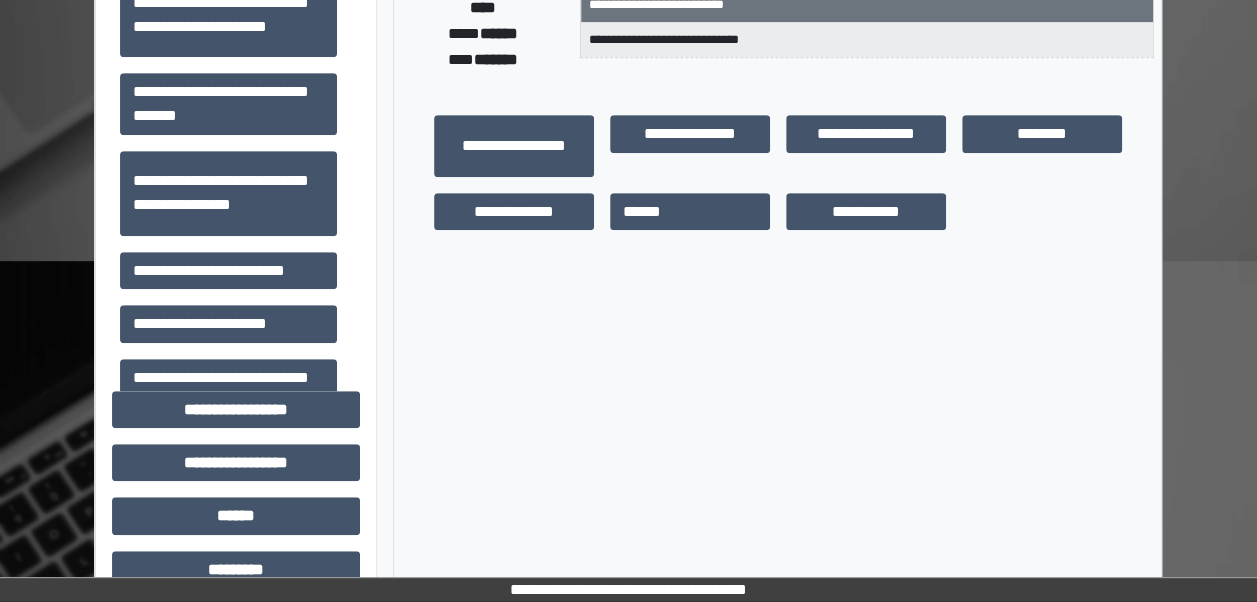drag, startPoint x: 1252, startPoint y: 238, endPoint x: 1245, endPoint y: 140, distance: 98.24968 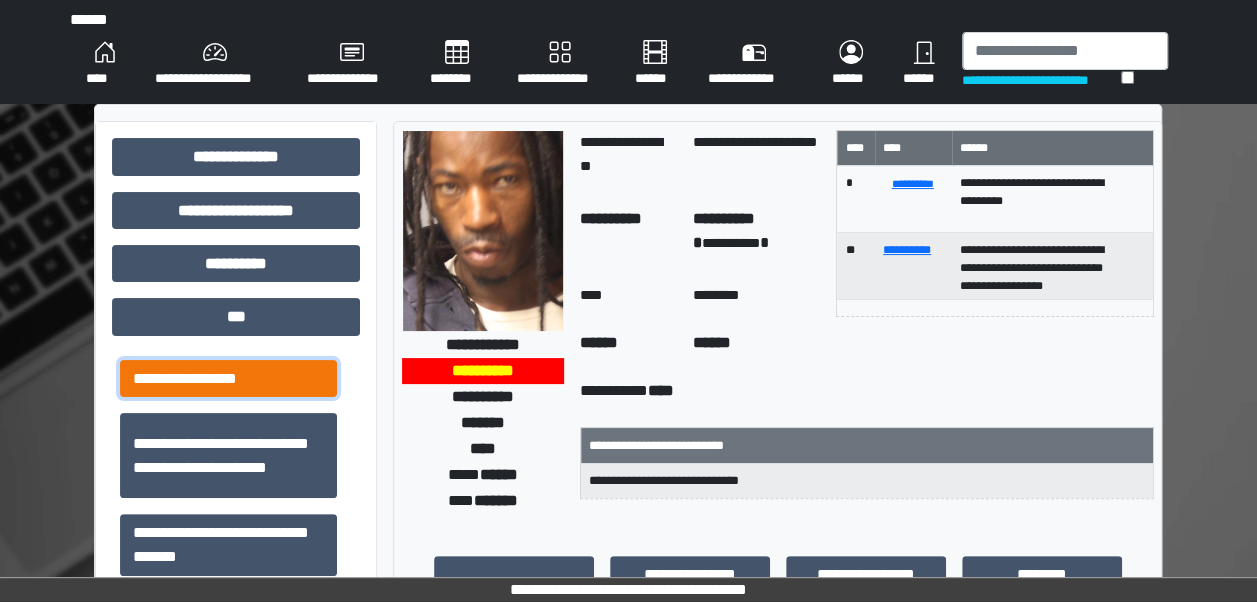 click on "**********" at bounding box center [228, 378] 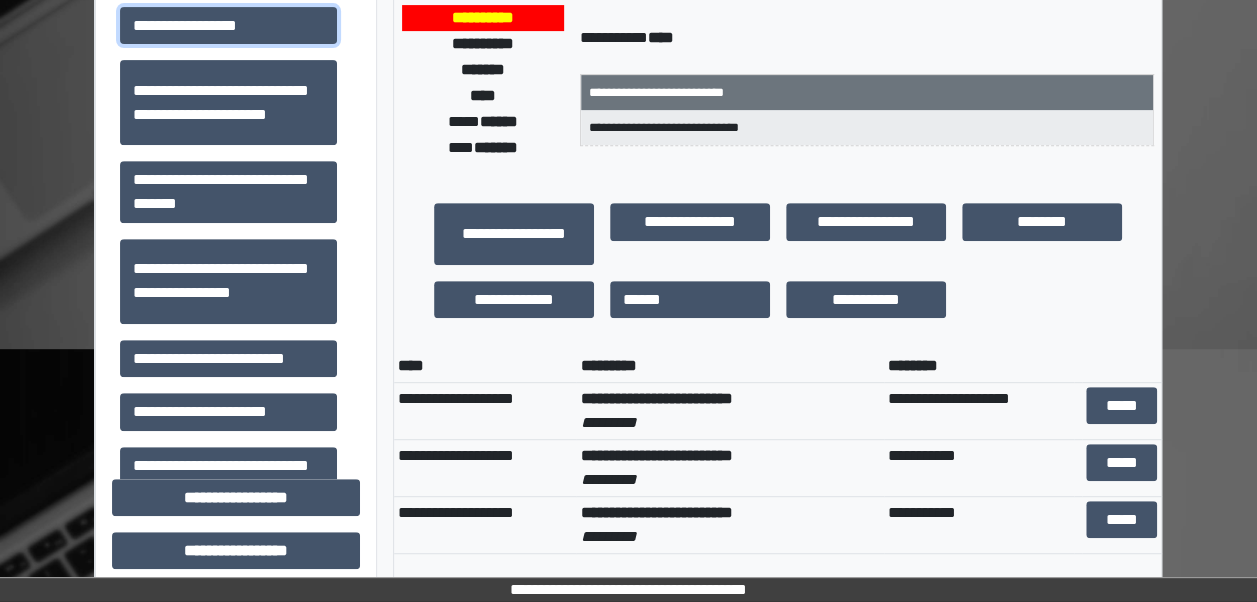 scroll, scrollTop: 403, scrollLeft: 0, axis: vertical 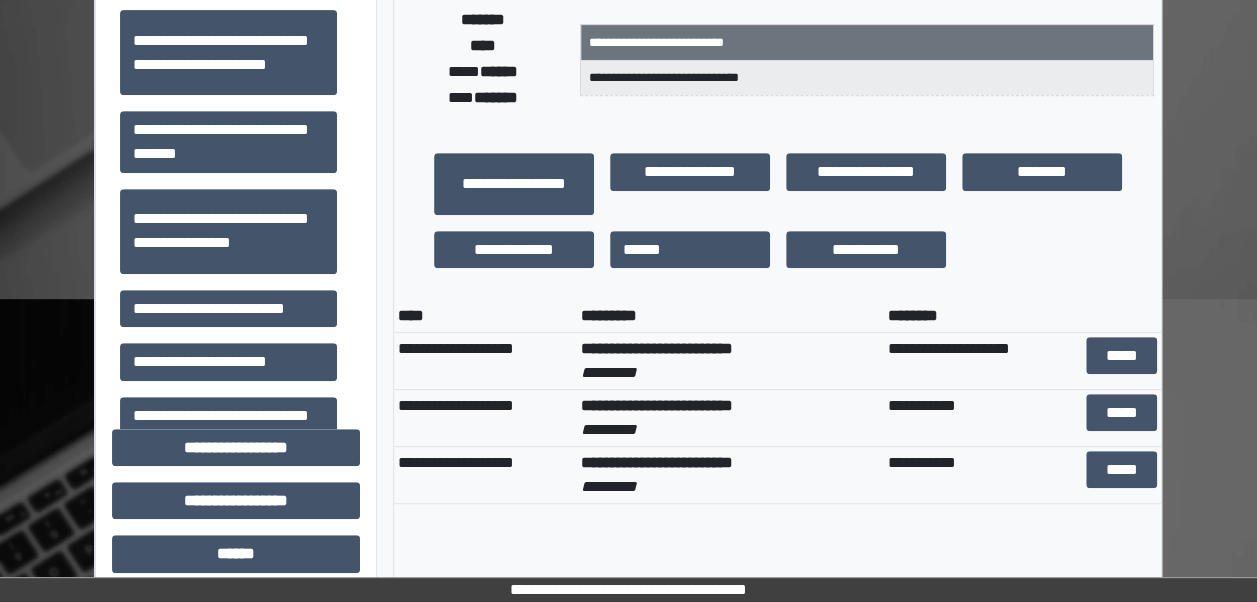 click on "**********" at bounding box center (729, 361) 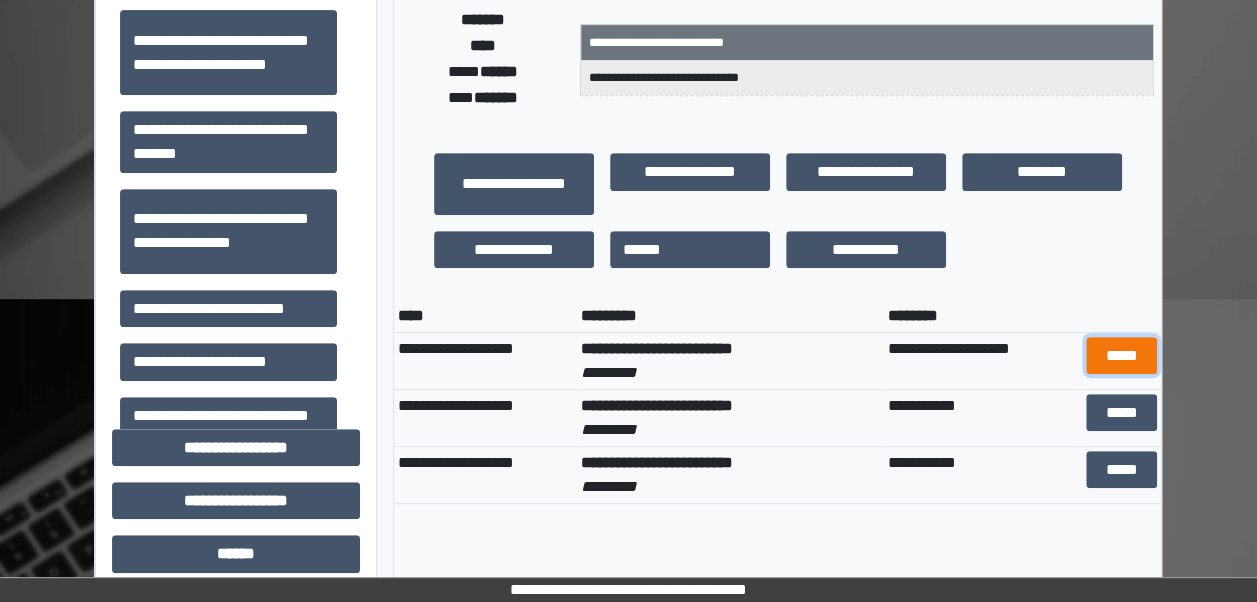 click on "*****" at bounding box center [1121, 355] 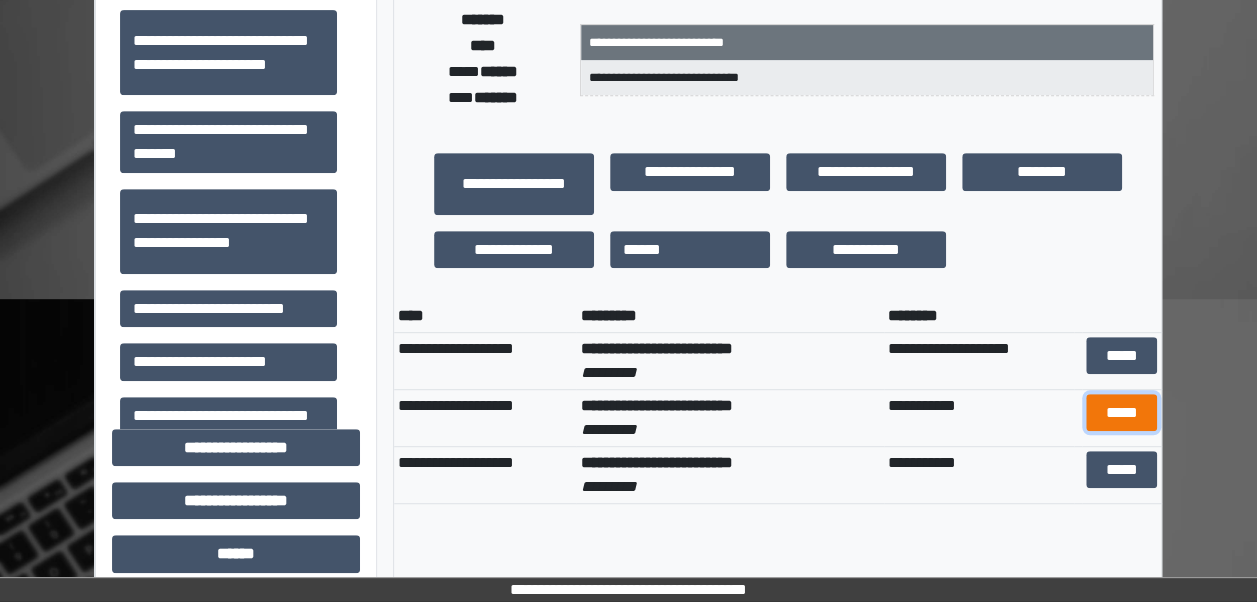 click on "*****" at bounding box center [1121, 412] 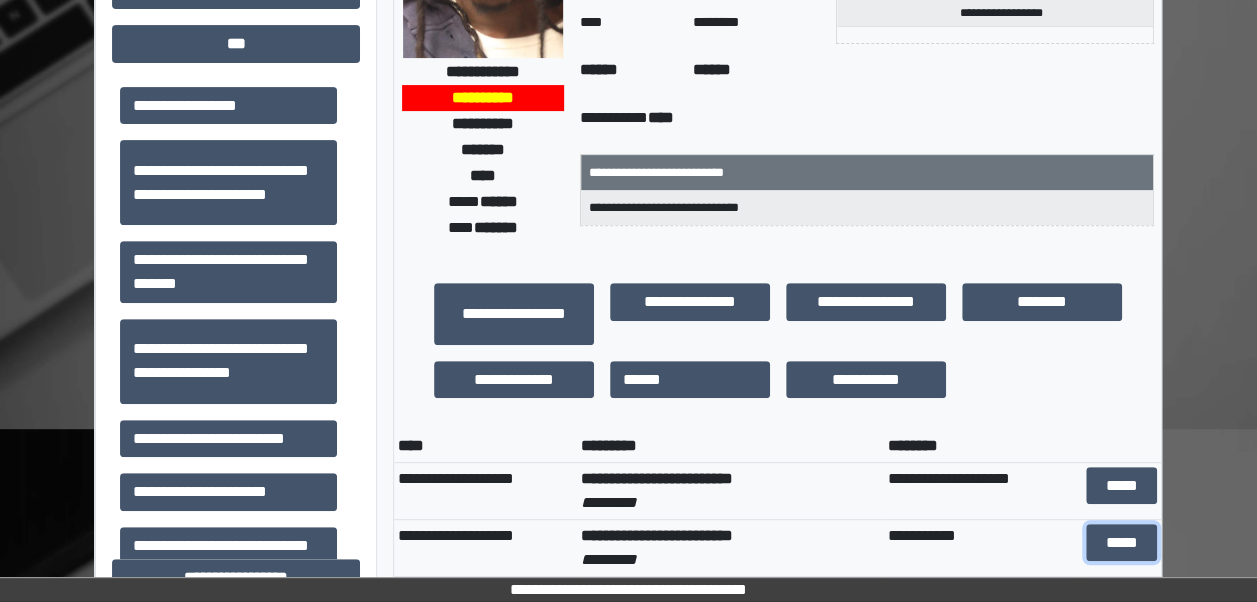 scroll, scrollTop: 0, scrollLeft: 0, axis: both 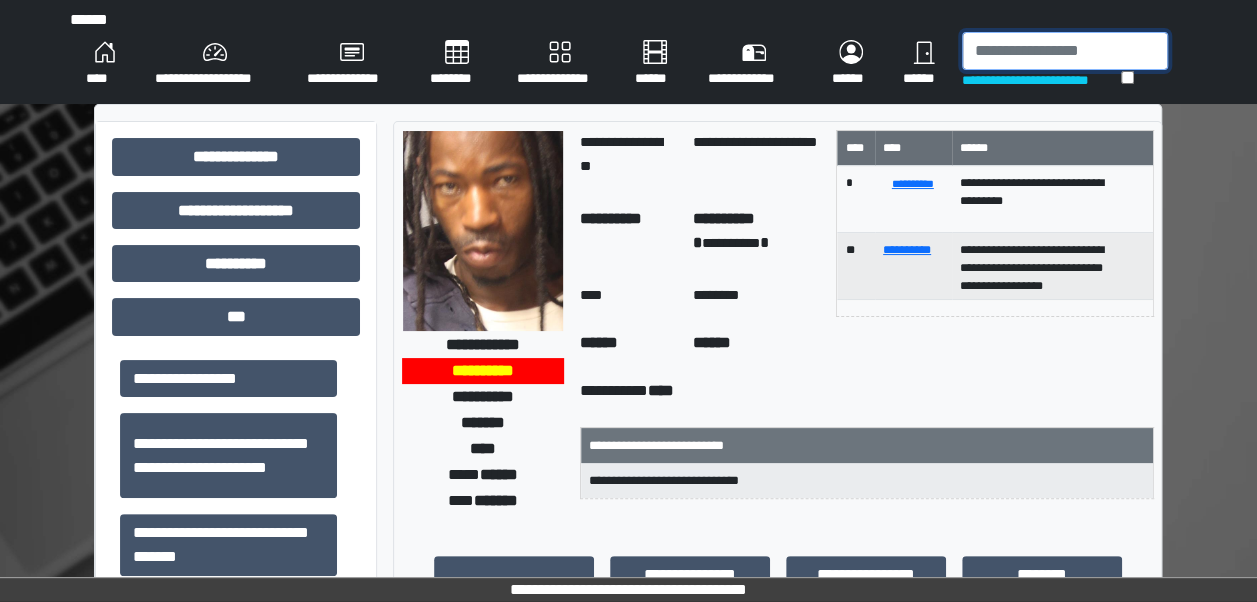 click at bounding box center (1065, 51) 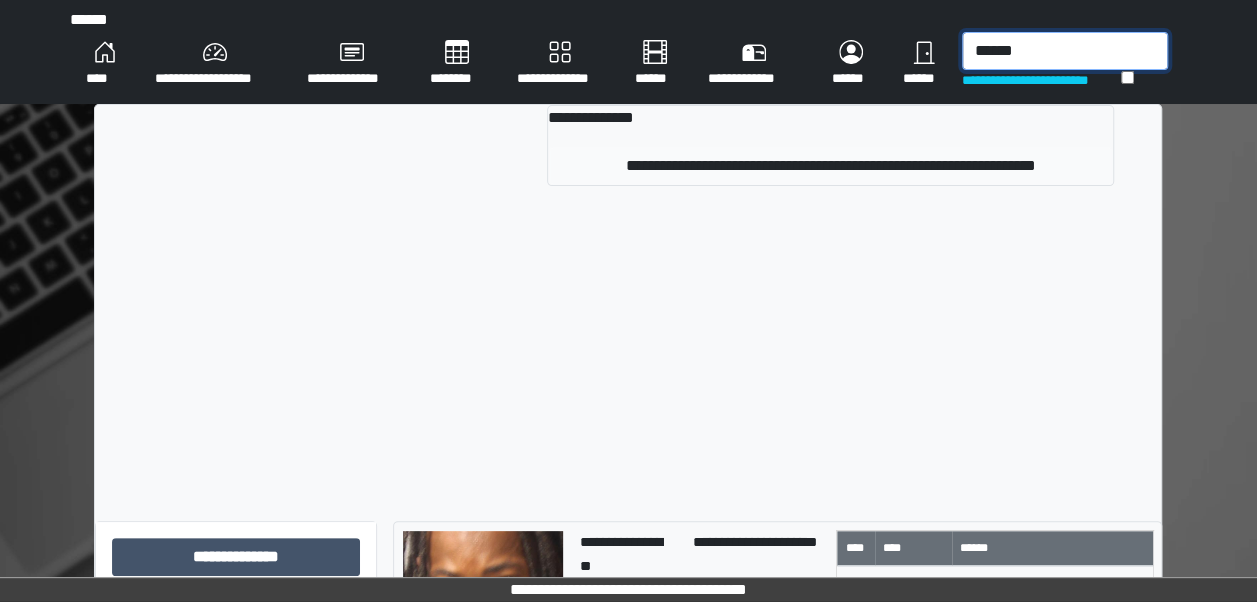 type on "******" 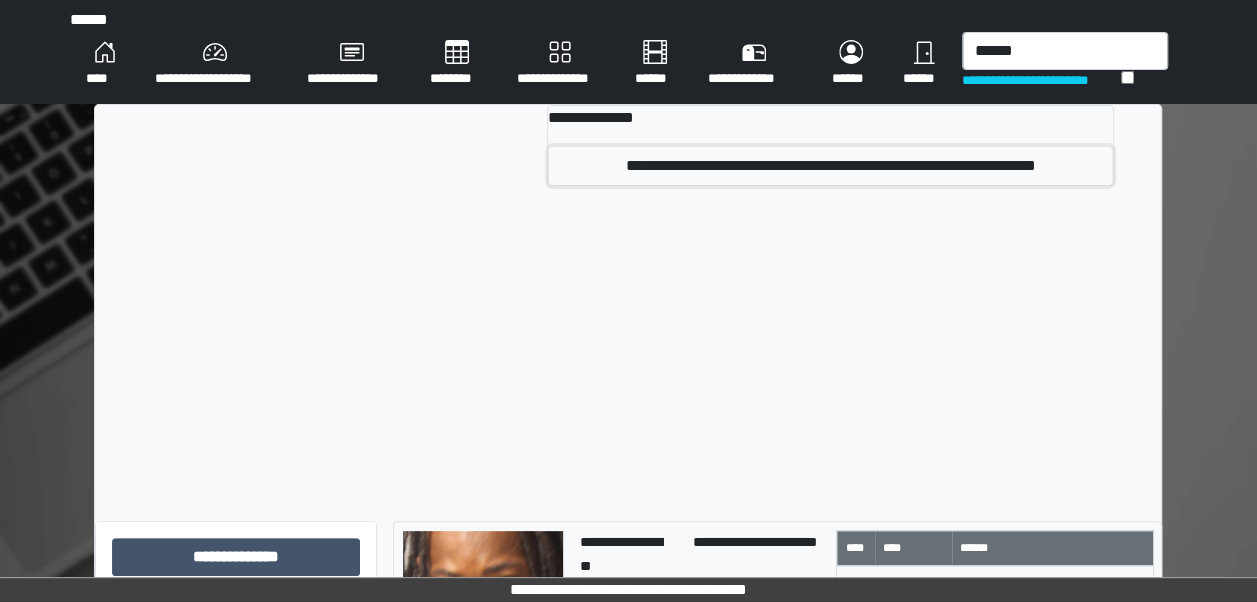 click on "**********" at bounding box center [830, 166] 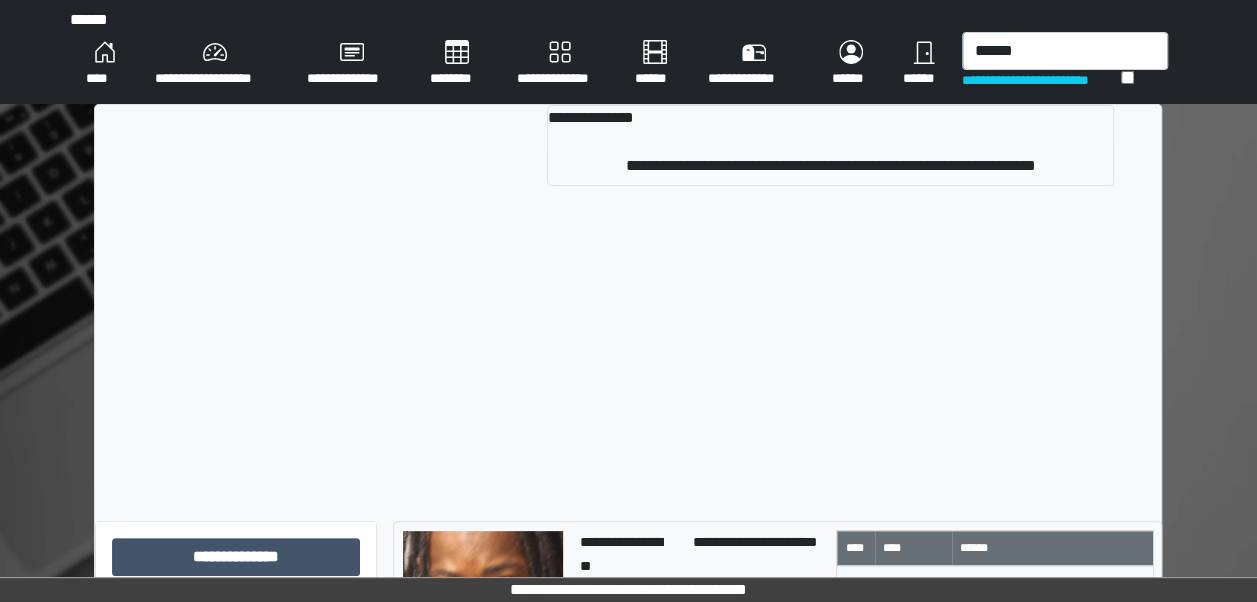 type 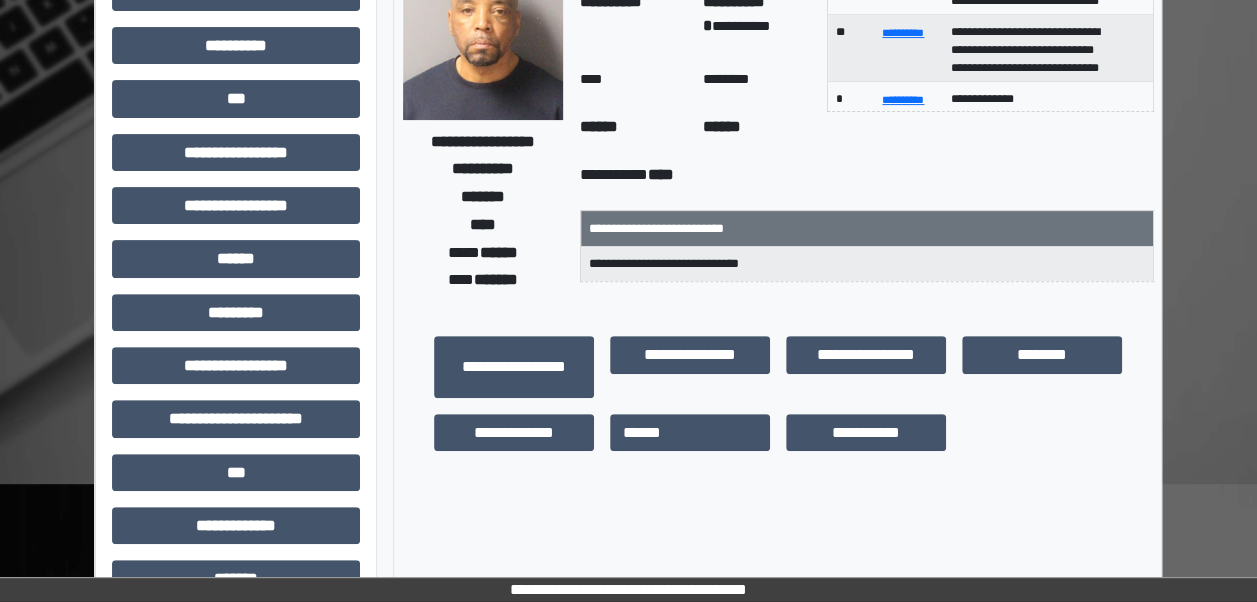 scroll, scrollTop: 304, scrollLeft: 0, axis: vertical 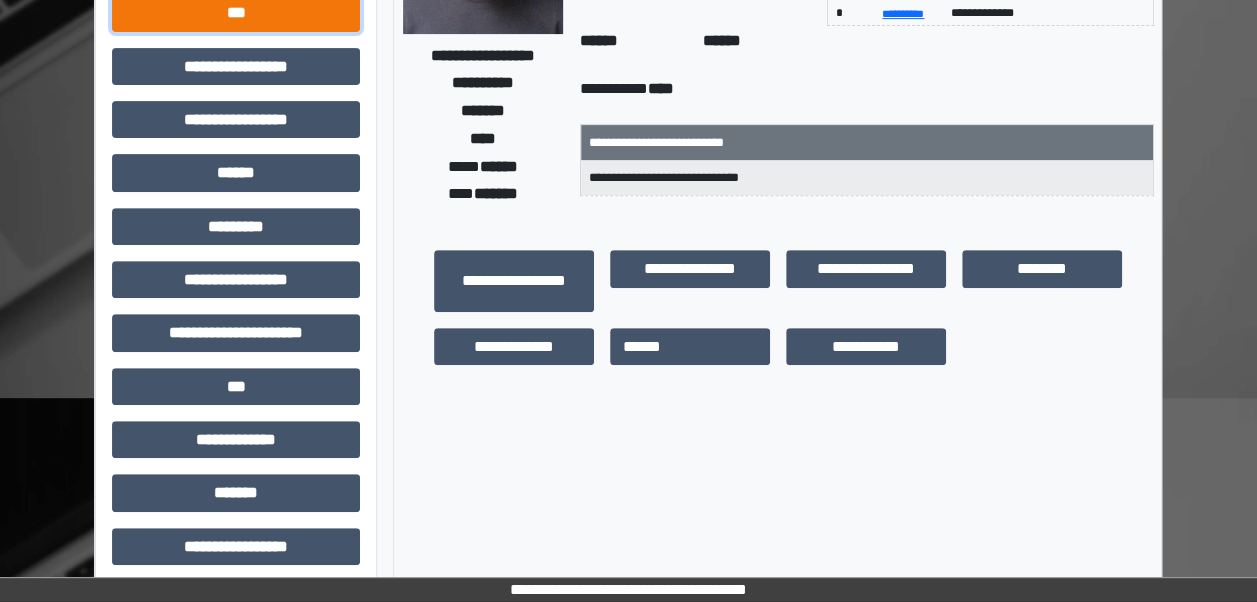 click on "***" at bounding box center (236, 12) 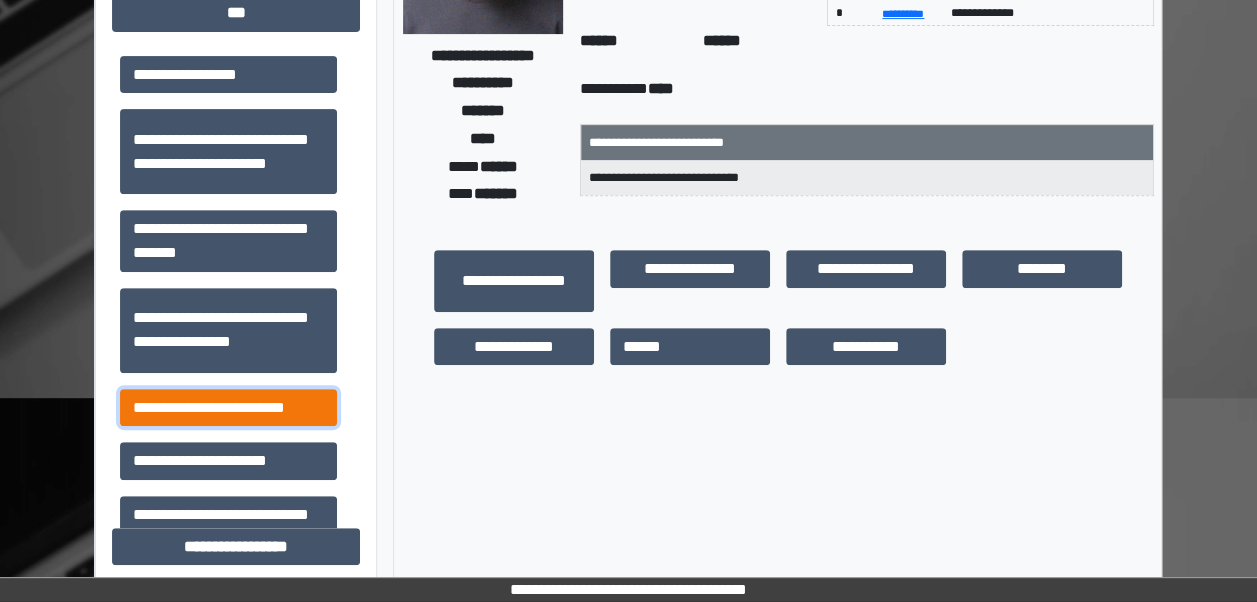 click on "**********" at bounding box center [228, 407] 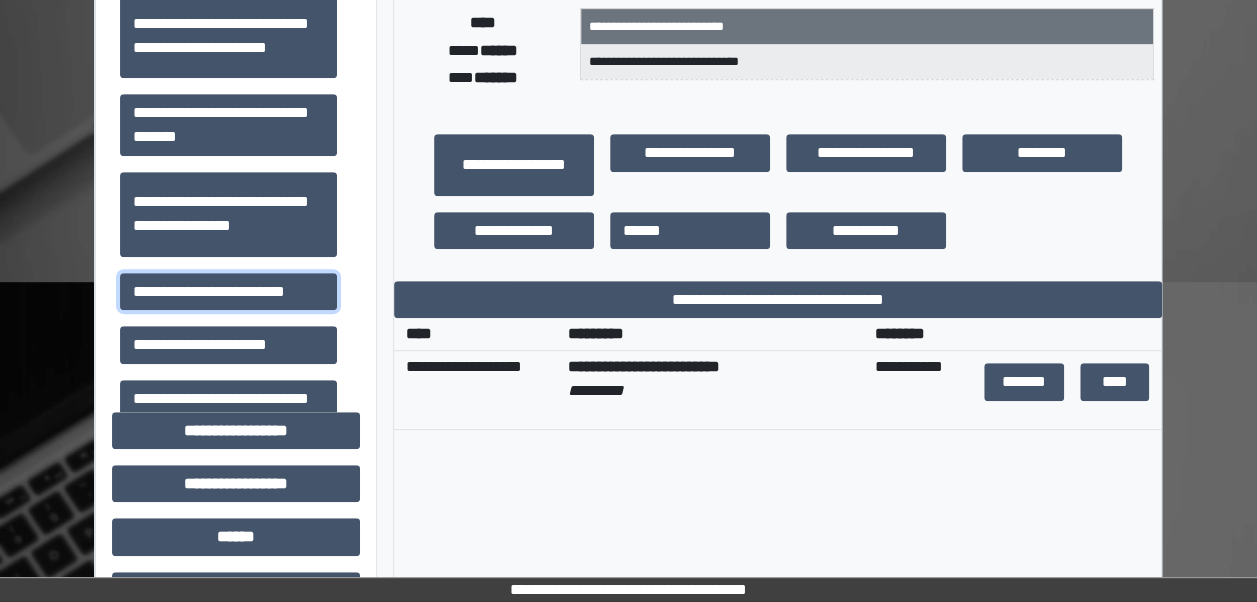 scroll, scrollTop: 430, scrollLeft: 0, axis: vertical 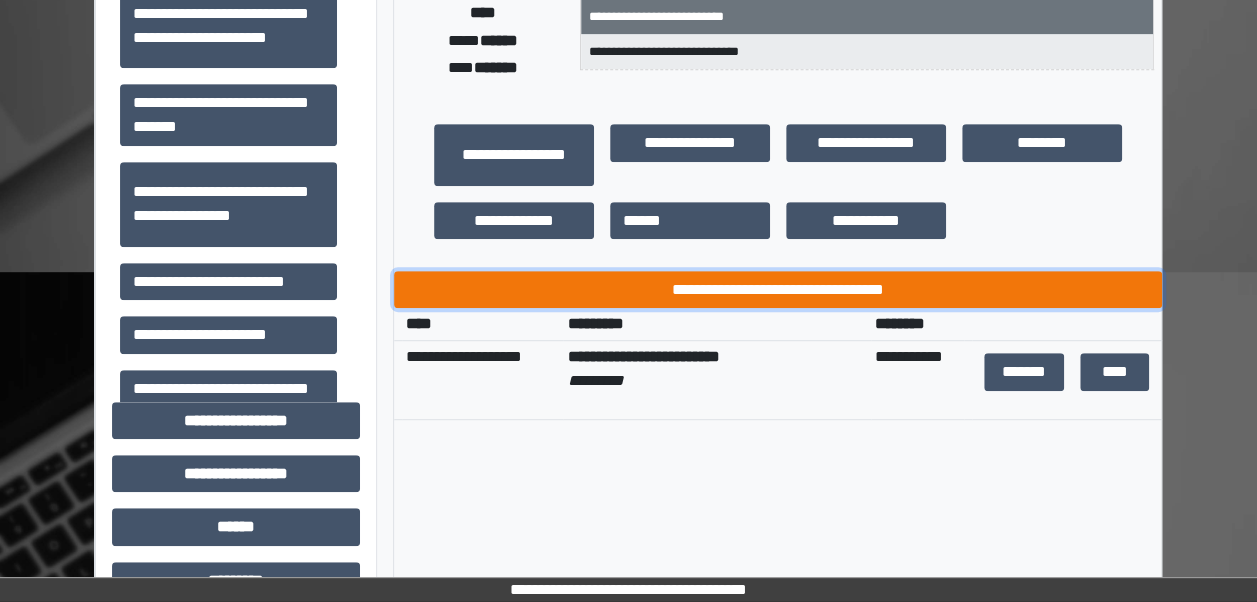 click on "**********" at bounding box center (778, 289) 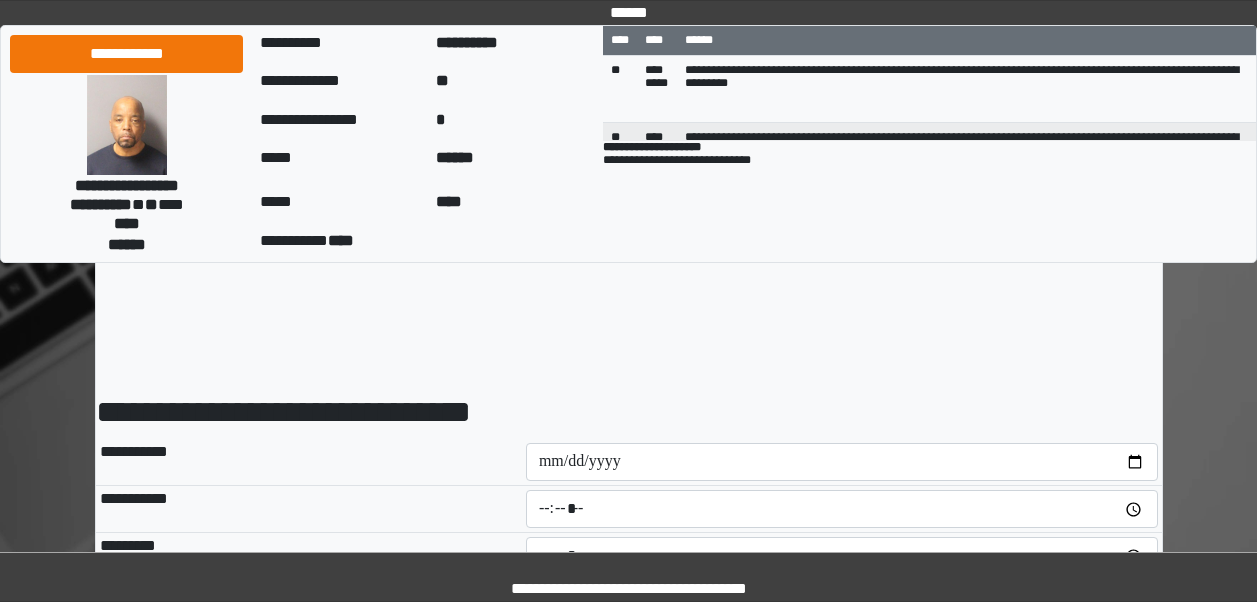 scroll, scrollTop: 0, scrollLeft: 0, axis: both 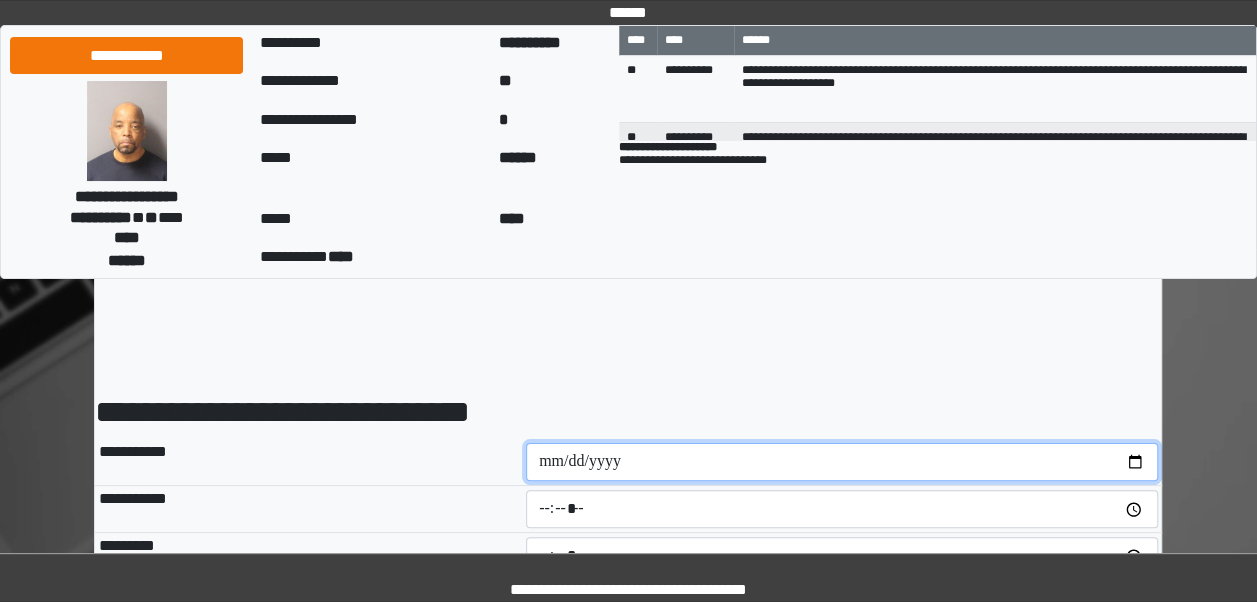 click at bounding box center (842, 462) 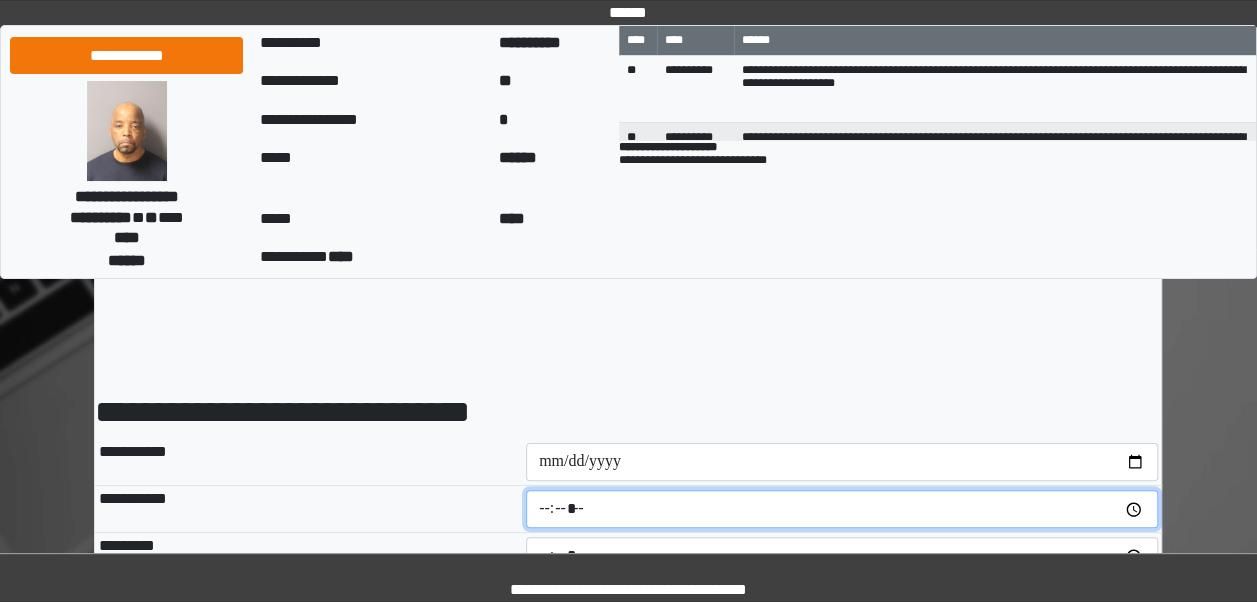 click at bounding box center (842, 509) 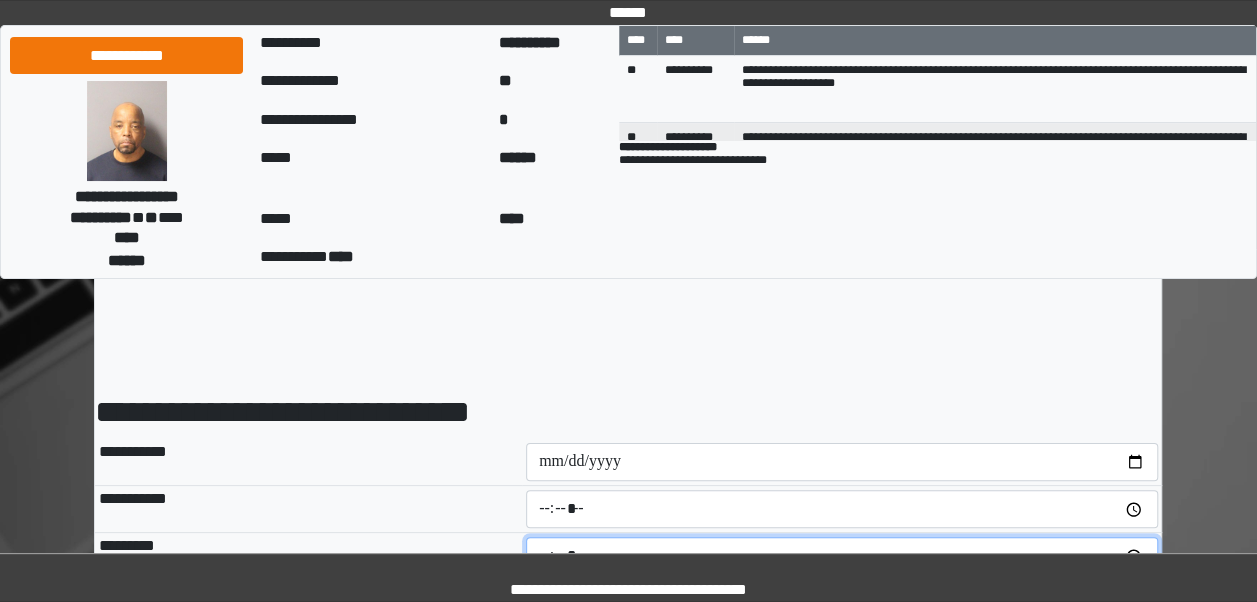 type on "*****" 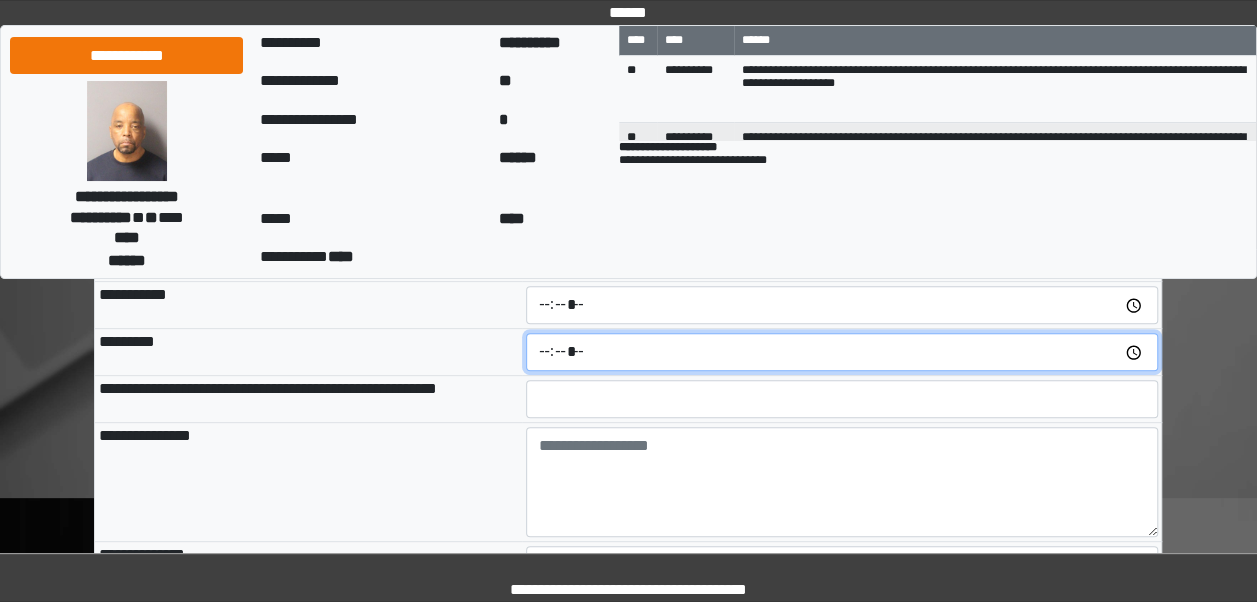scroll, scrollTop: 227, scrollLeft: 0, axis: vertical 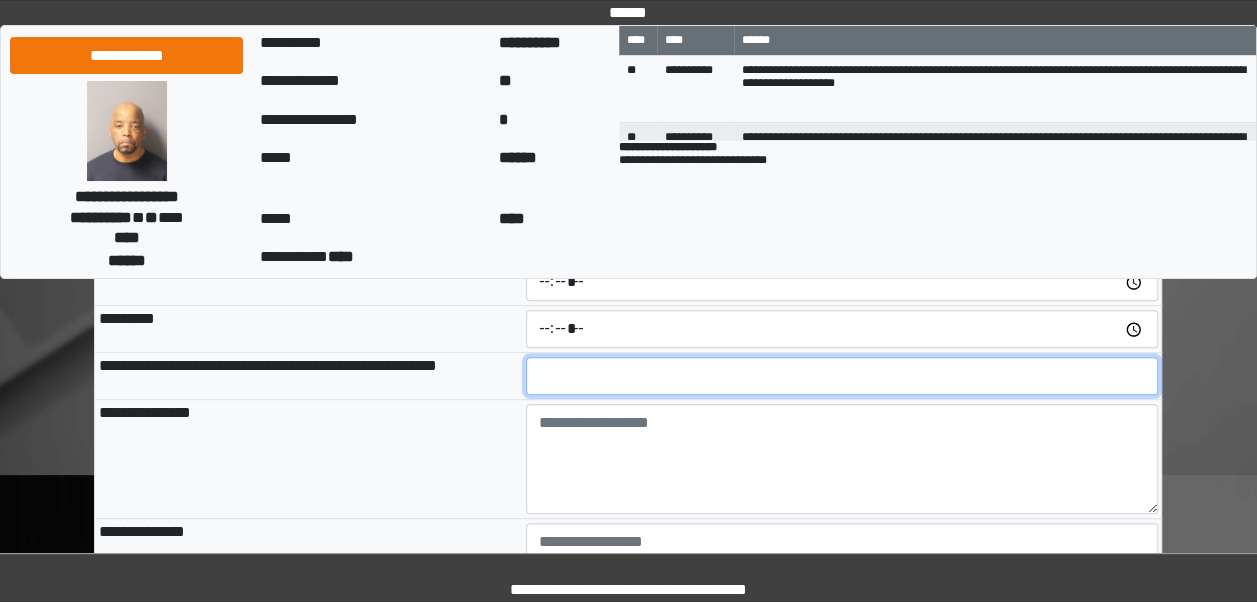 click at bounding box center [842, 376] 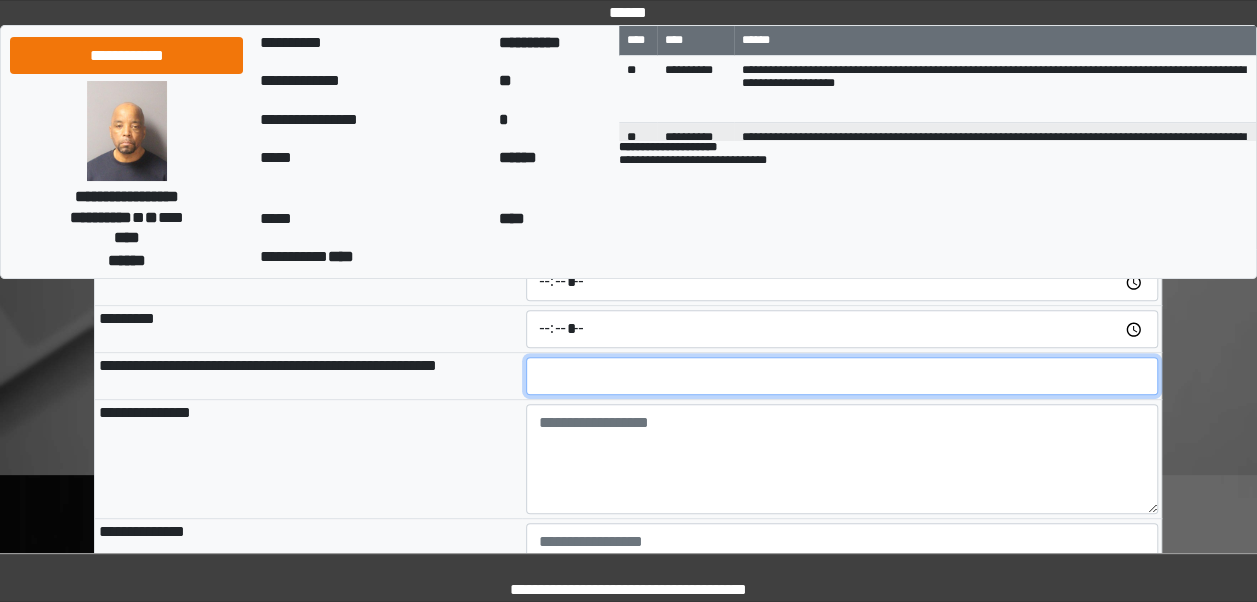 type on "**" 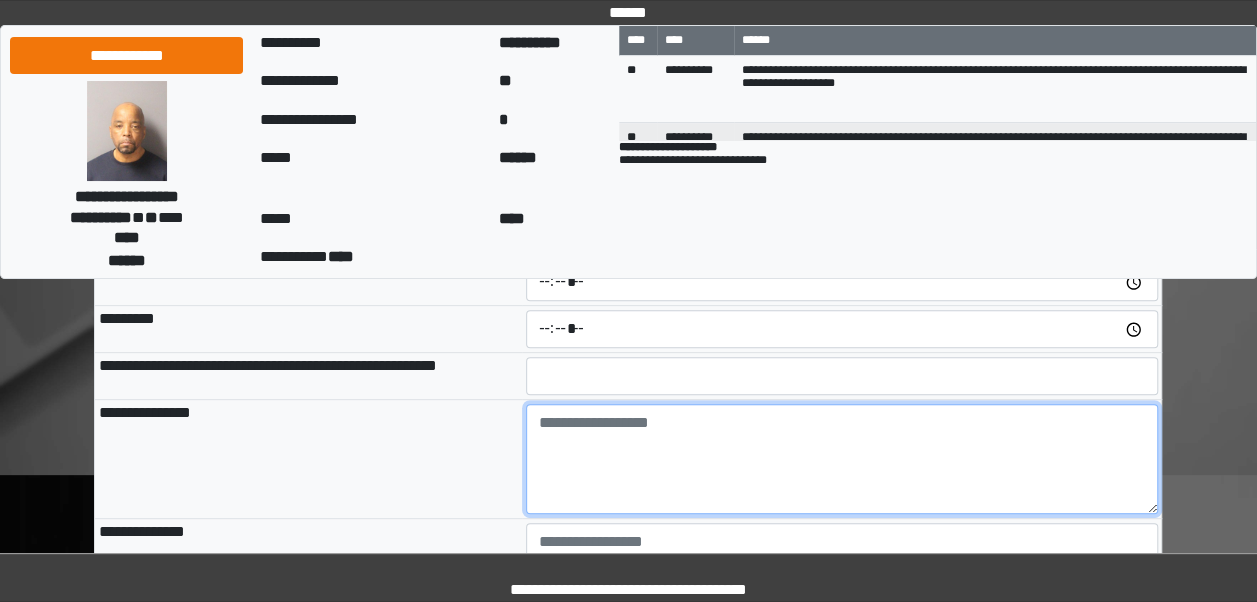 click at bounding box center (842, 459) 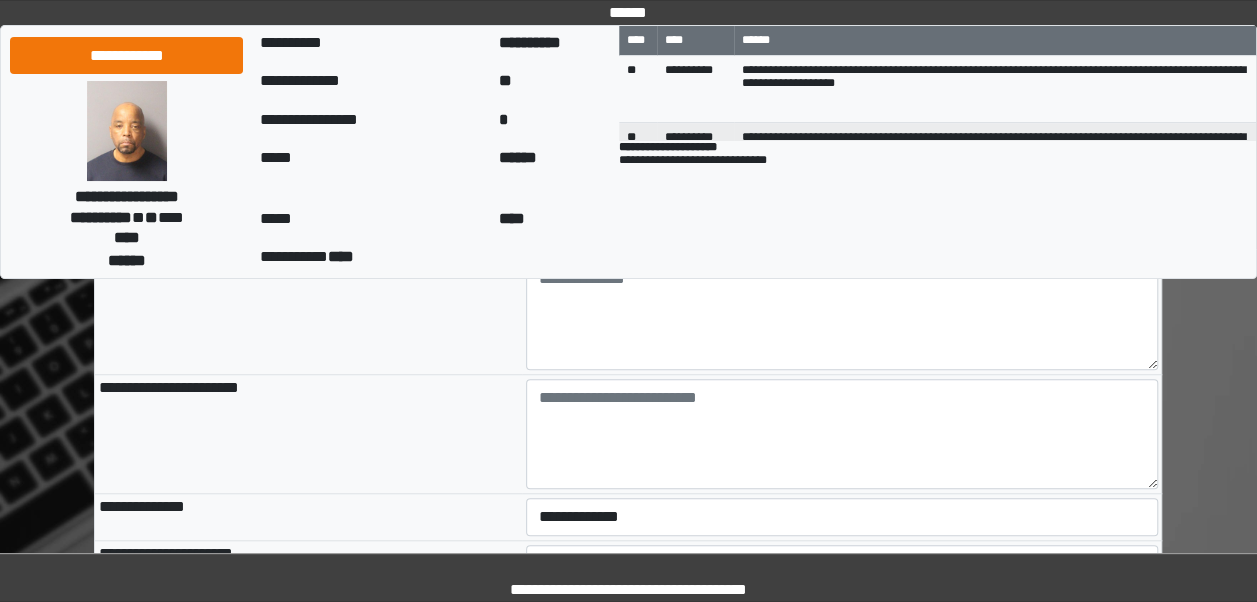 scroll, scrollTop: 611, scrollLeft: 0, axis: vertical 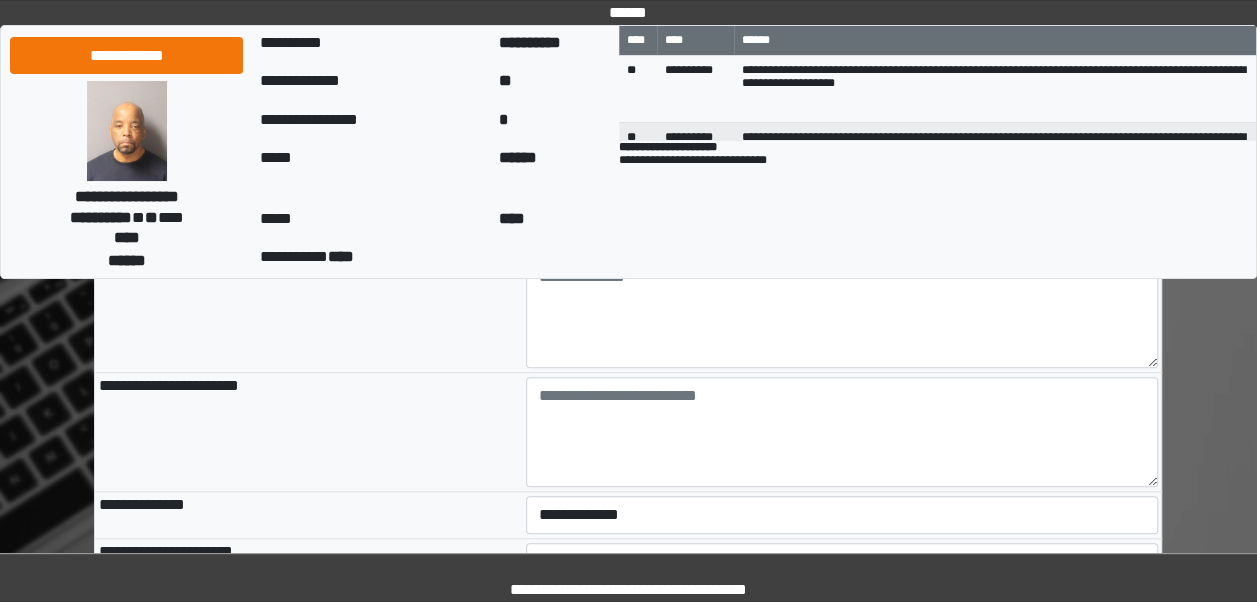 type on "**********" 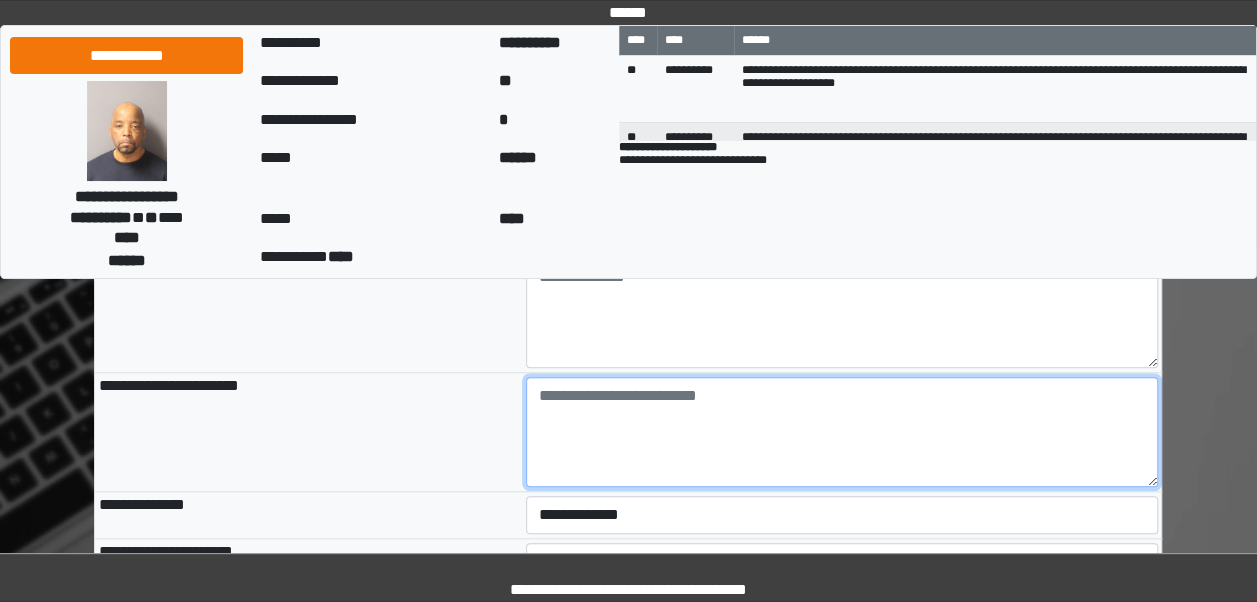 click at bounding box center [842, 432] 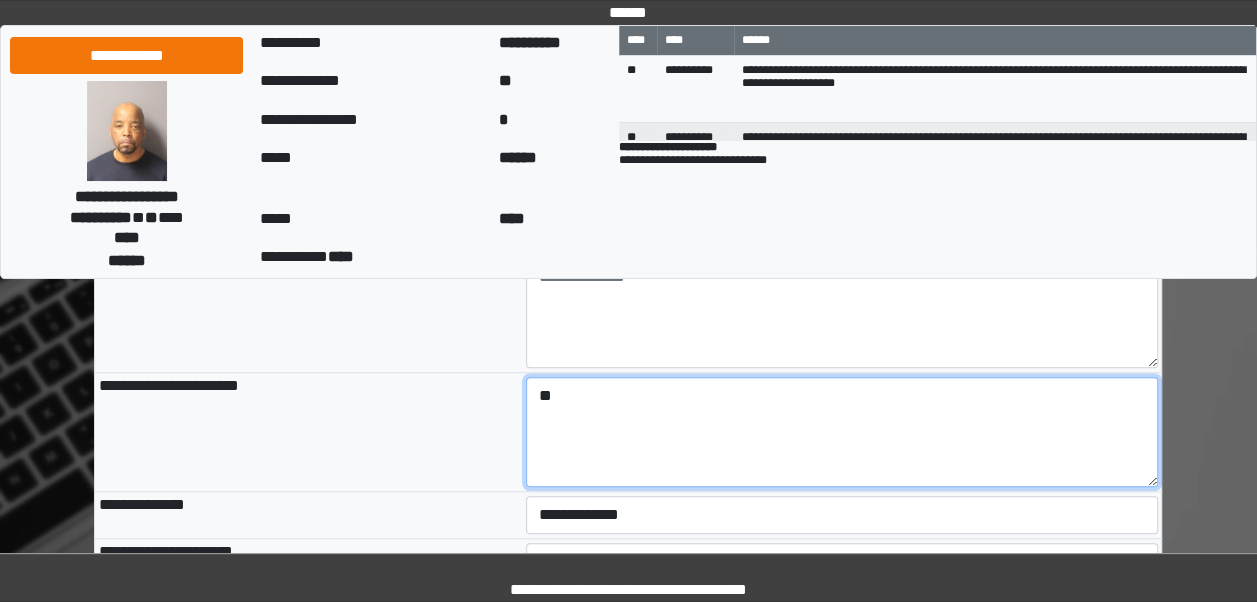 type on "**" 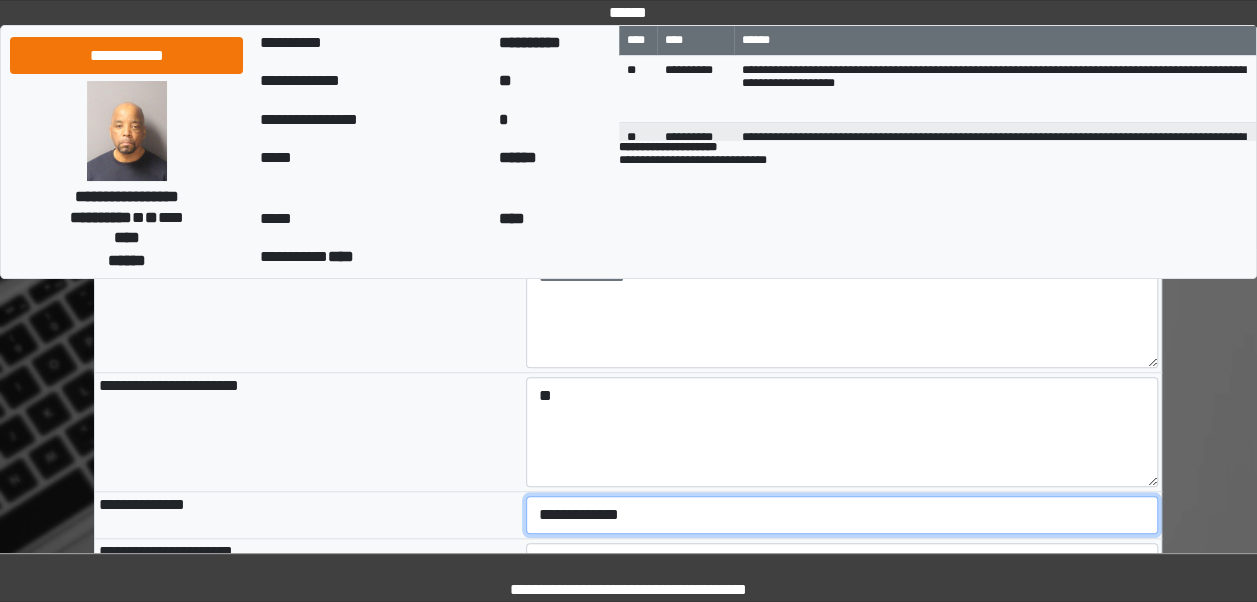click on "**********" at bounding box center (842, 515) 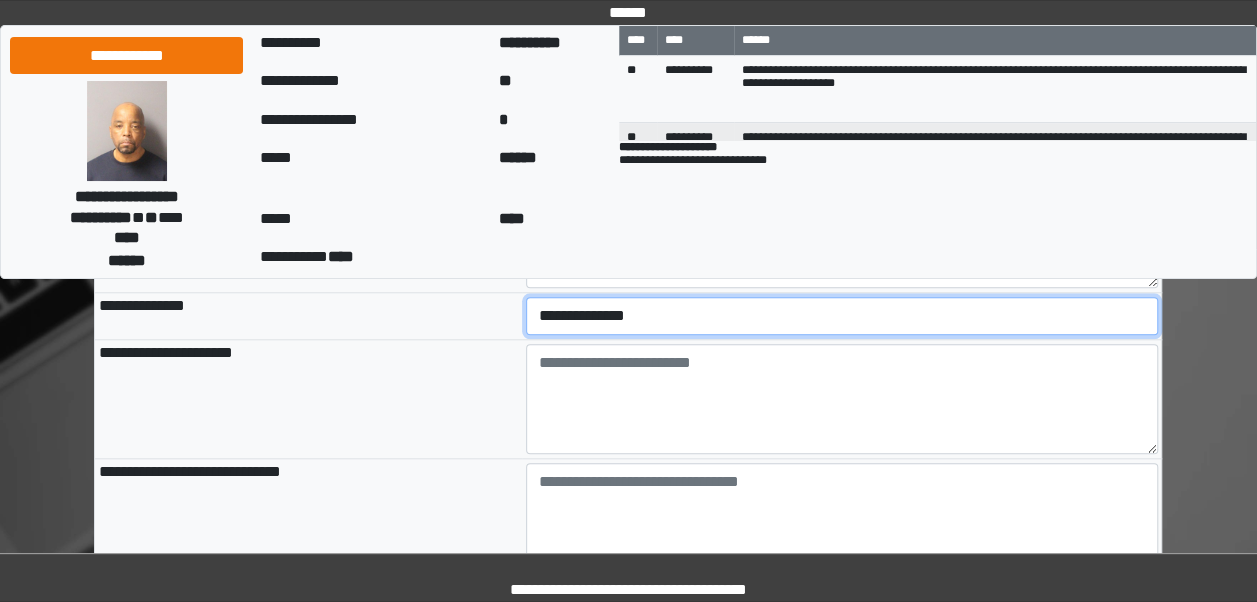 scroll, scrollTop: 812, scrollLeft: 0, axis: vertical 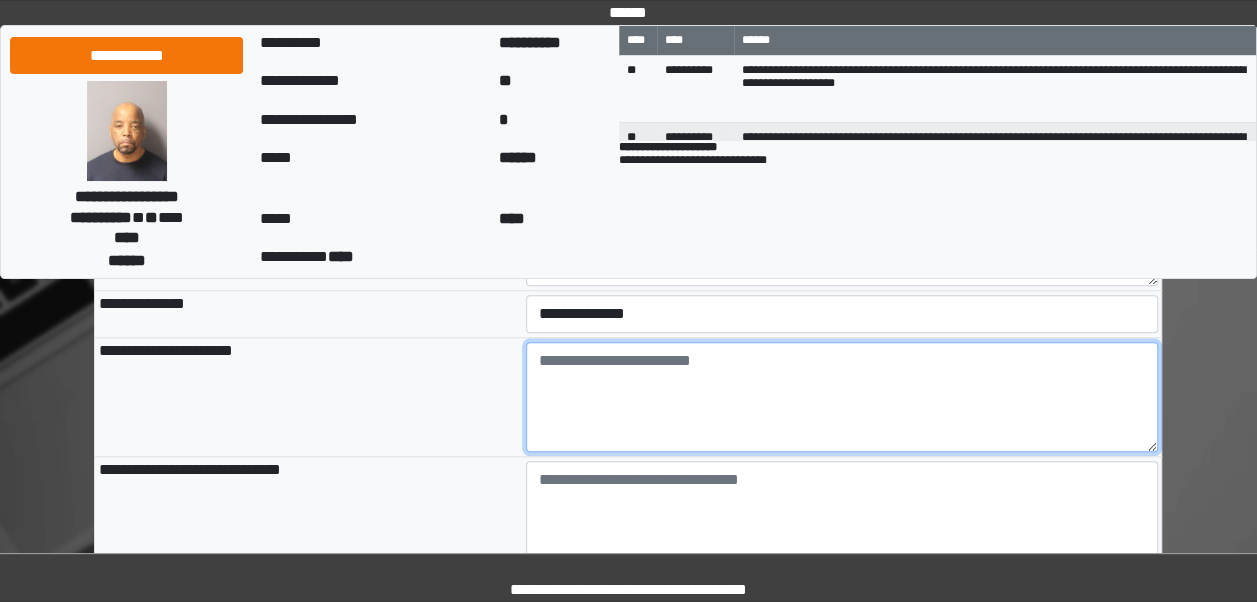 click at bounding box center (842, 397) 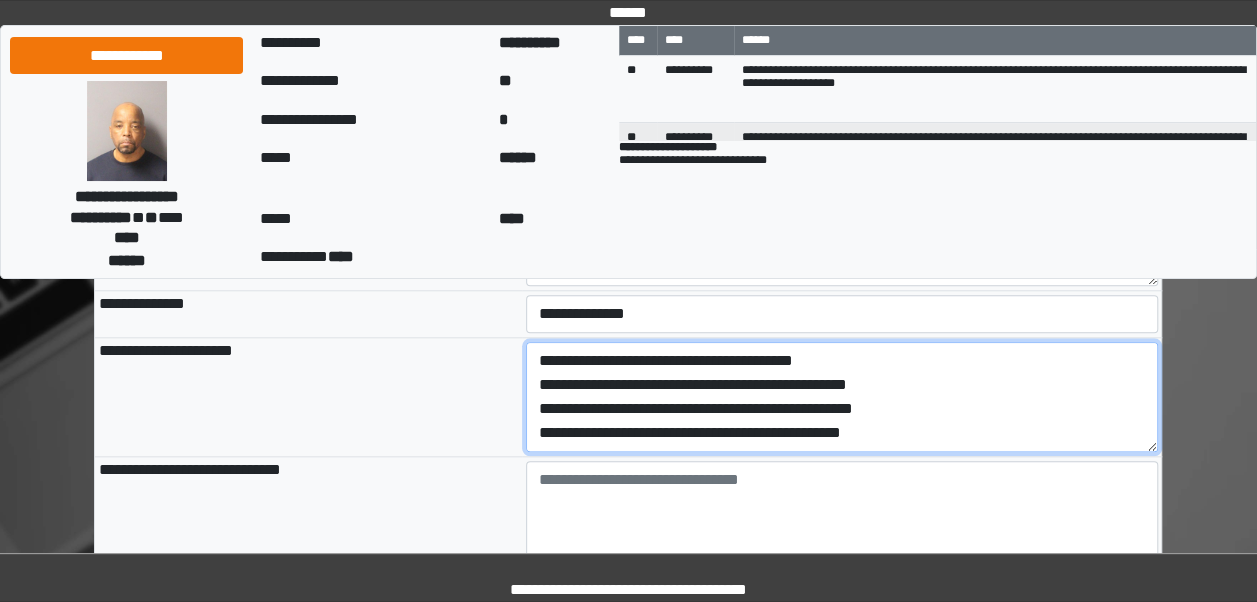 scroll, scrollTop: 88, scrollLeft: 0, axis: vertical 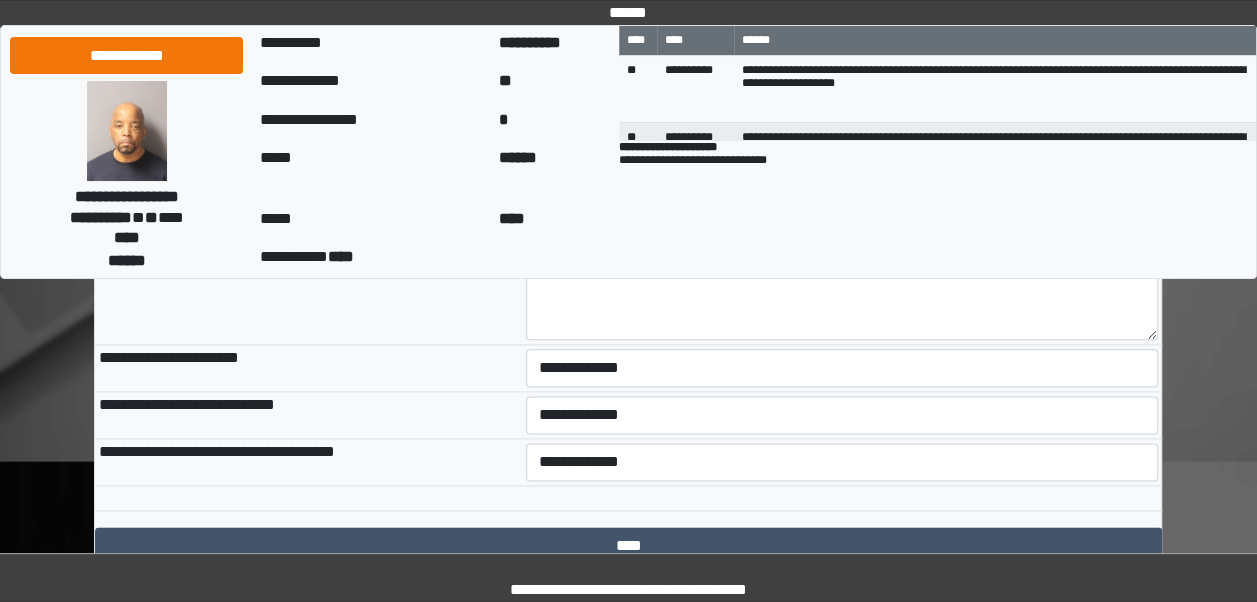 type on "**********" 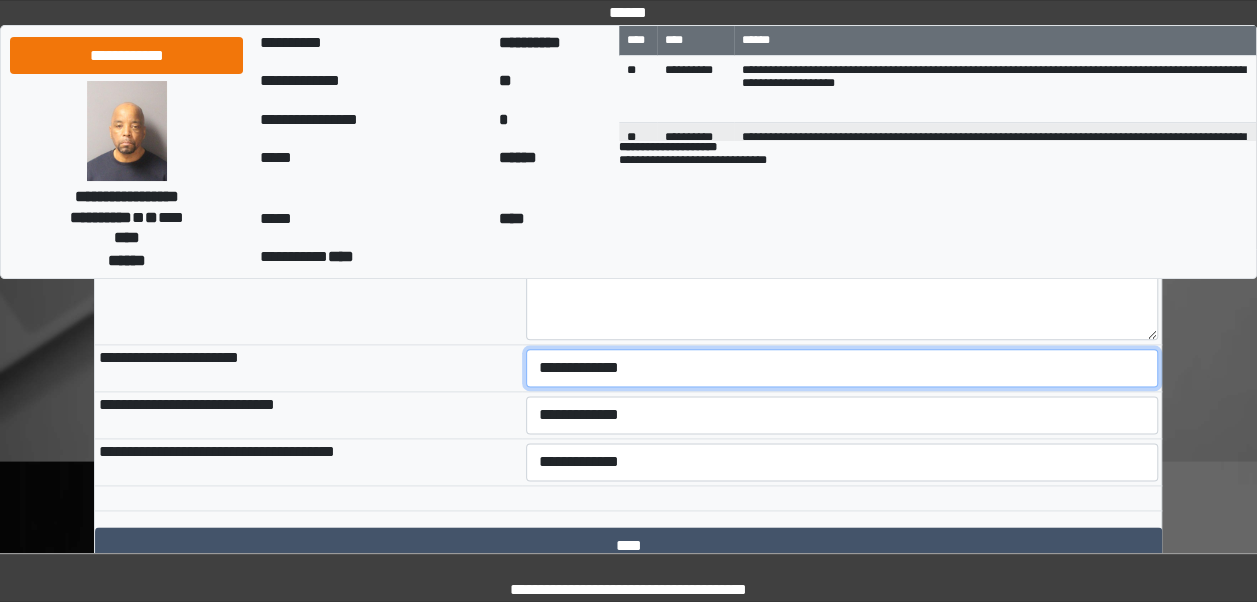 click on "**********" at bounding box center [842, 368] 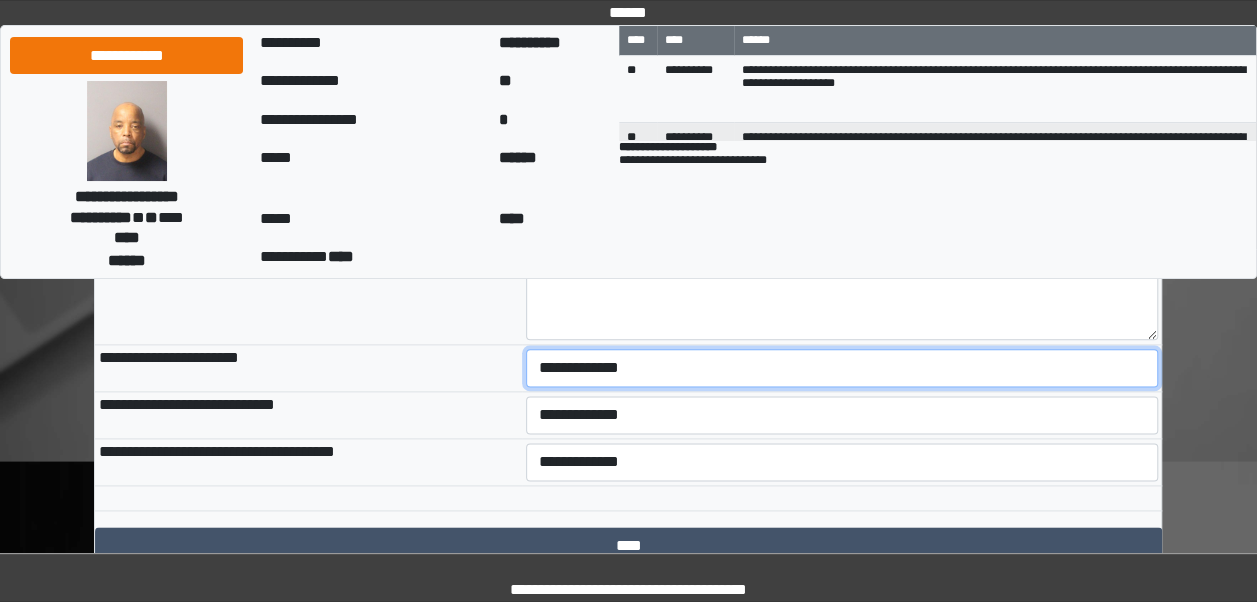 select on "***" 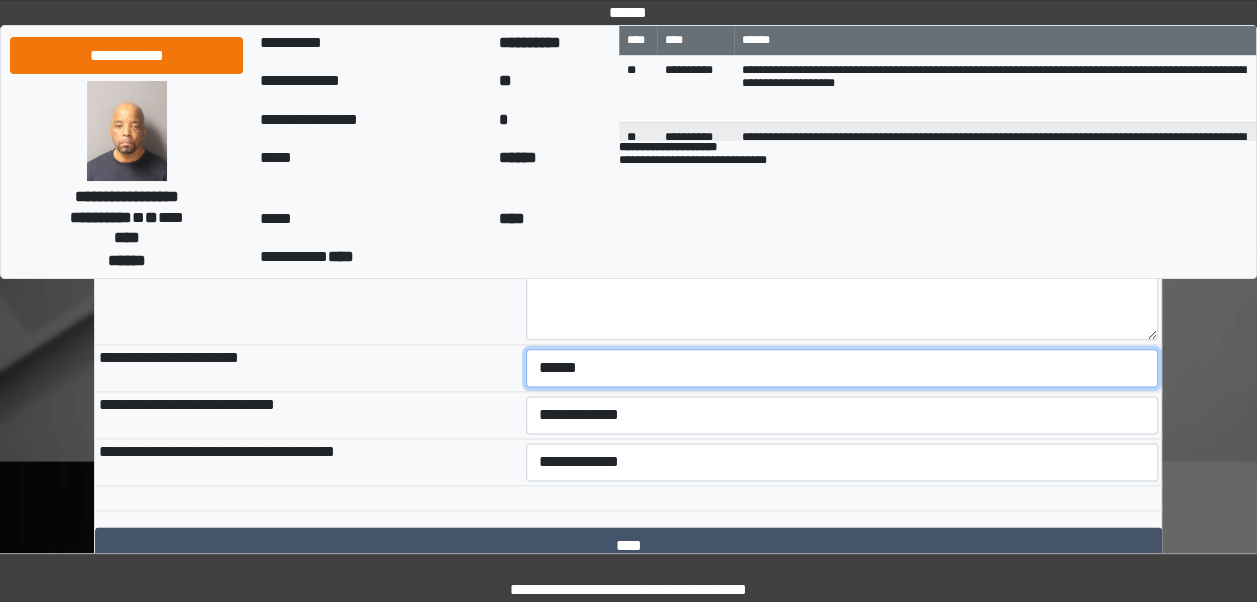 click on "**********" at bounding box center [842, 368] 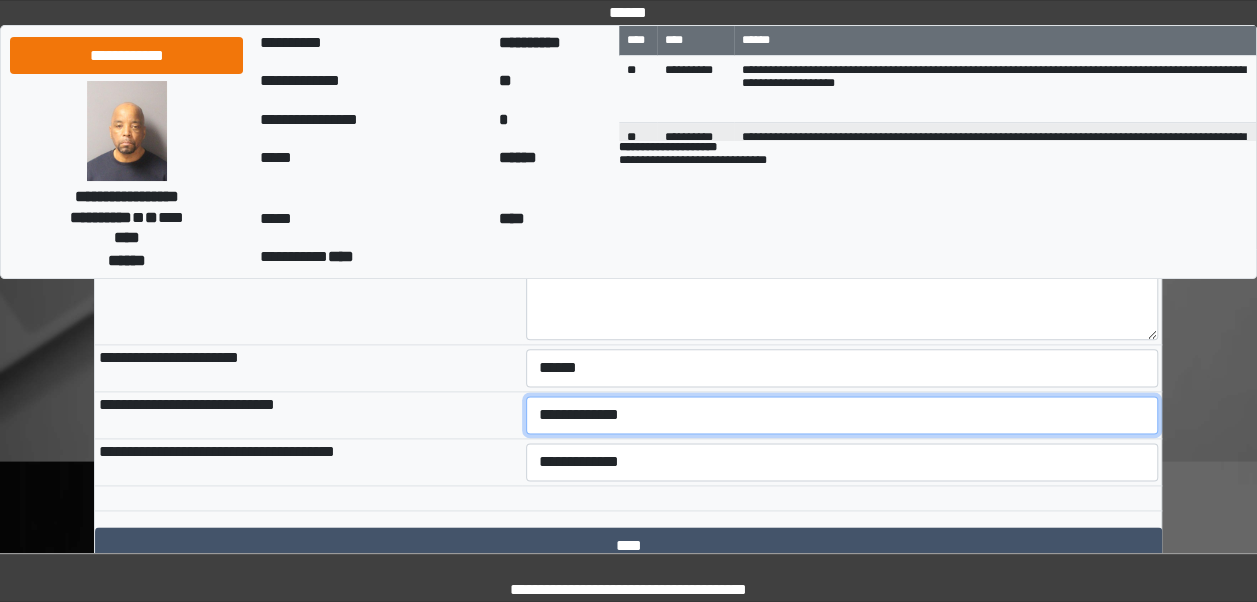 click on "**********" at bounding box center (842, 415) 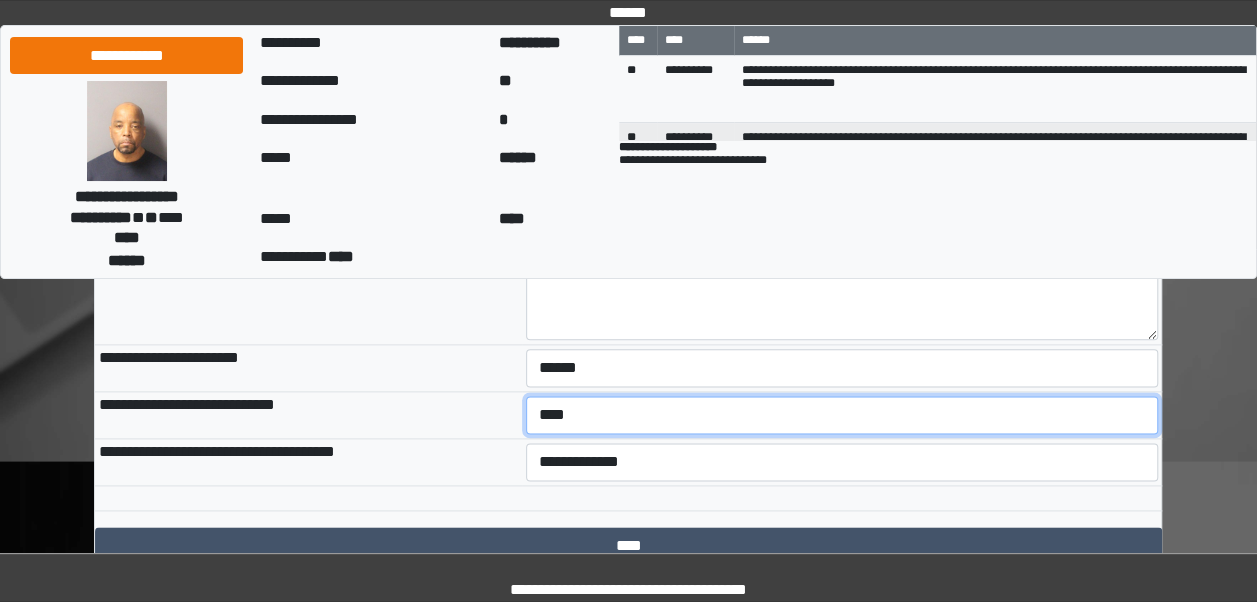 click on "**********" at bounding box center [842, 415] 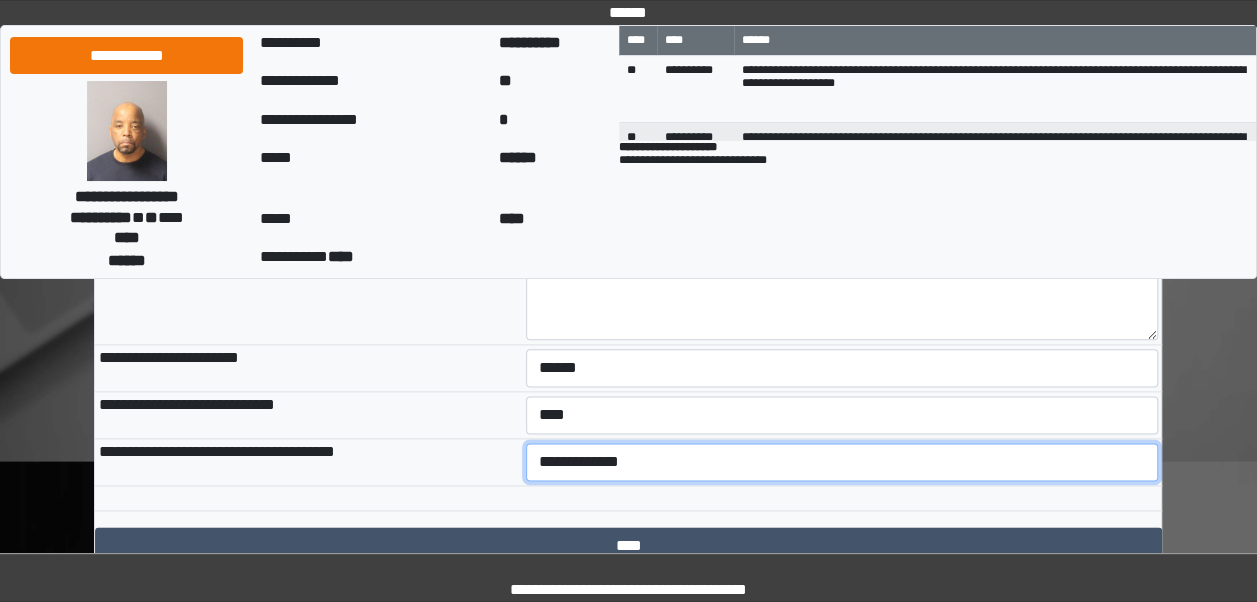 click on "**********" at bounding box center [842, 462] 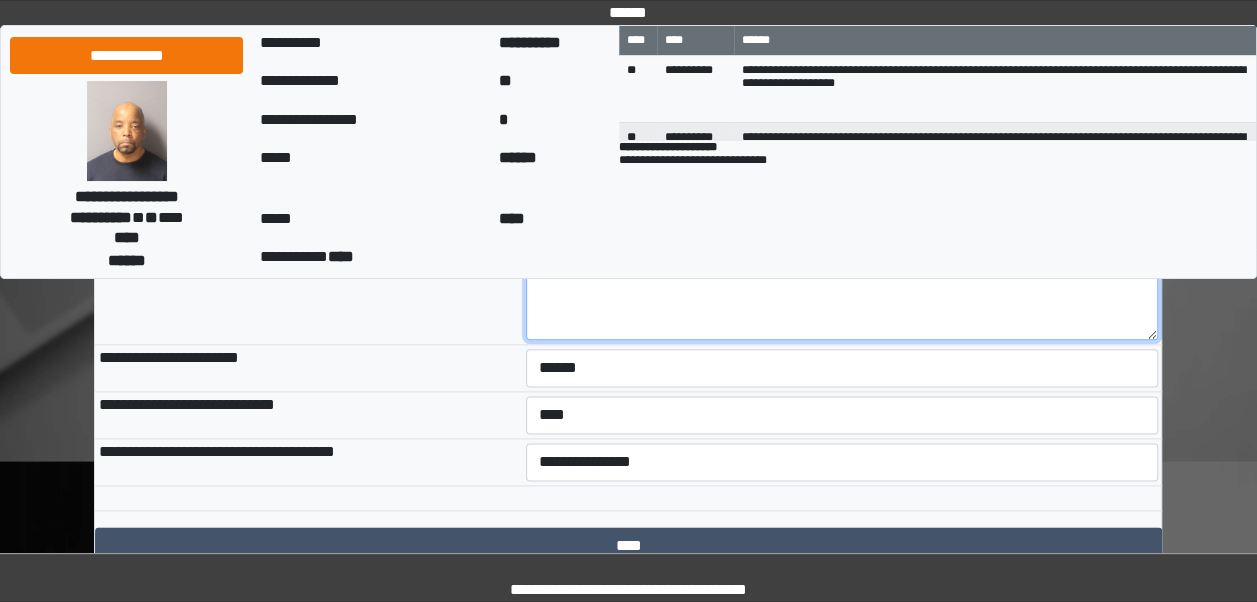 click at bounding box center [842, 285] 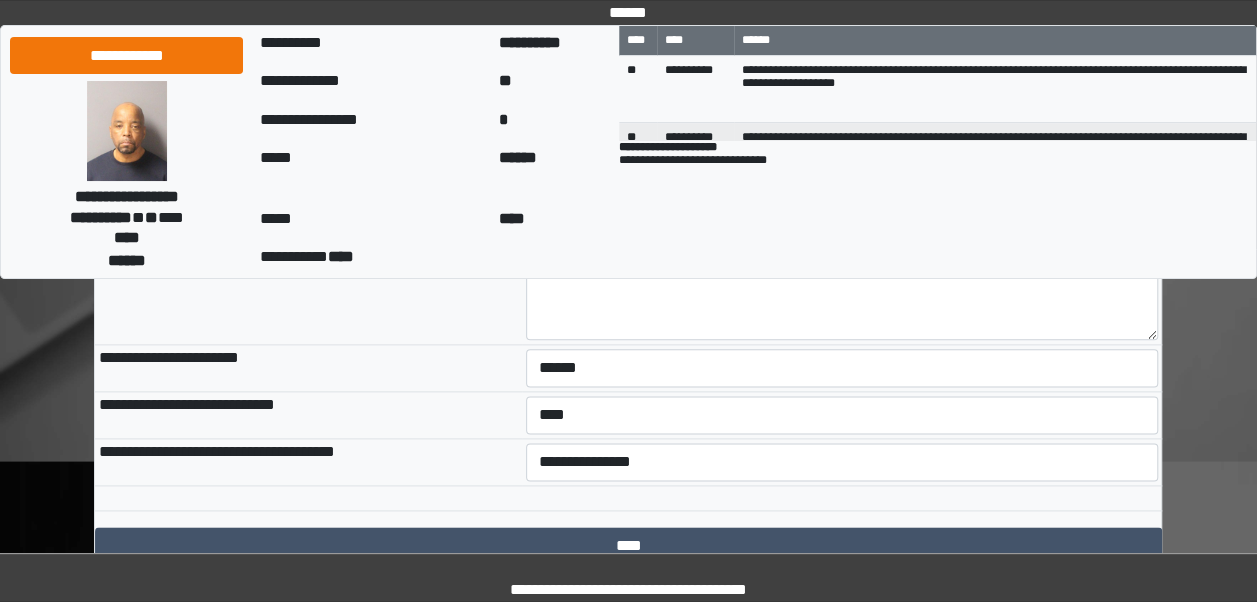 click on "**********" at bounding box center (308, 367) 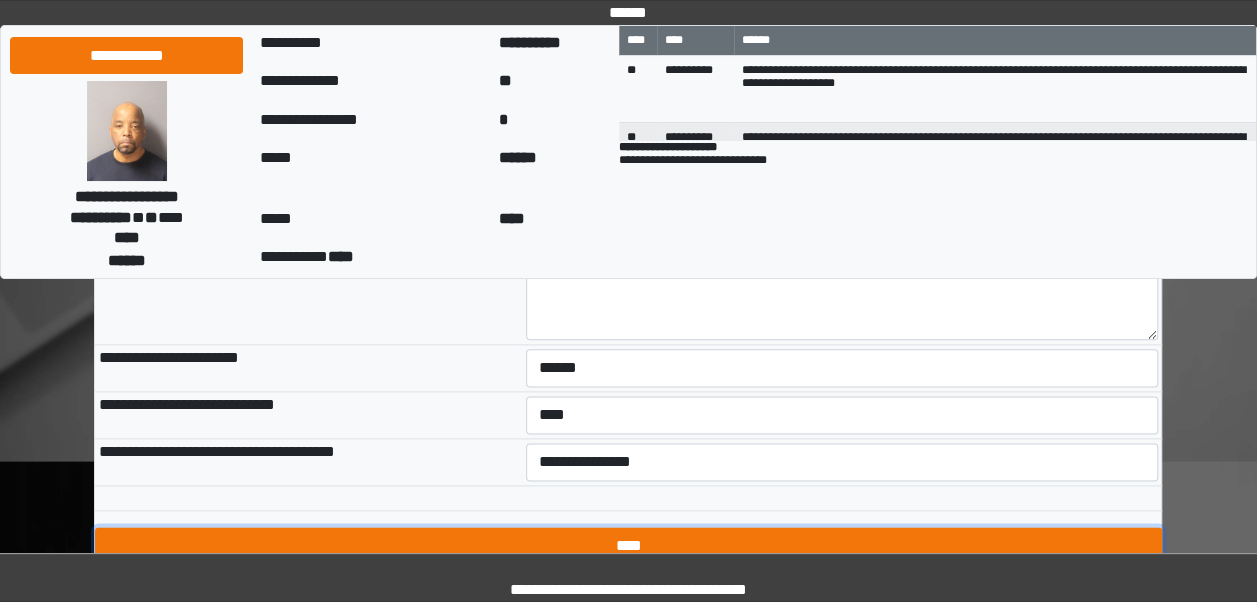 click on "****" at bounding box center [628, 546] 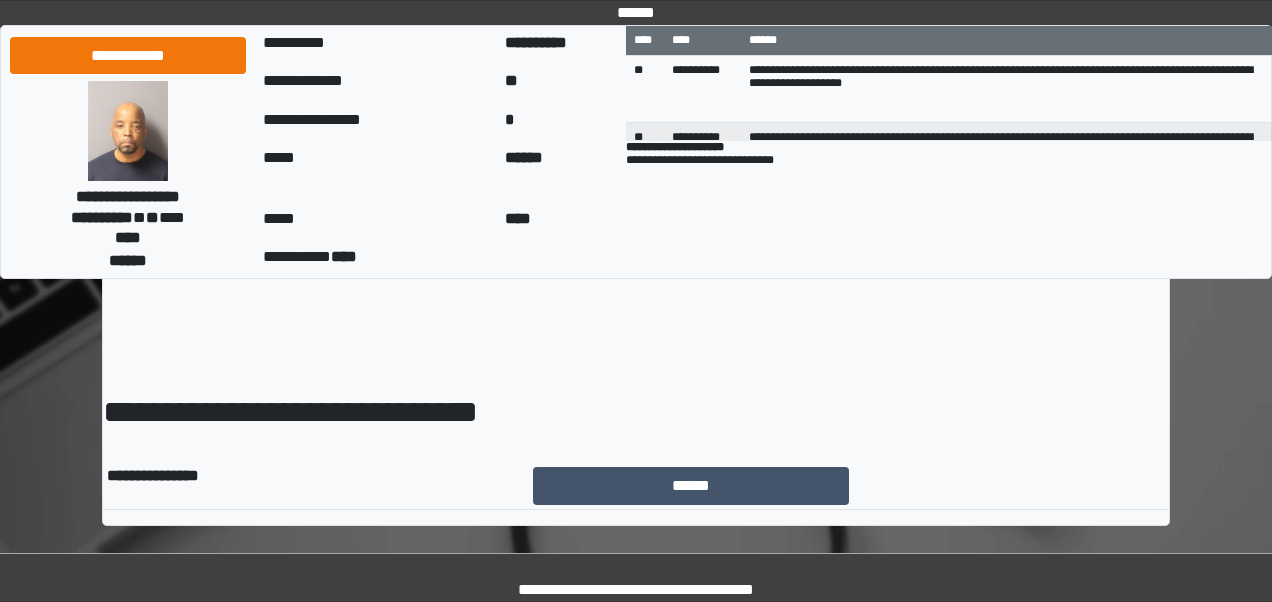 scroll, scrollTop: 0, scrollLeft: 0, axis: both 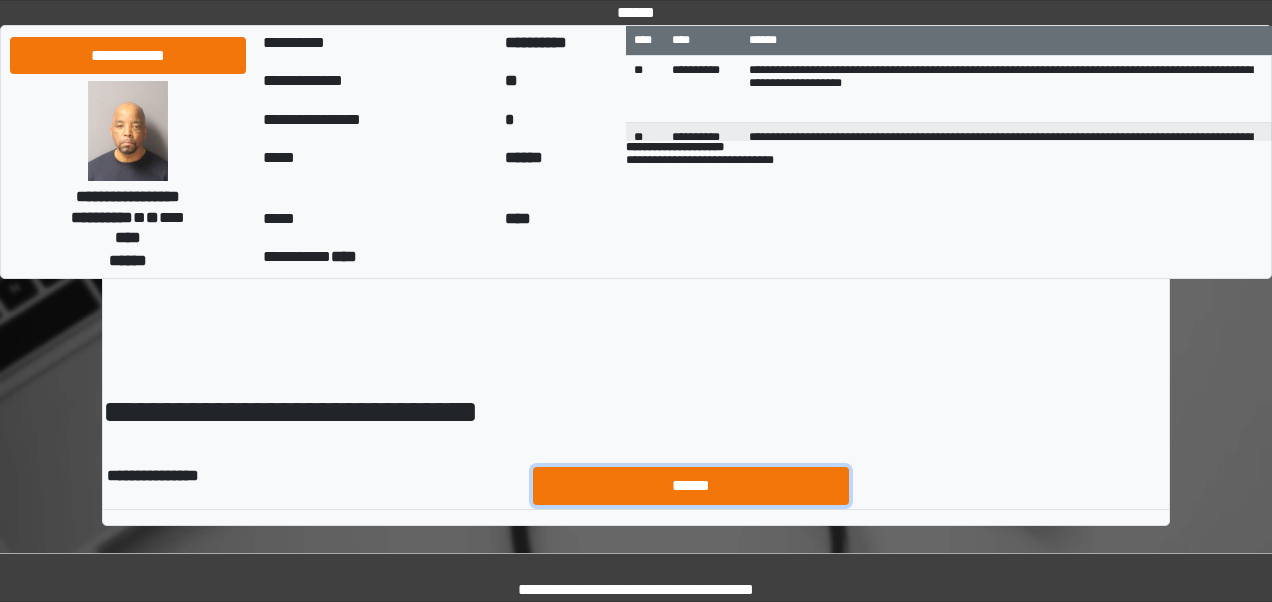 click on "******" at bounding box center (691, 485) 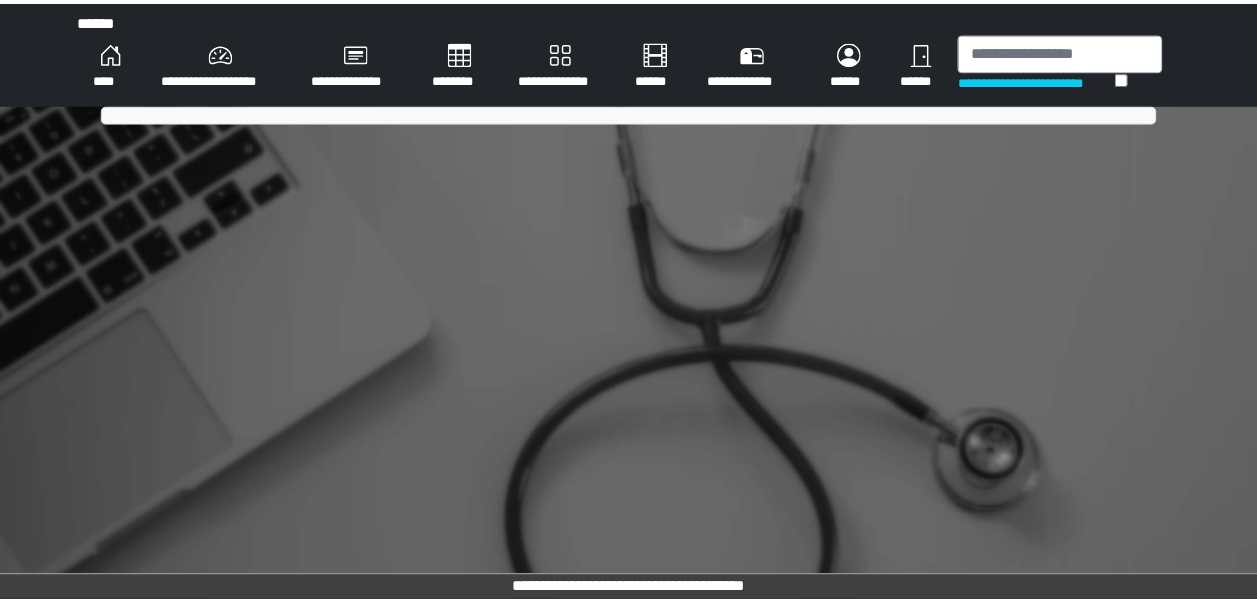 scroll, scrollTop: 0, scrollLeft: 0, axis: both 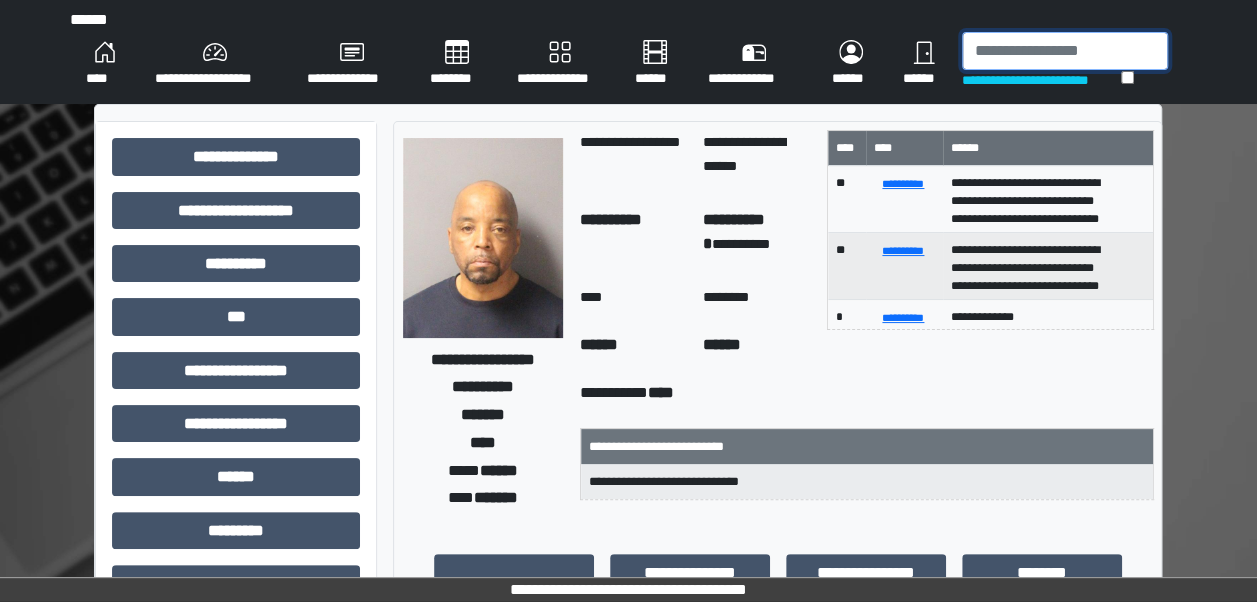click at bounding box center (1065, 51) 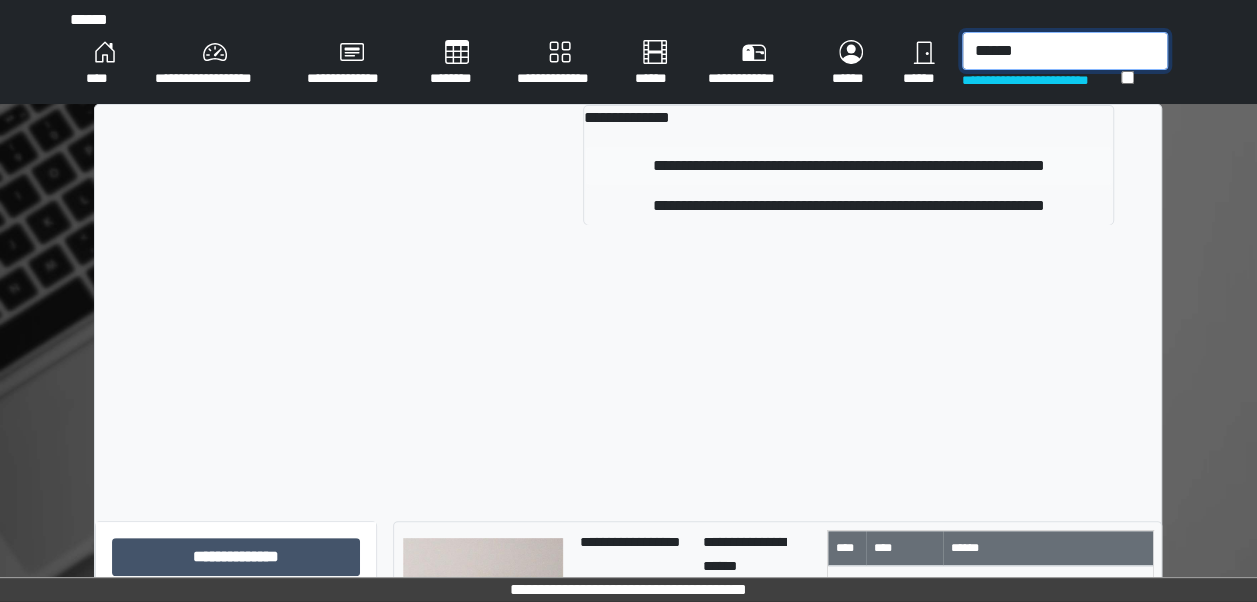 type on "******" 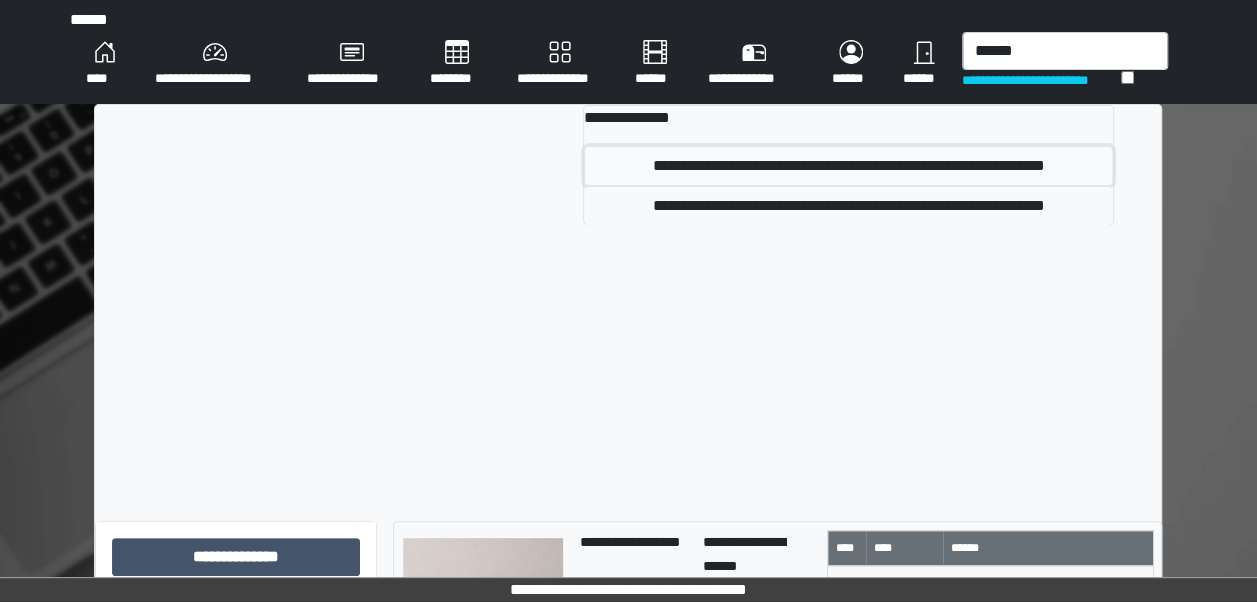 click on "**********" at bounding box center [848, 166] 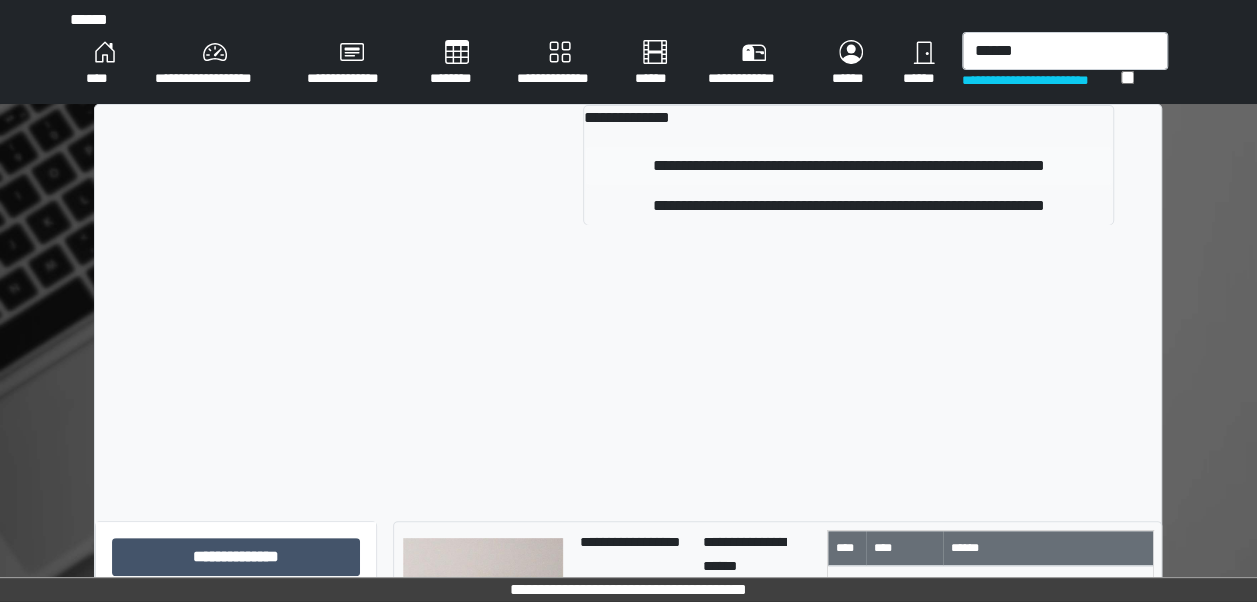 type 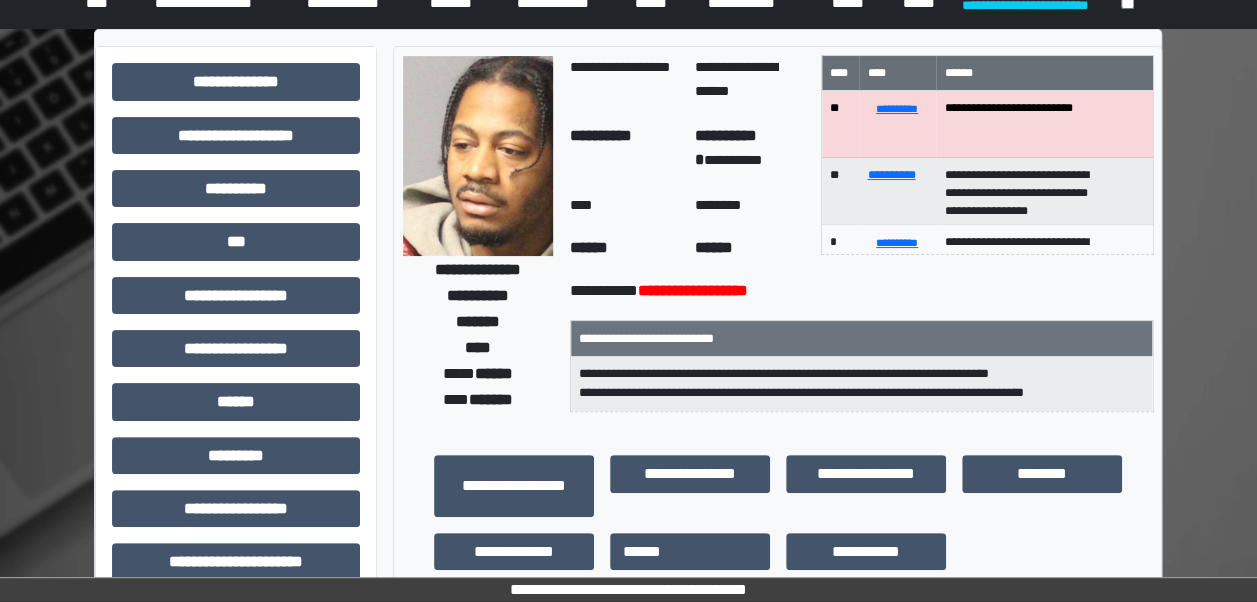 scroll, scrollTop: 0, scrollLeft: 0, axis: both 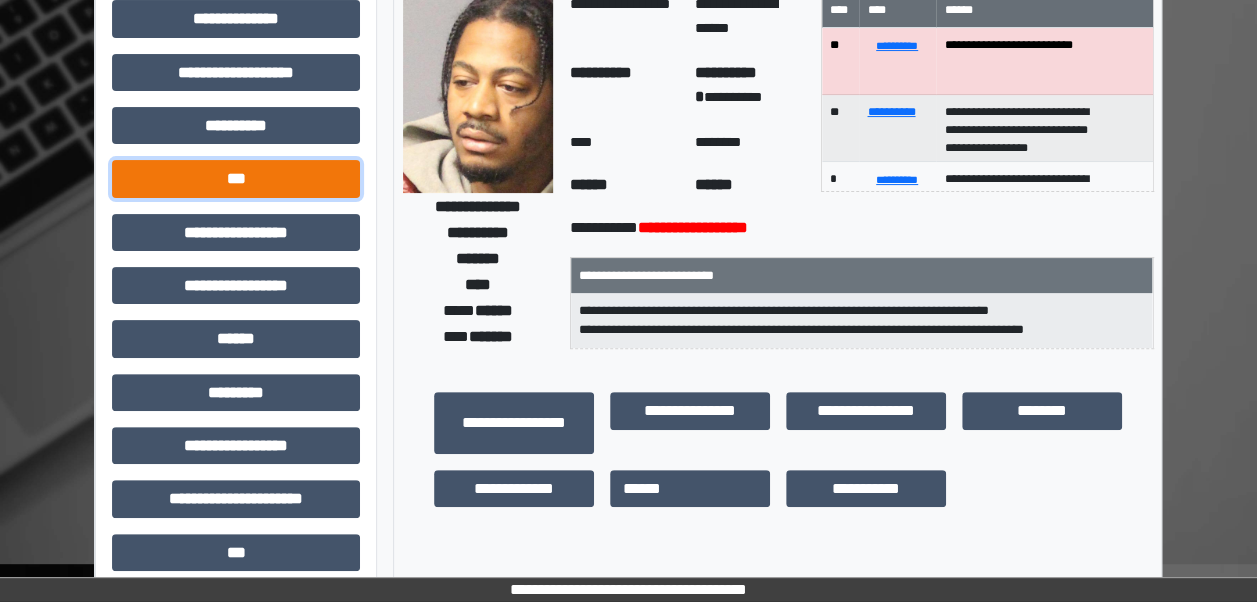 click on "***" at bounding box center (236, 178) 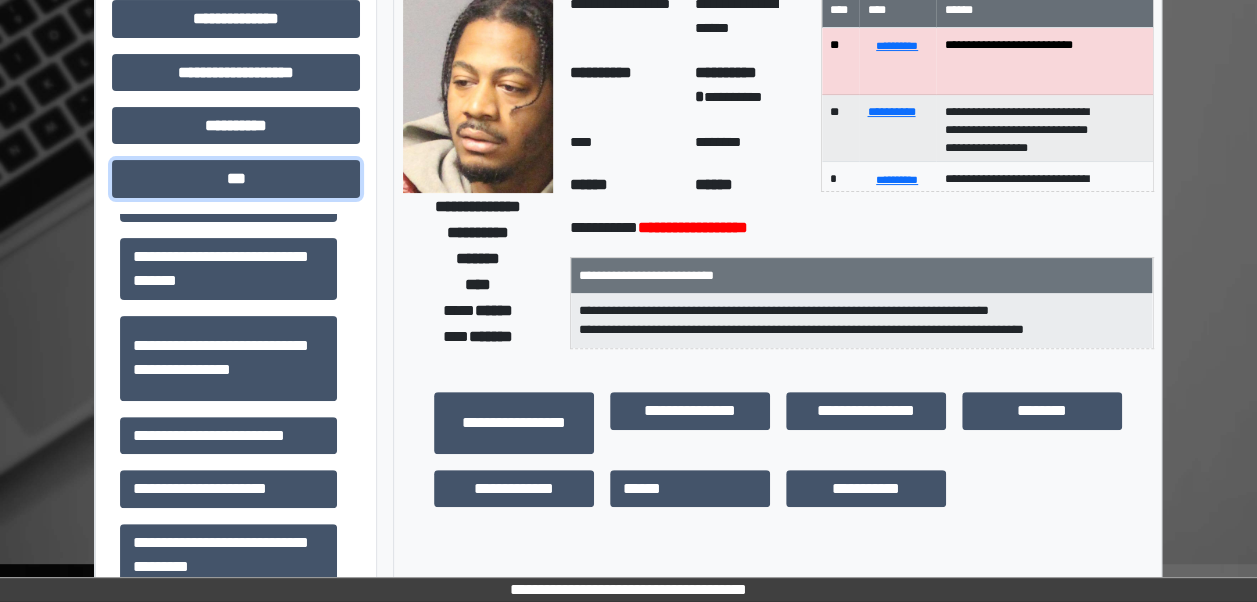scroll, scrollTop: 141, scrollLeft: 0, axis: vertical 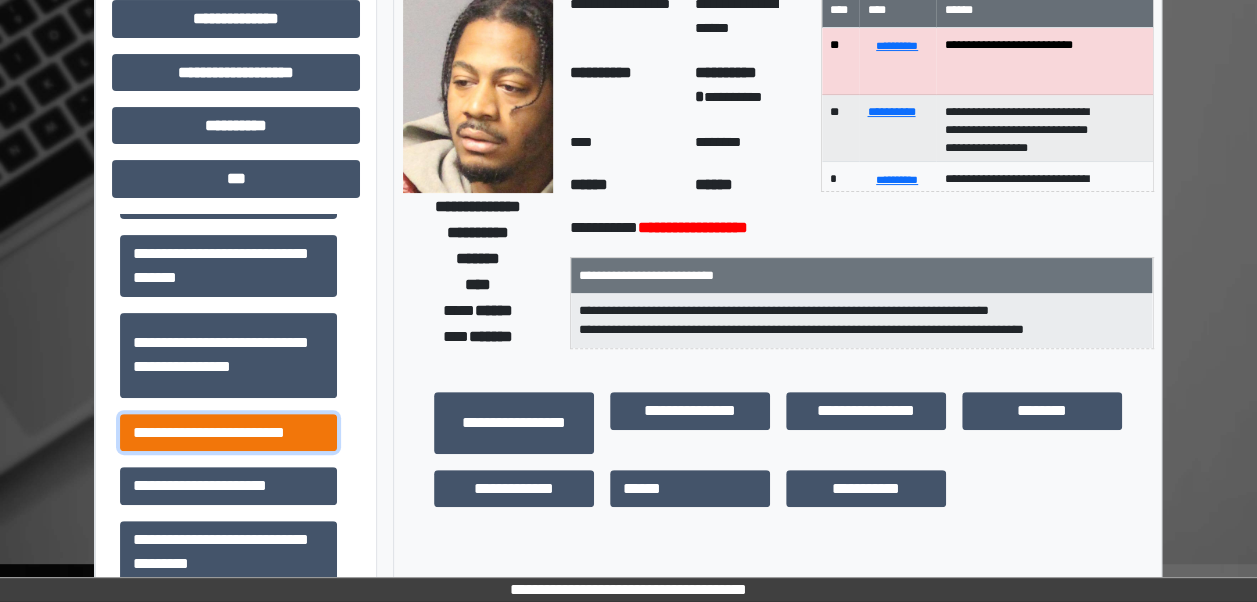 click on "**********" at bounding box center [228, 432] 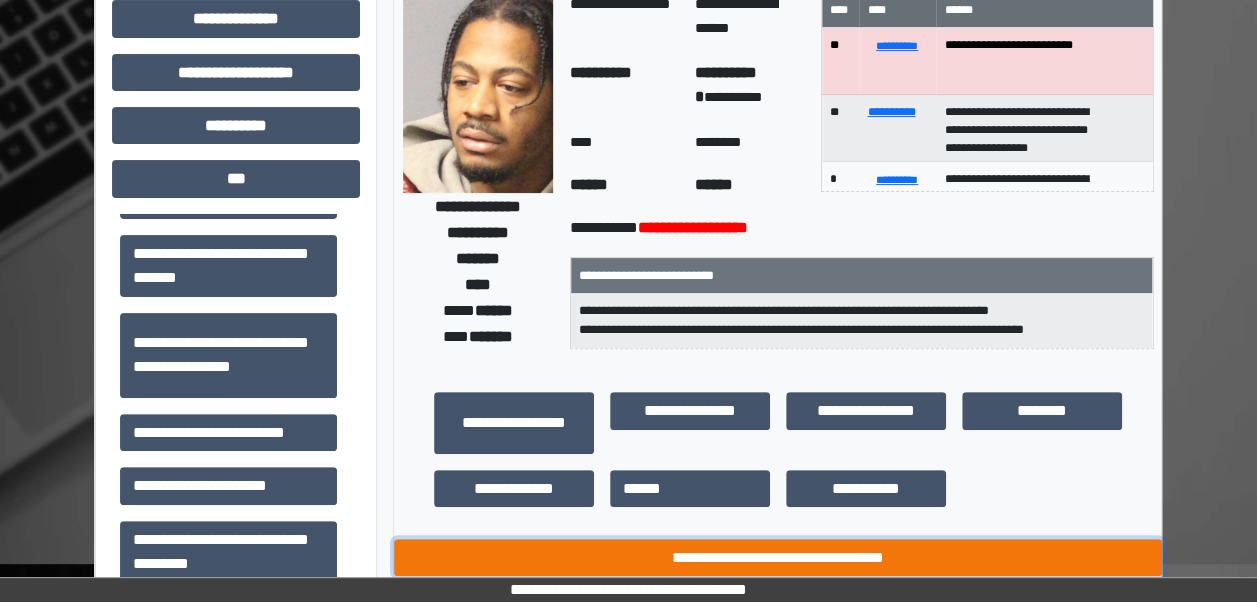 click on "**********" at bounding box center (778, 557) 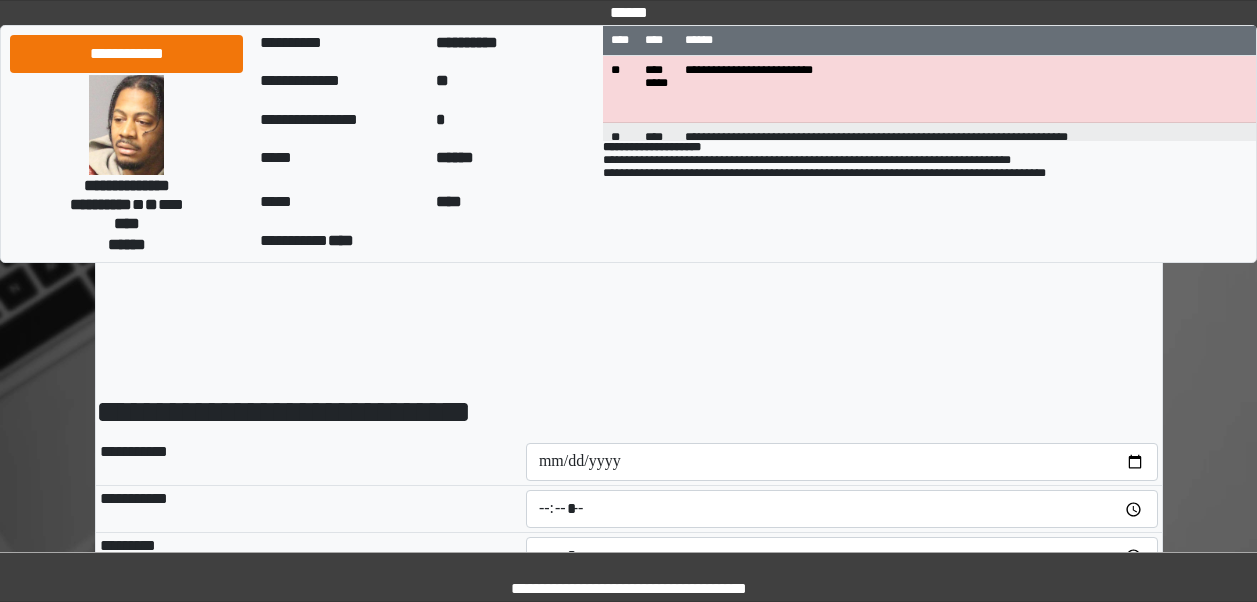 scroll, scrollTop: 0, scrollLeft: 0, axis: both 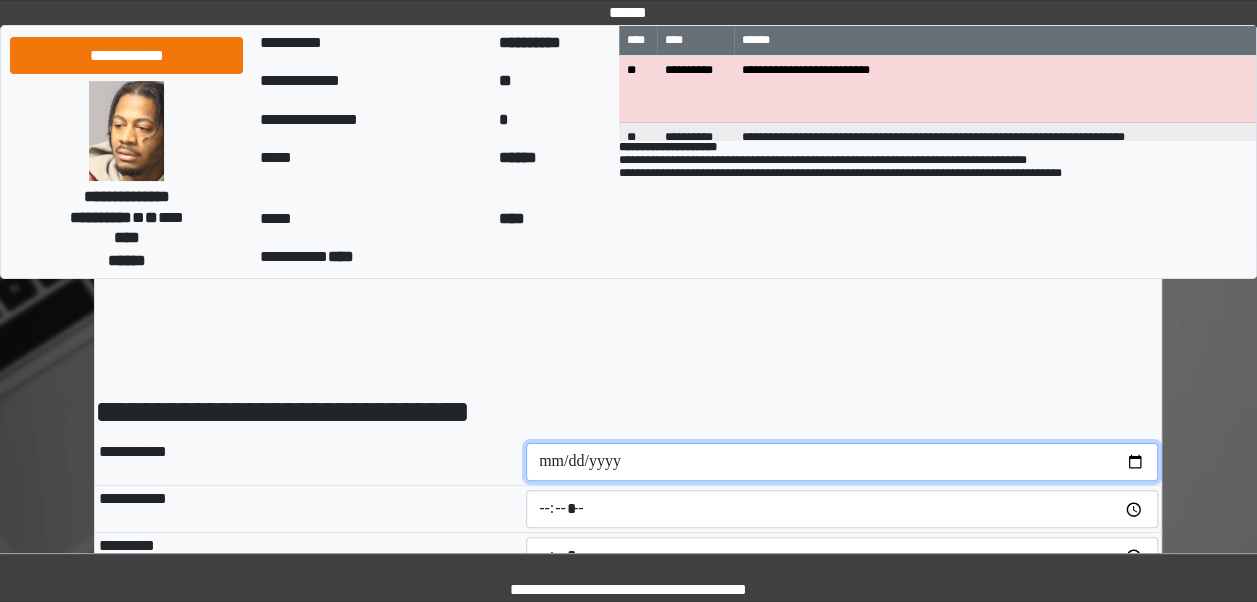 click at bounding box center (842, 462) 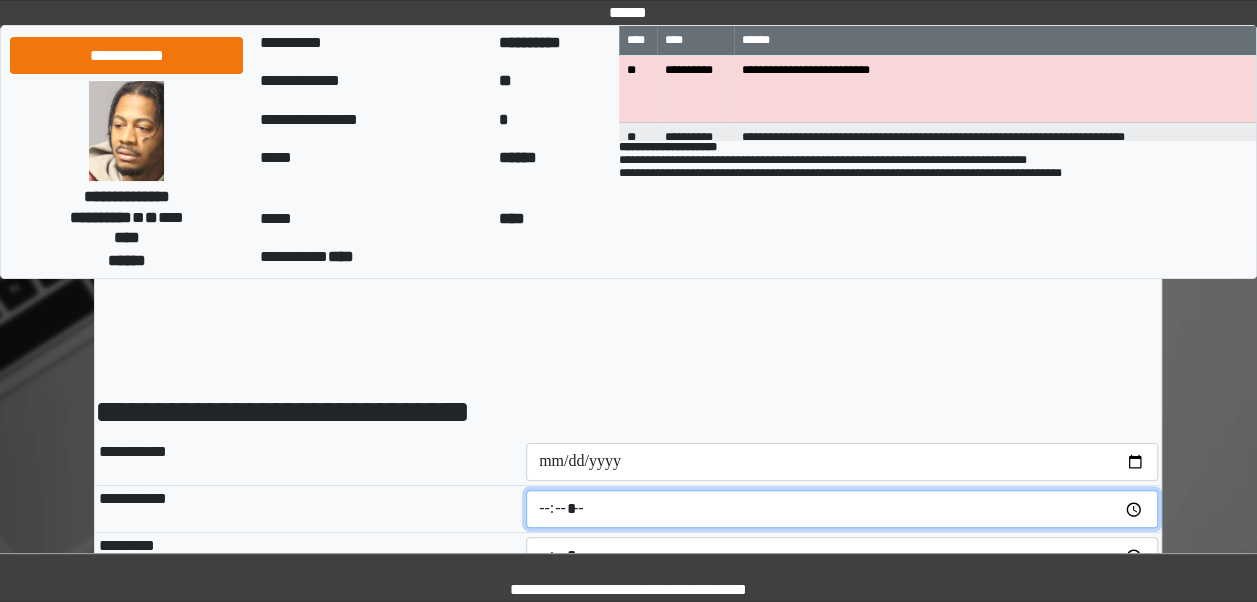 click at bounding box center (842, 509) 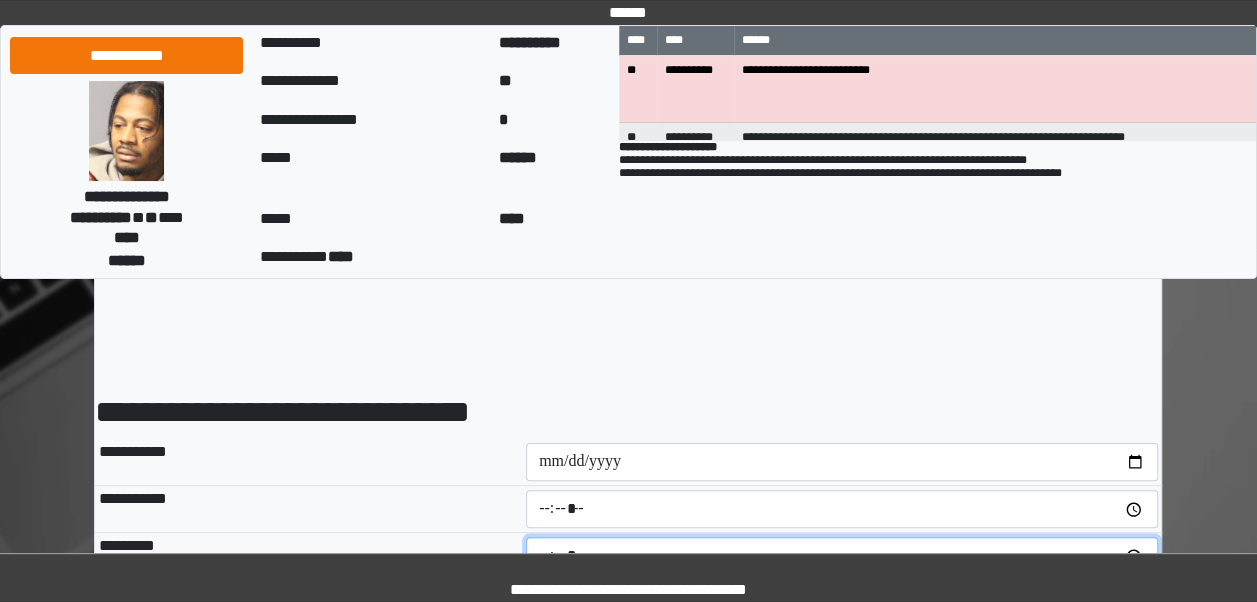 type on "*****" 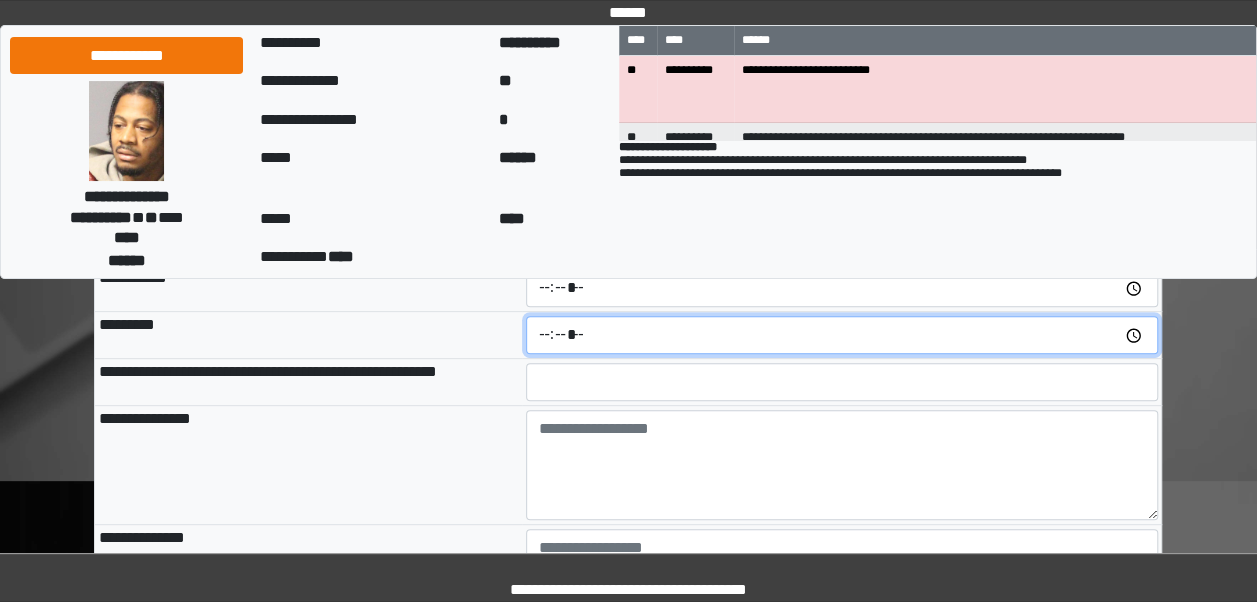 scroll, scrollTop: 227, scrollLeft: 0, axis: vertical 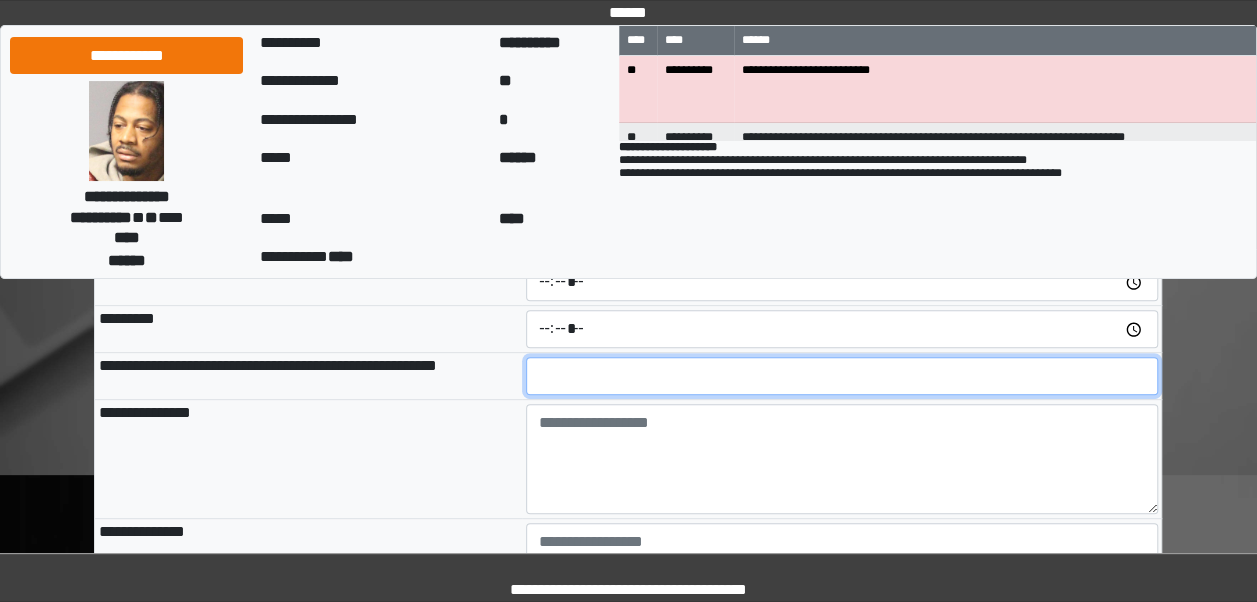 type on "**" 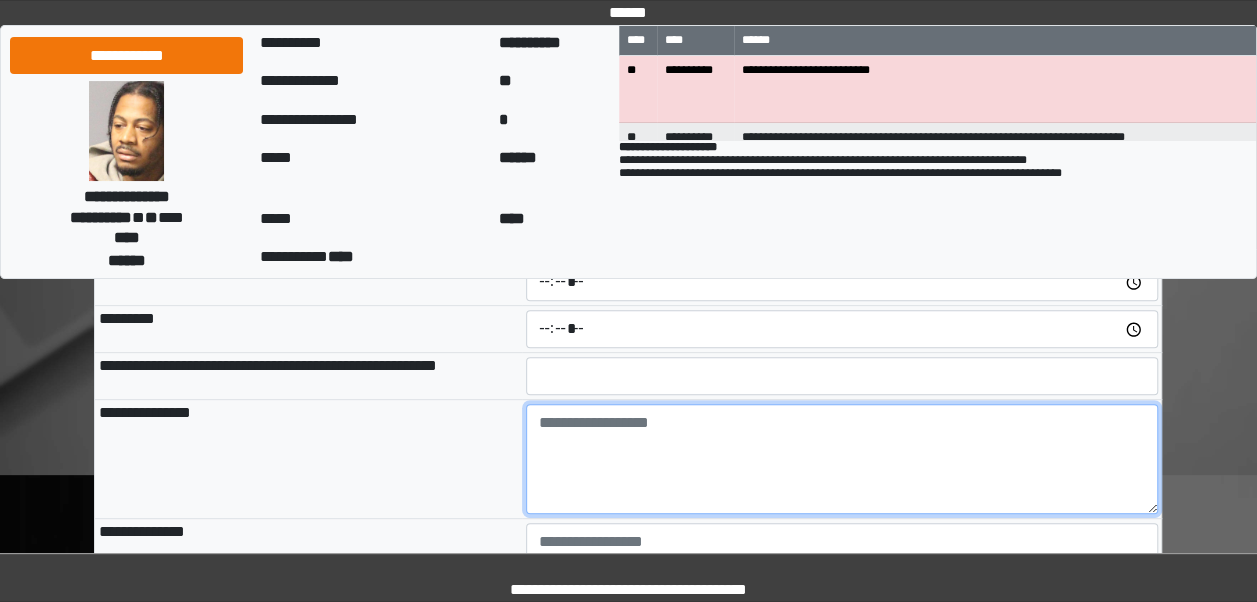 click at bounding box center [842, 459] 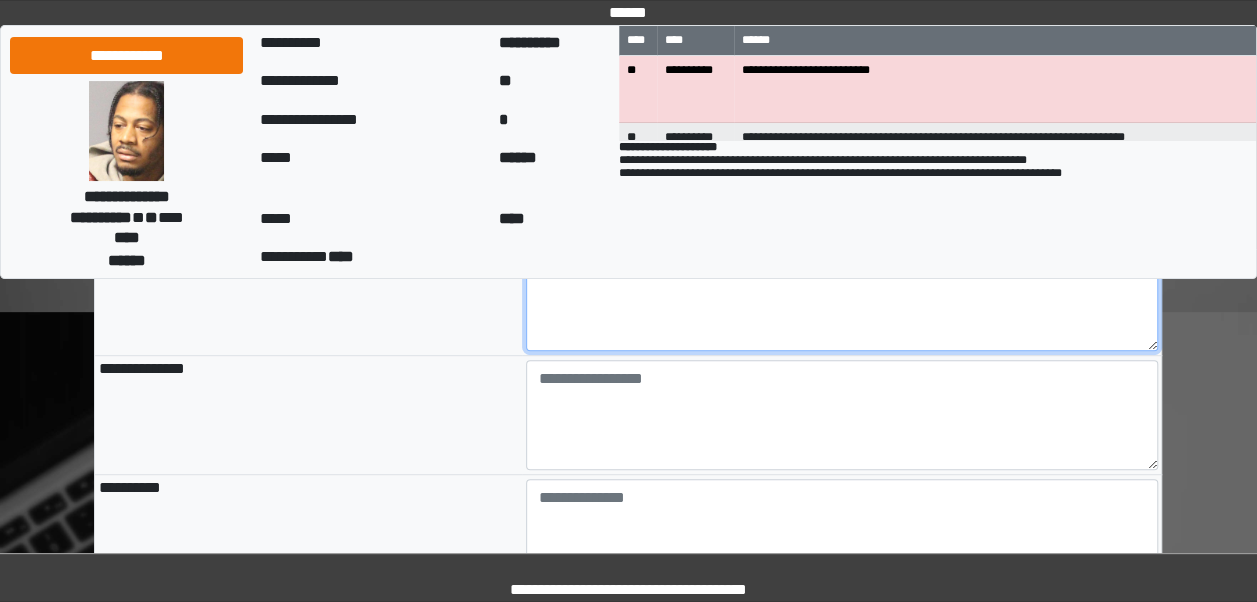 scroll, scrollTop: 398, scrollLeft: 0, axis: vertical 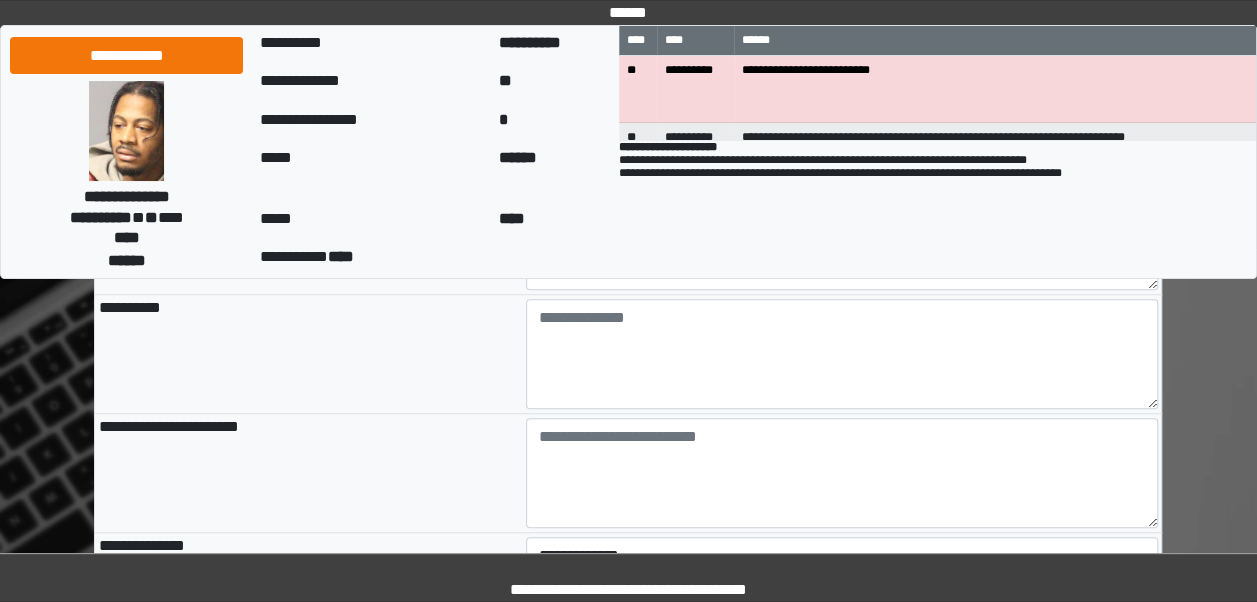 type on "**********" 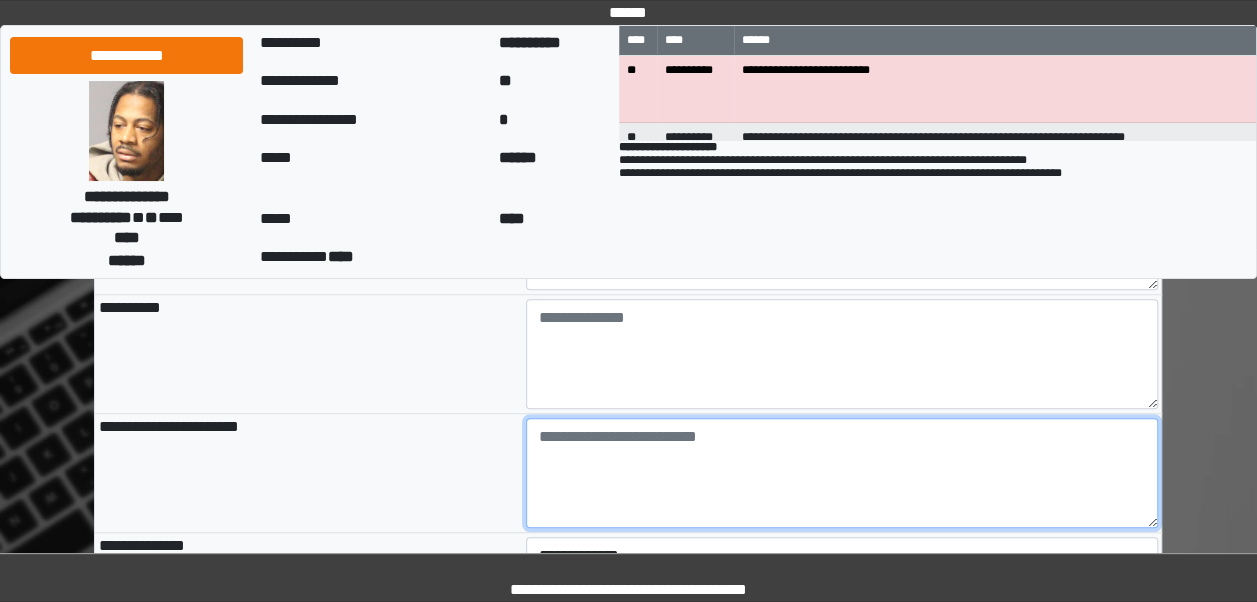 click at bounding box center [842, 473] 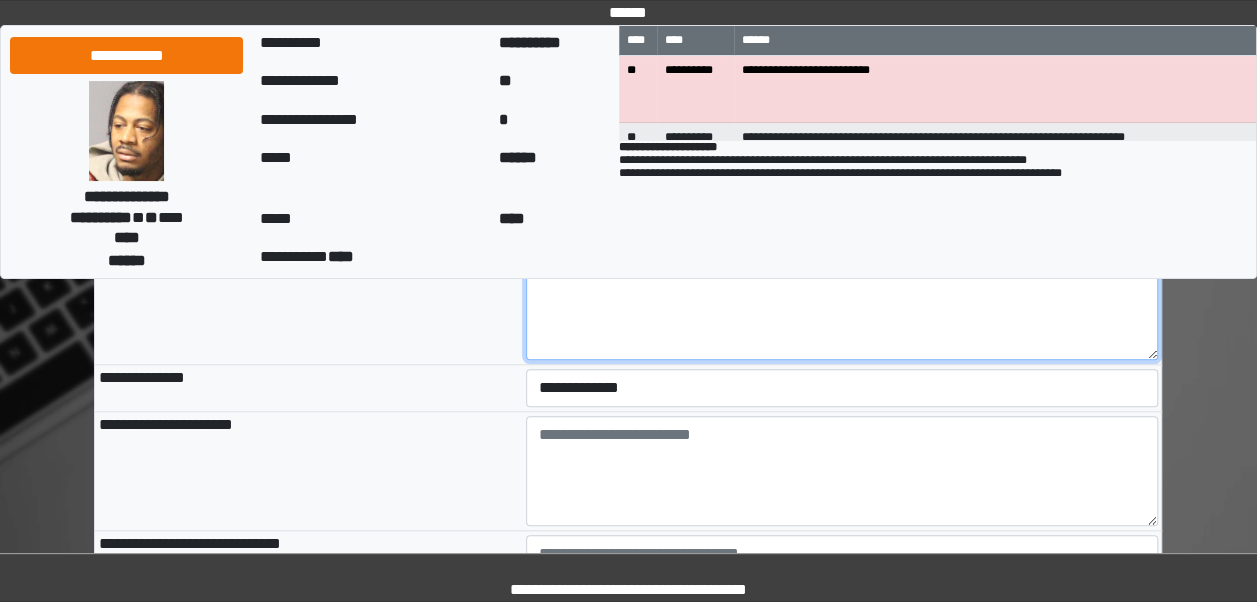 scroll, scrollTop: 779, scrollLeft: 0, axis: vertical 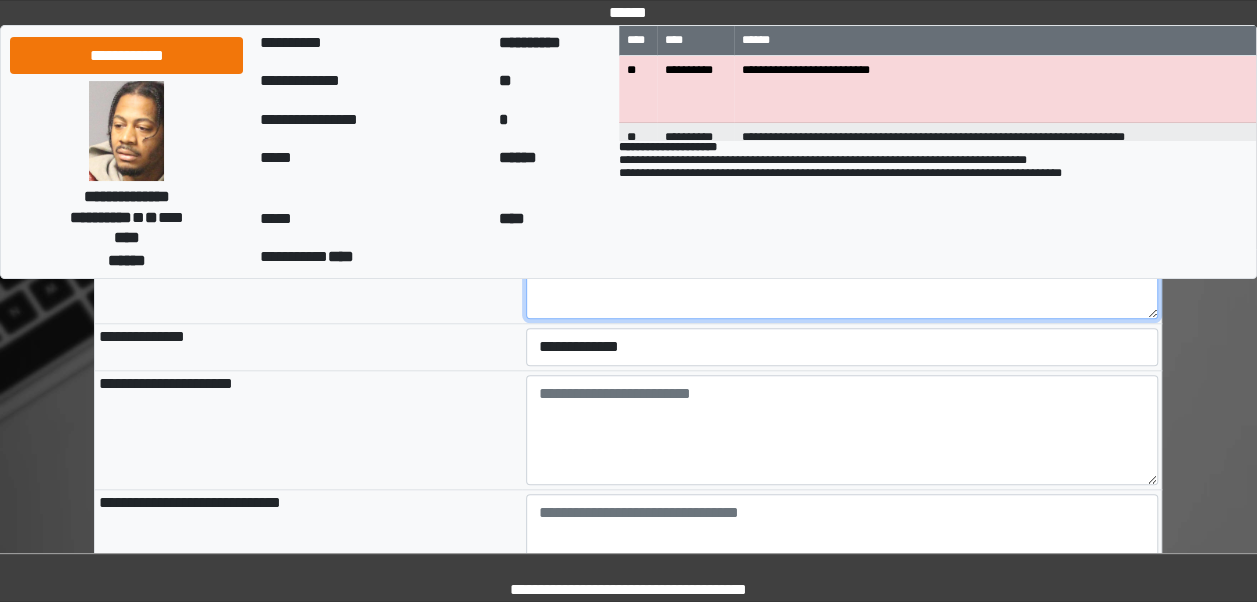 type on "**" 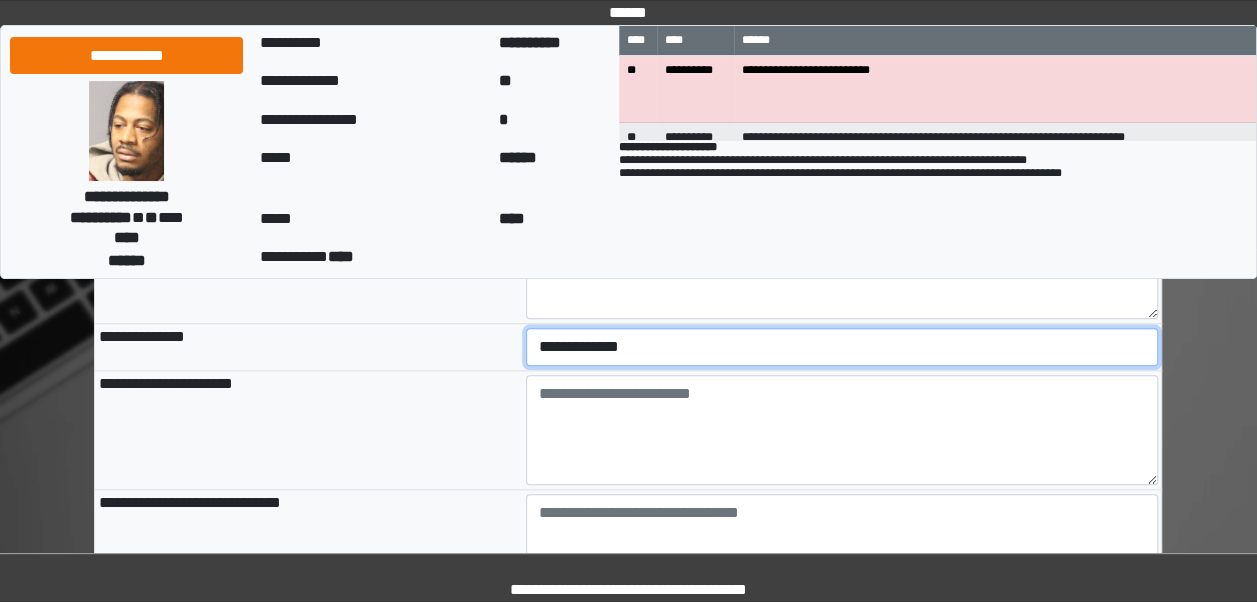 click on "**********" at bounding box center [842, 347] 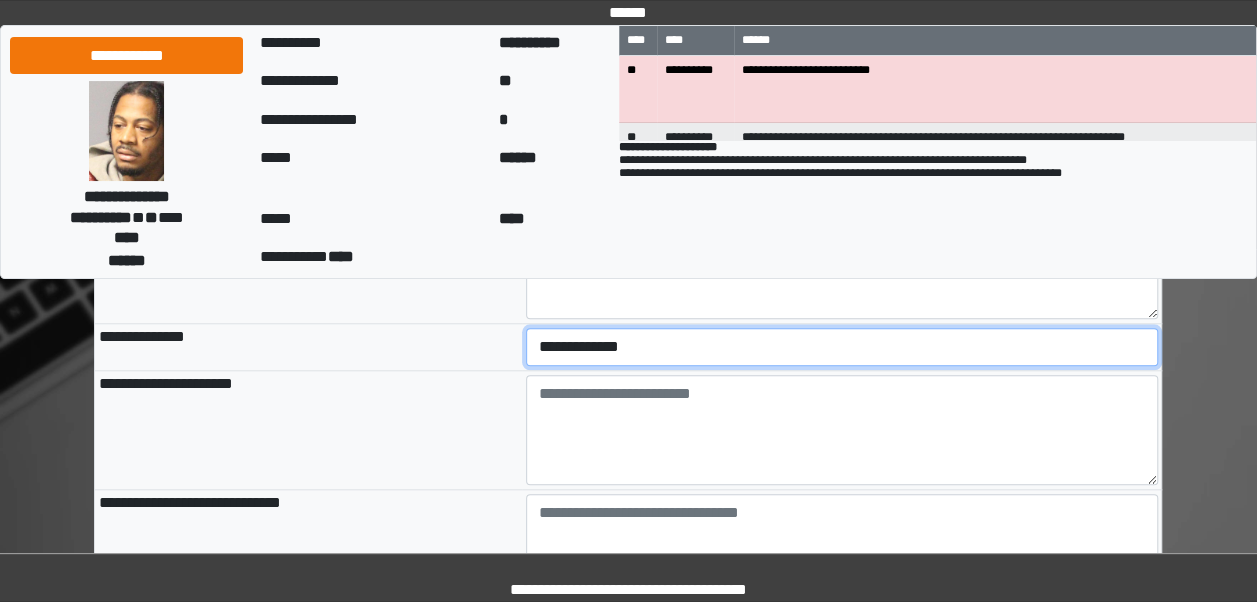 select on "***" 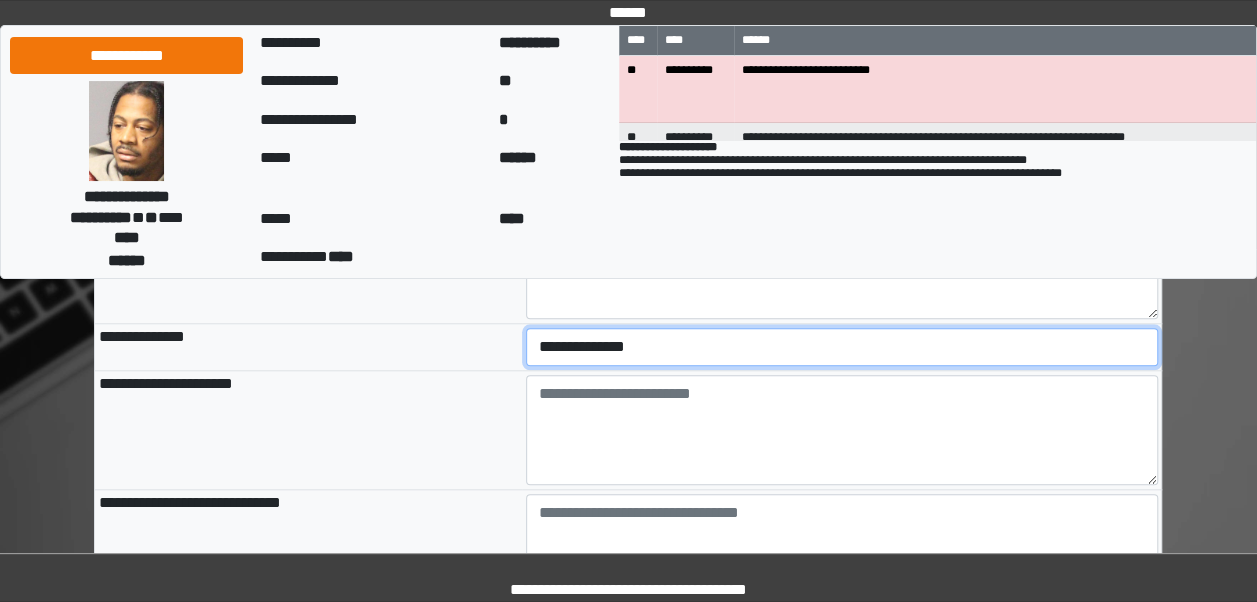click on "**********" at bounding box center (842, 347) 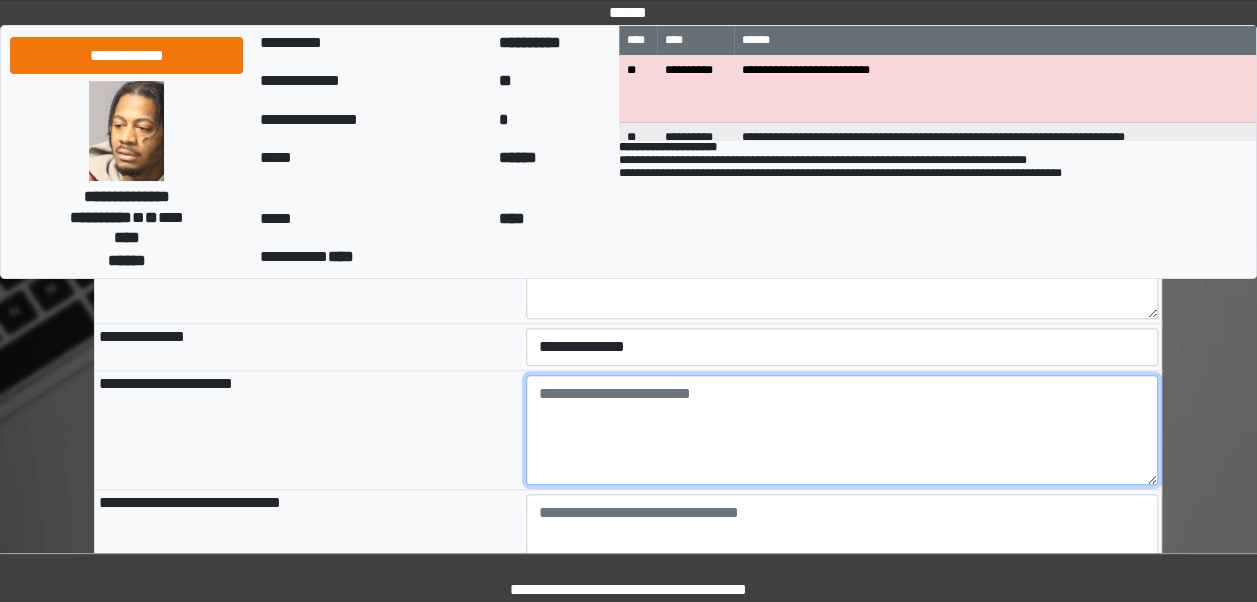 click at bounding box center [842, 430] 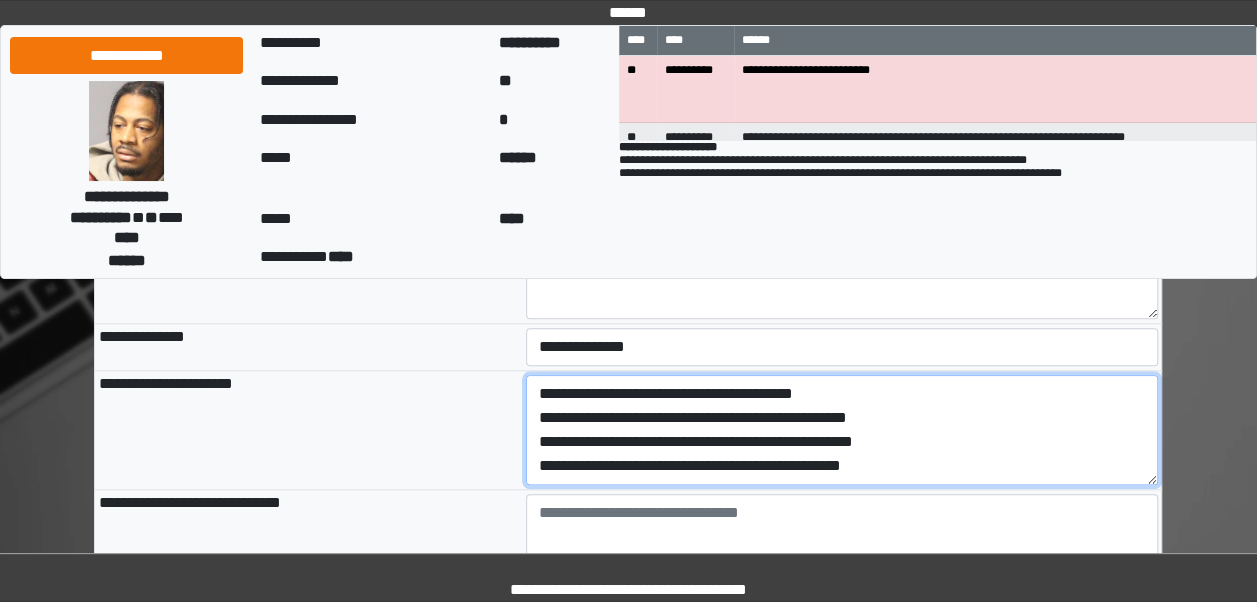 scroll, scrollTop: 88, scrollLeft: 0, axis: vertical 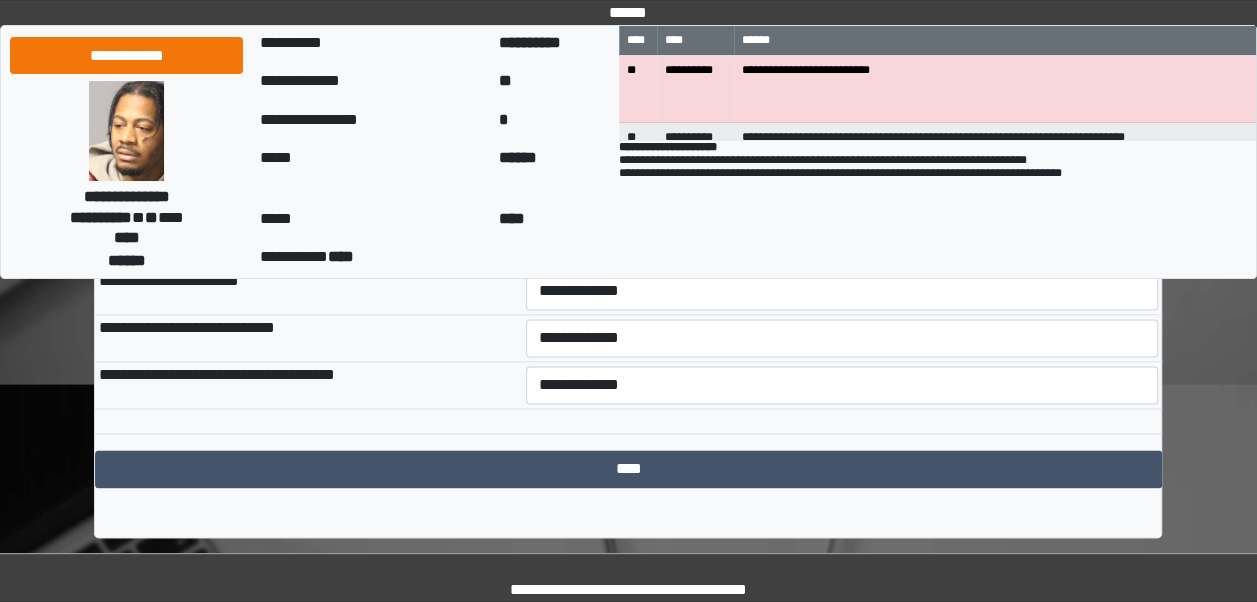 type on "**********" 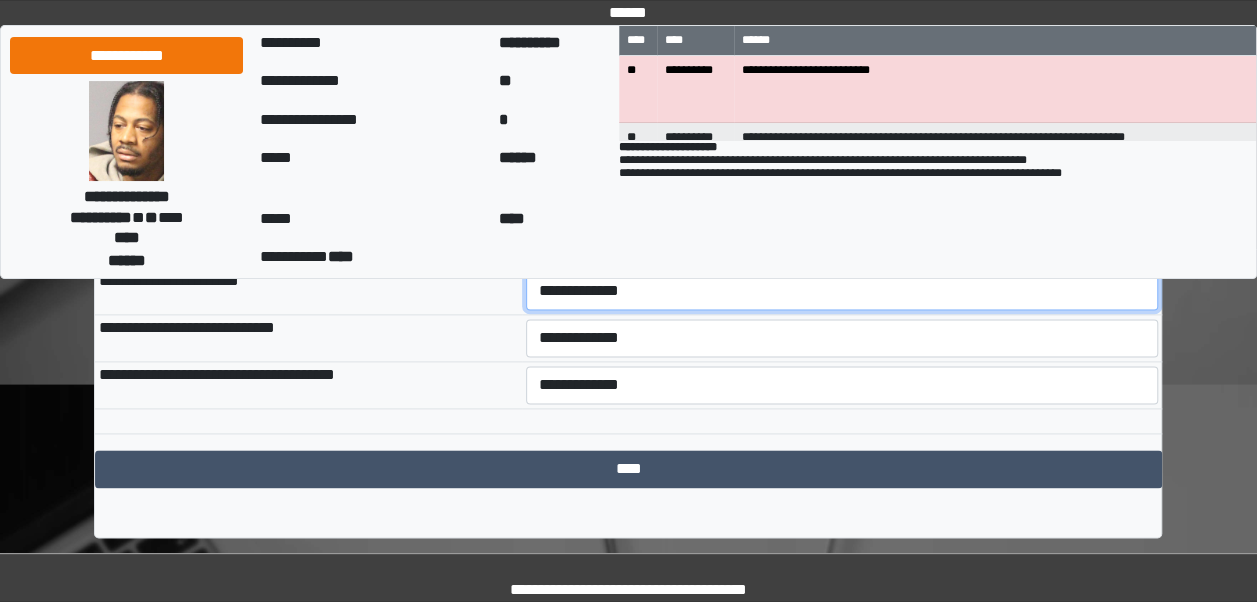 click on "**********" at bounding box center [842, 291] 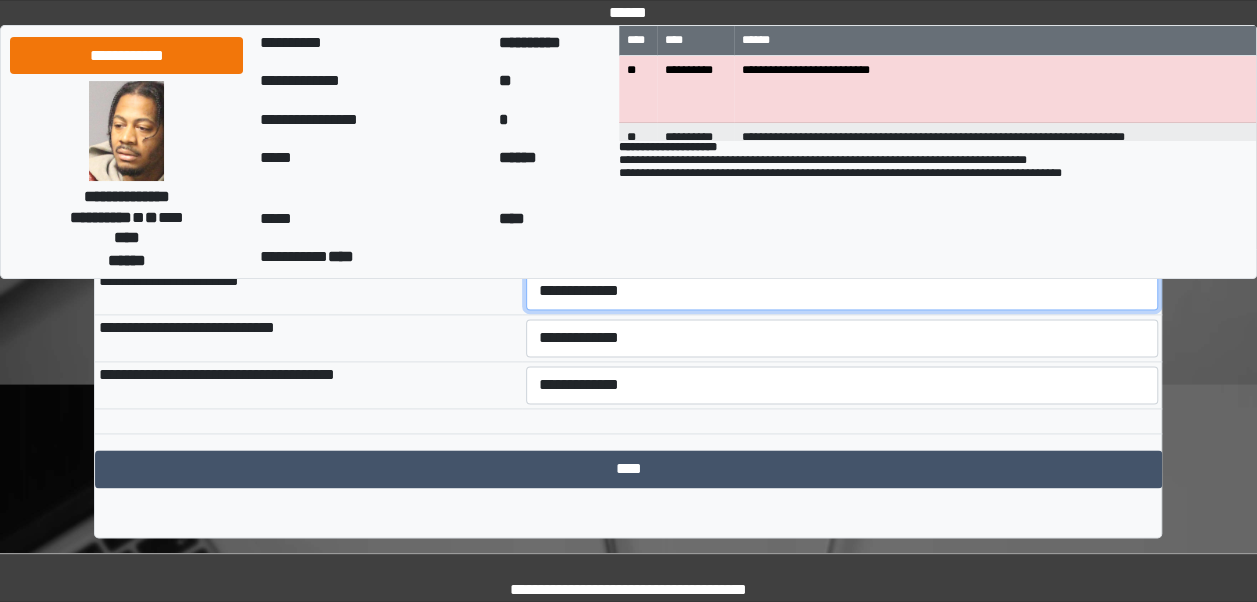 select on "***" 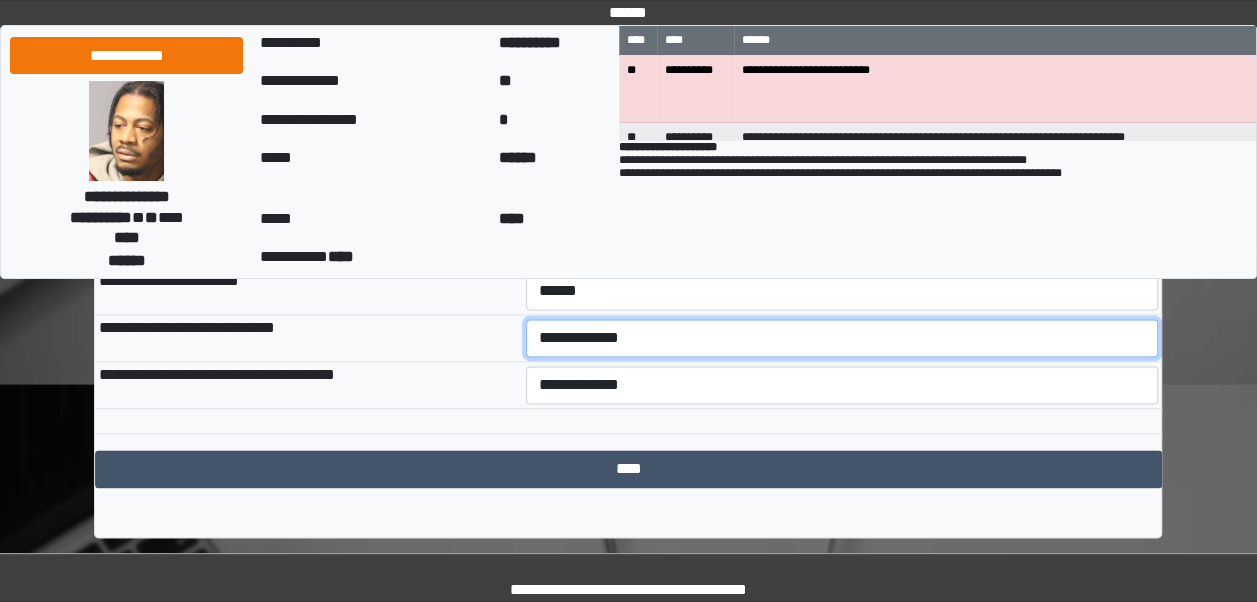 click on "**********" at bounding box center (842, 338) 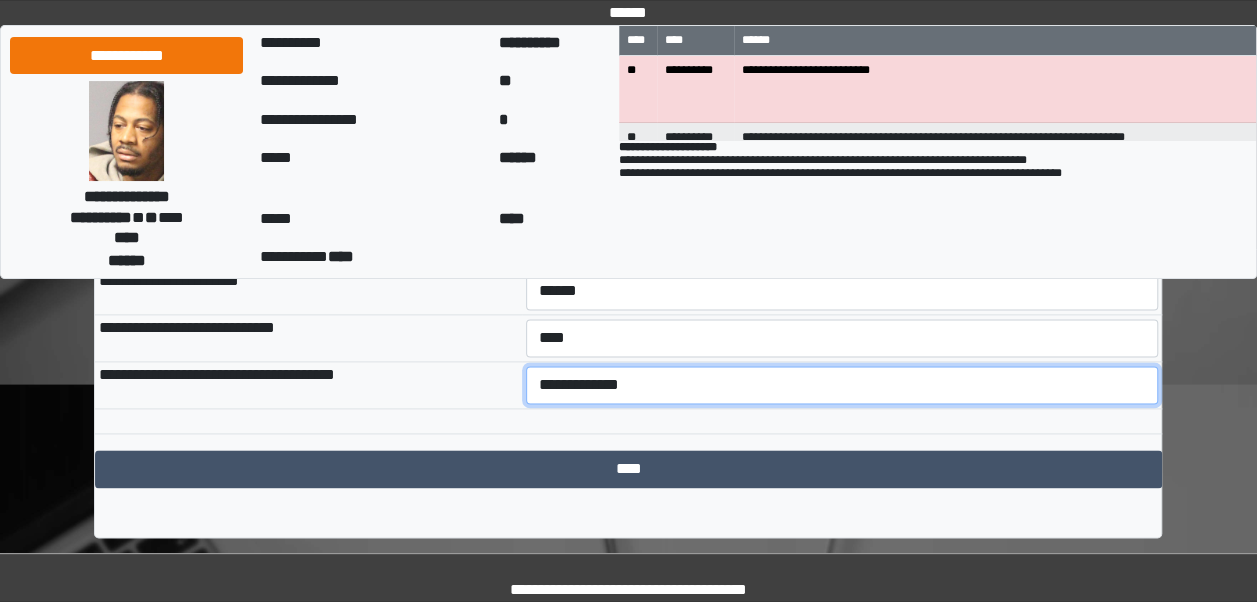 click on "**********" at bounding box center (842, 385) 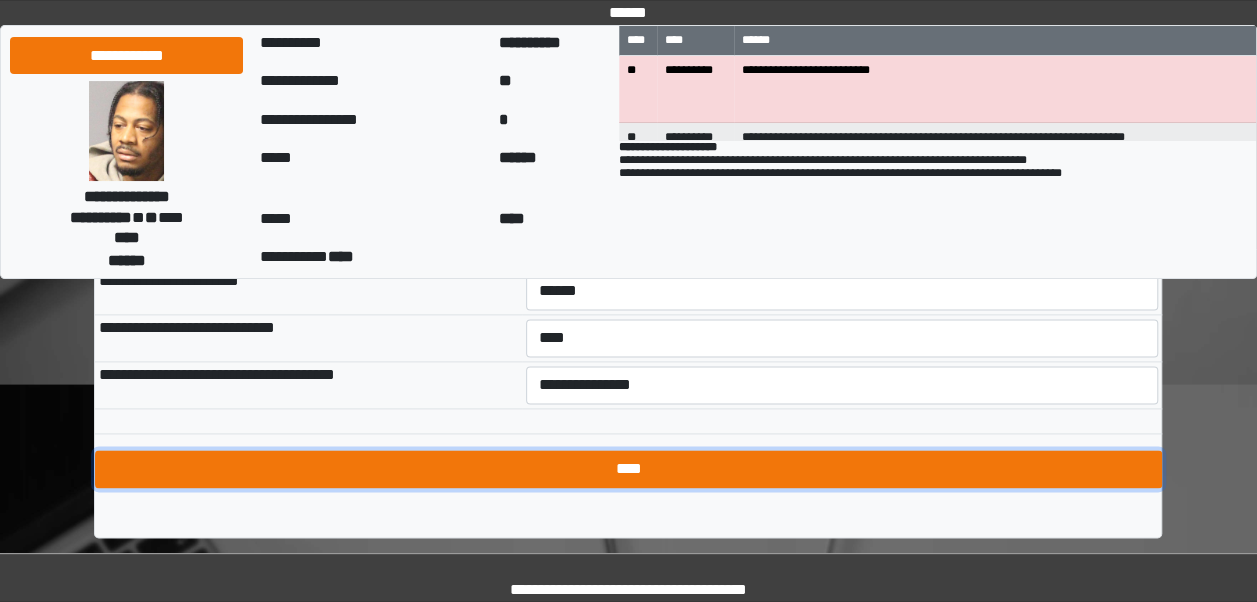 click on "****" at bounding box center [628, 469] 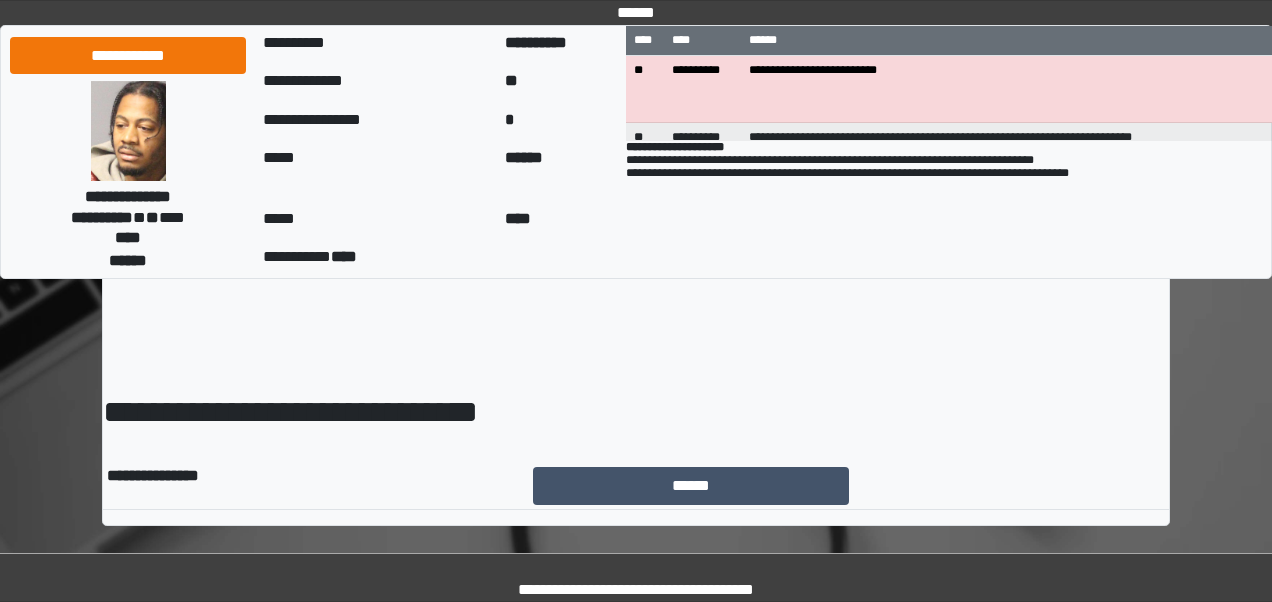 scroll, scrollTop: 0, scrollLeft: 0, axis: both 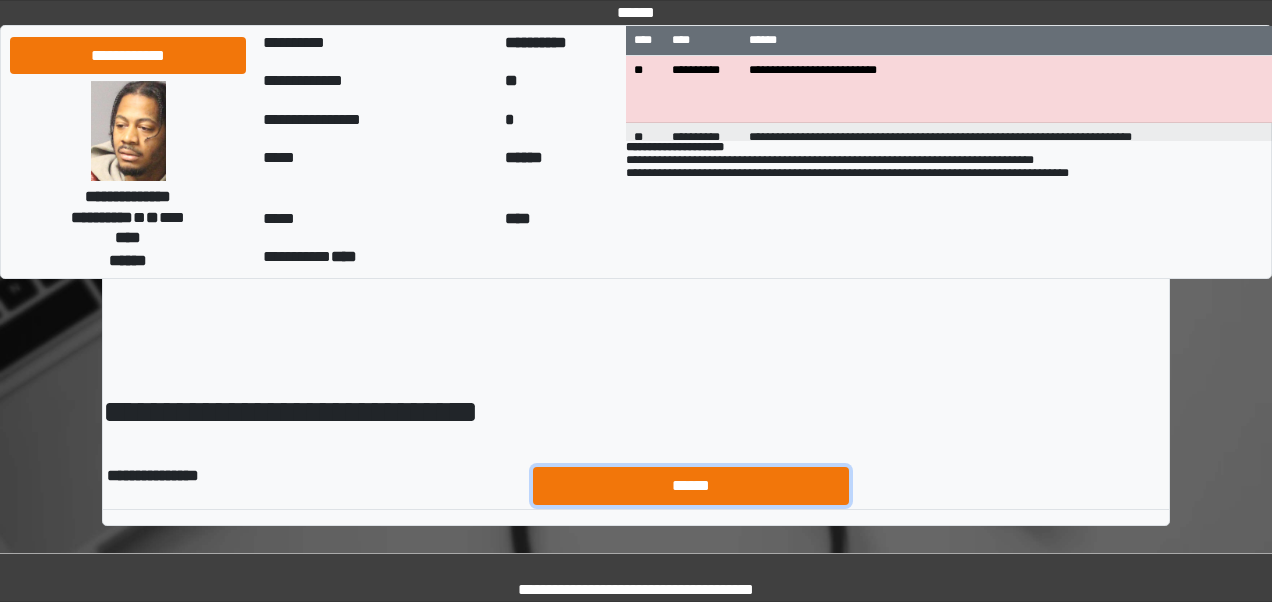 click on "******" at bounding box center (691, 485) 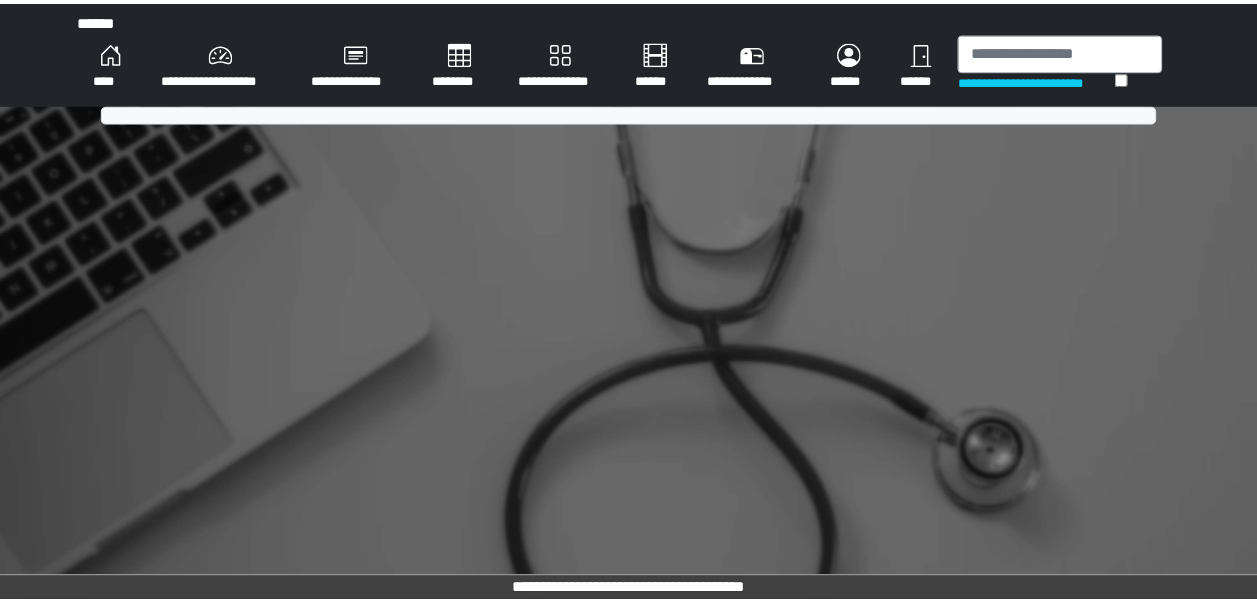 scroll, scrollTop: 0, scrollLeft: 0, axis: both 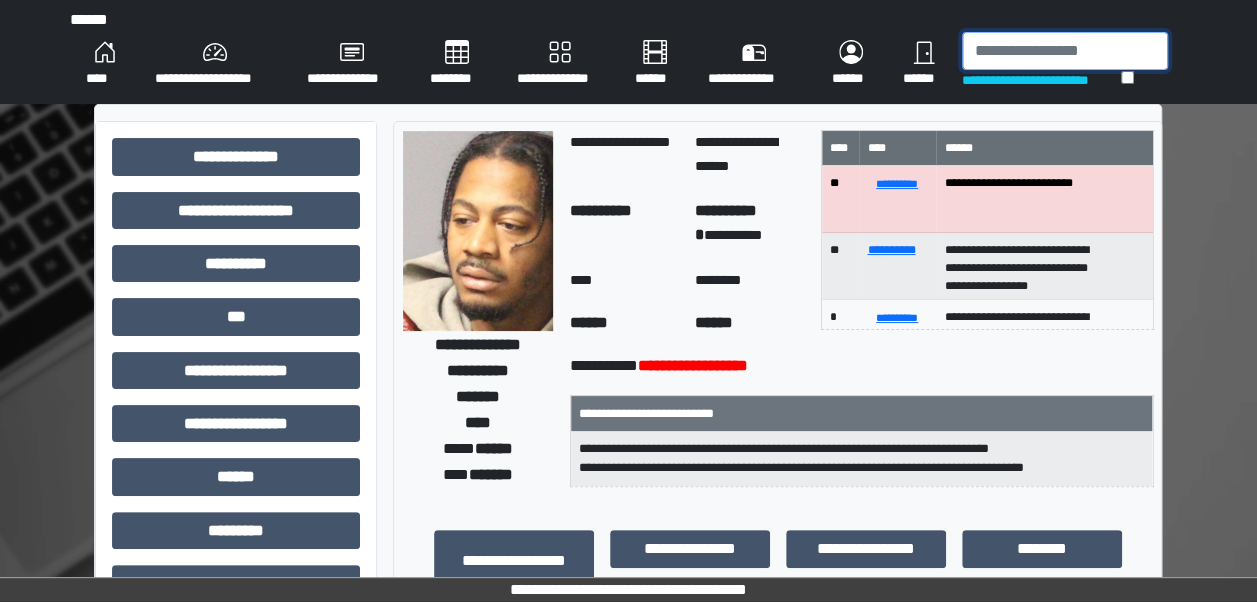click at bounding box center [1065, 51] 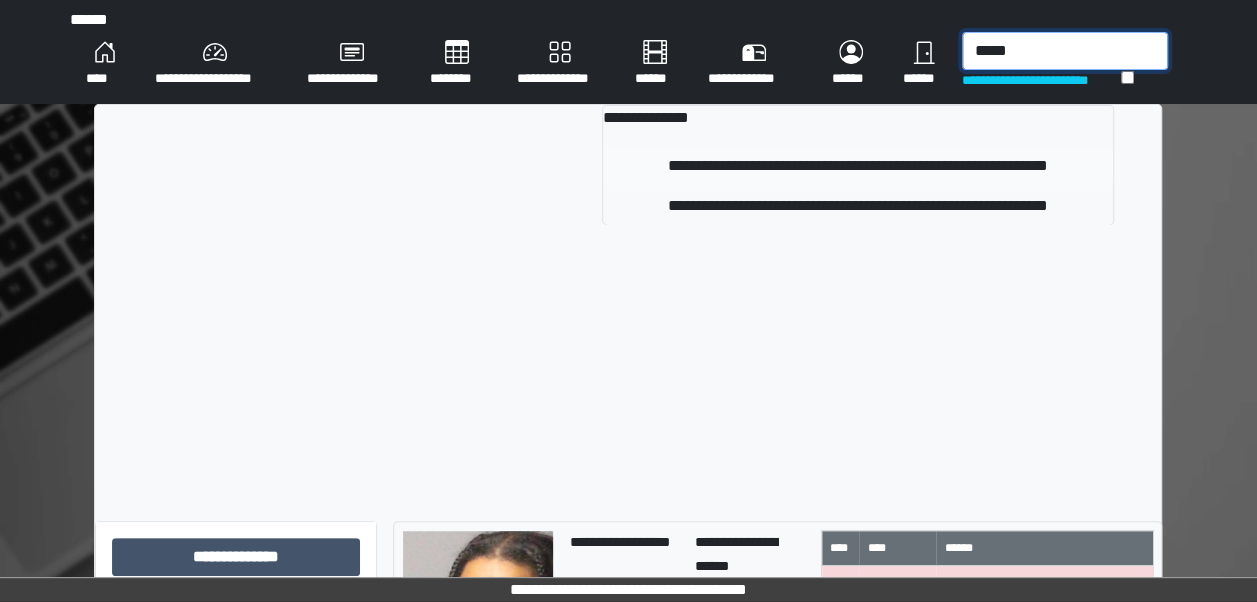 type on "*****" 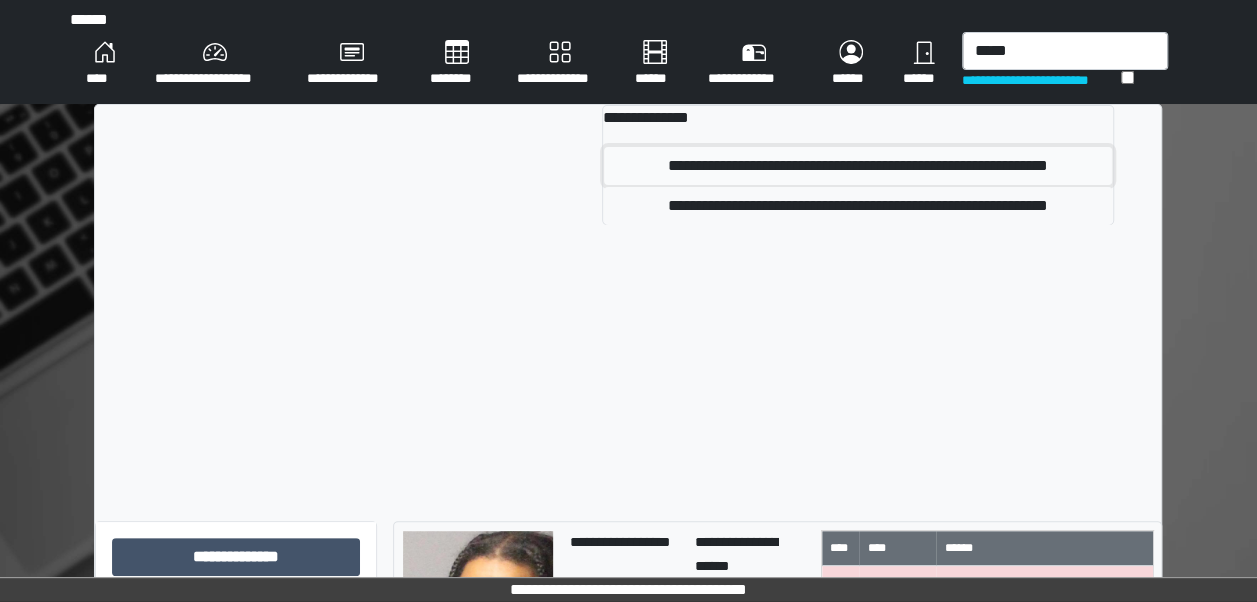 click on "**********" at bounding box center (858, 166) 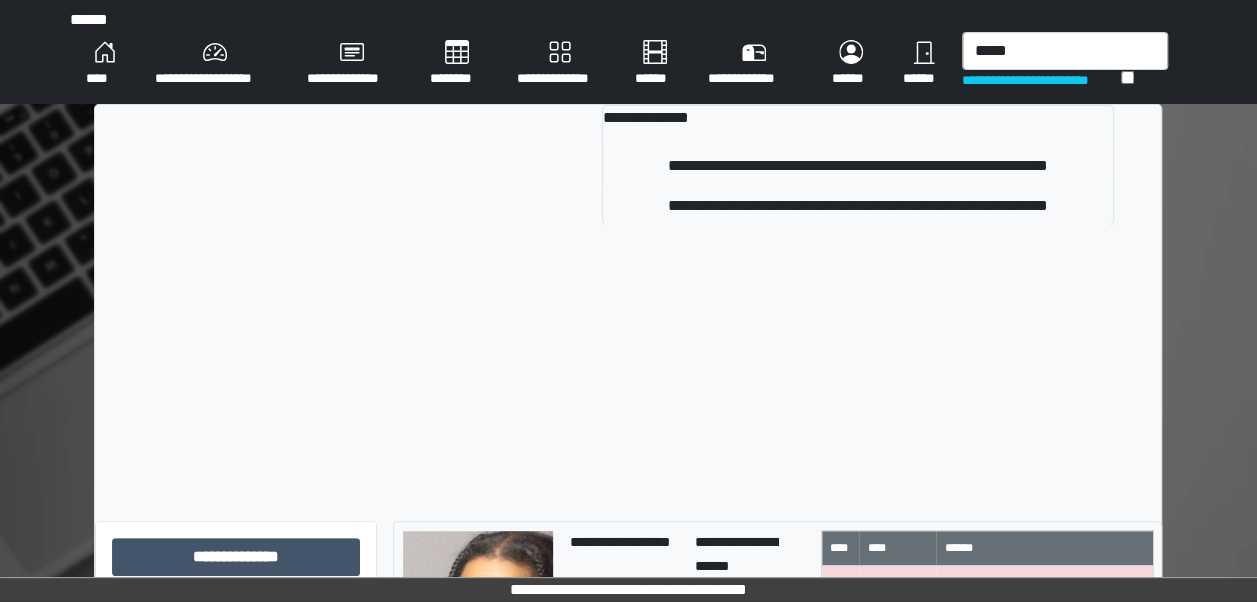 type 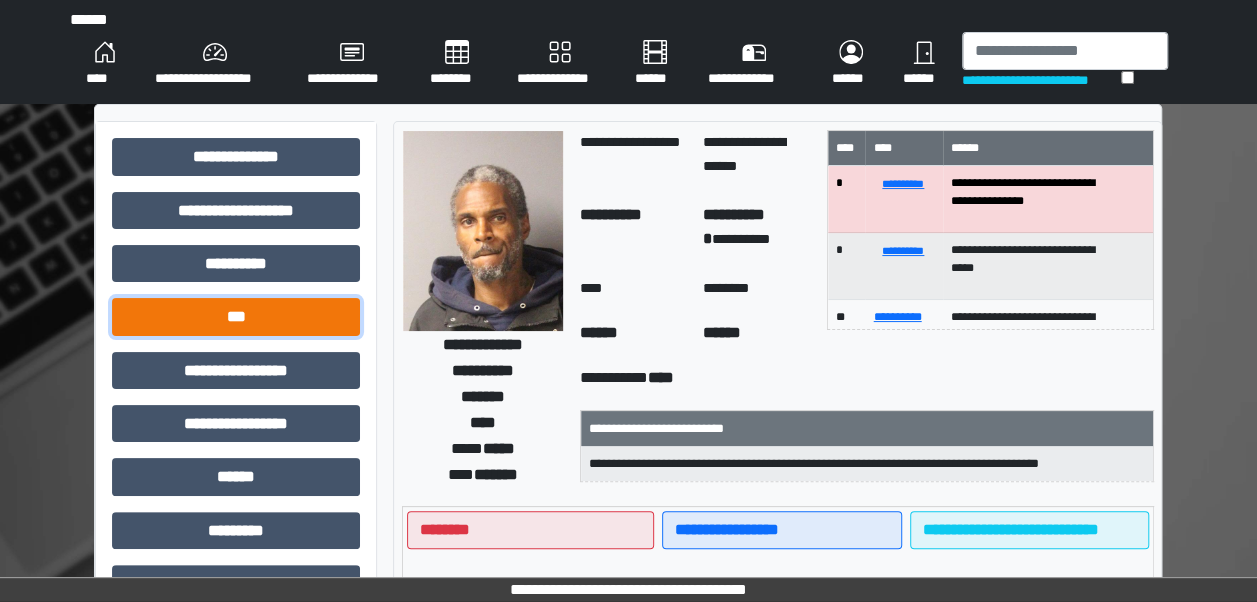 click on "***" at bounding box center [236, 316] 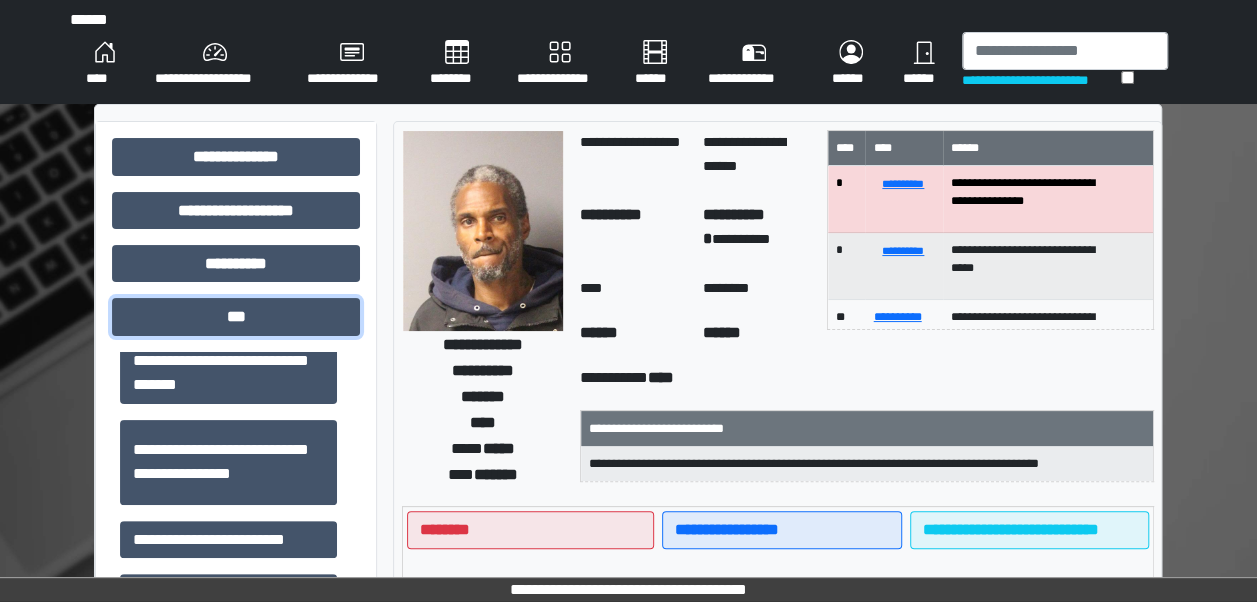 scroll, scrollTop: 204, scrollLeft: 0, axis: vertical 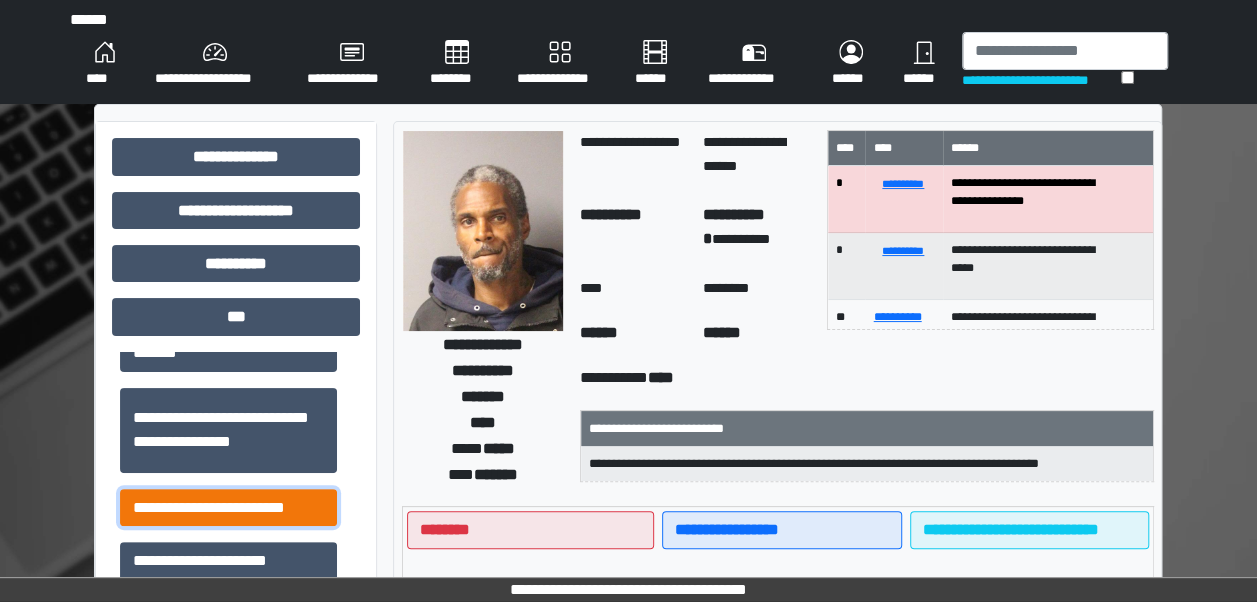 click on "**********" at bounding box center (228, 507) 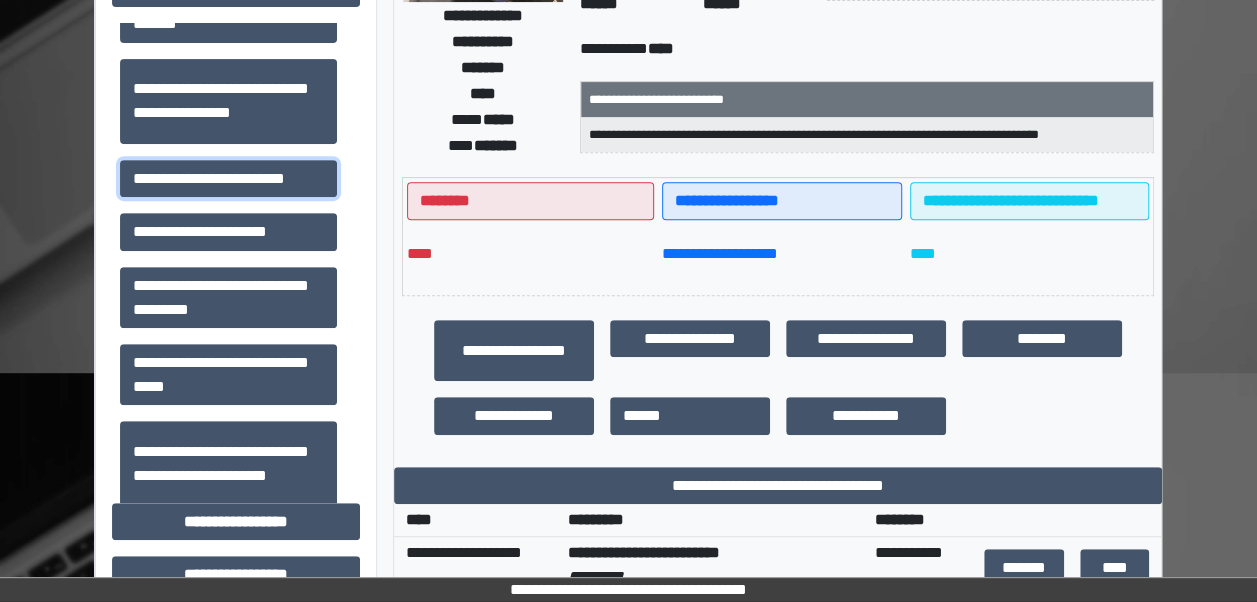 scroll, scrollTop: 321, scrollLeft: 0, axis: vertical 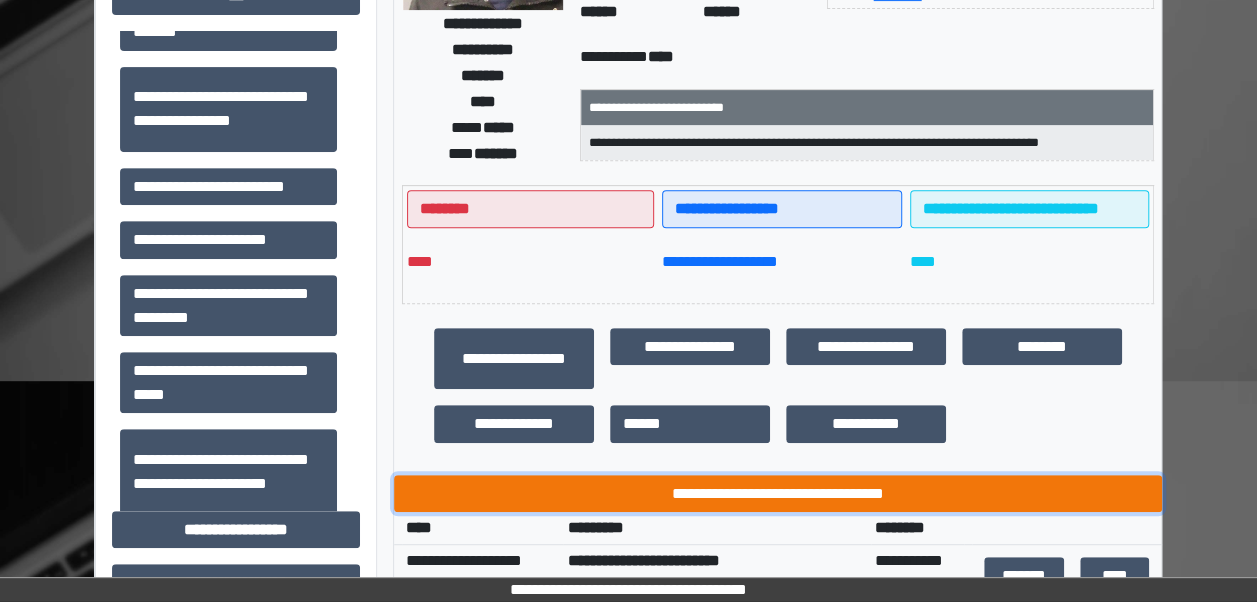 click on "**********" at bounding box center (778, 493) 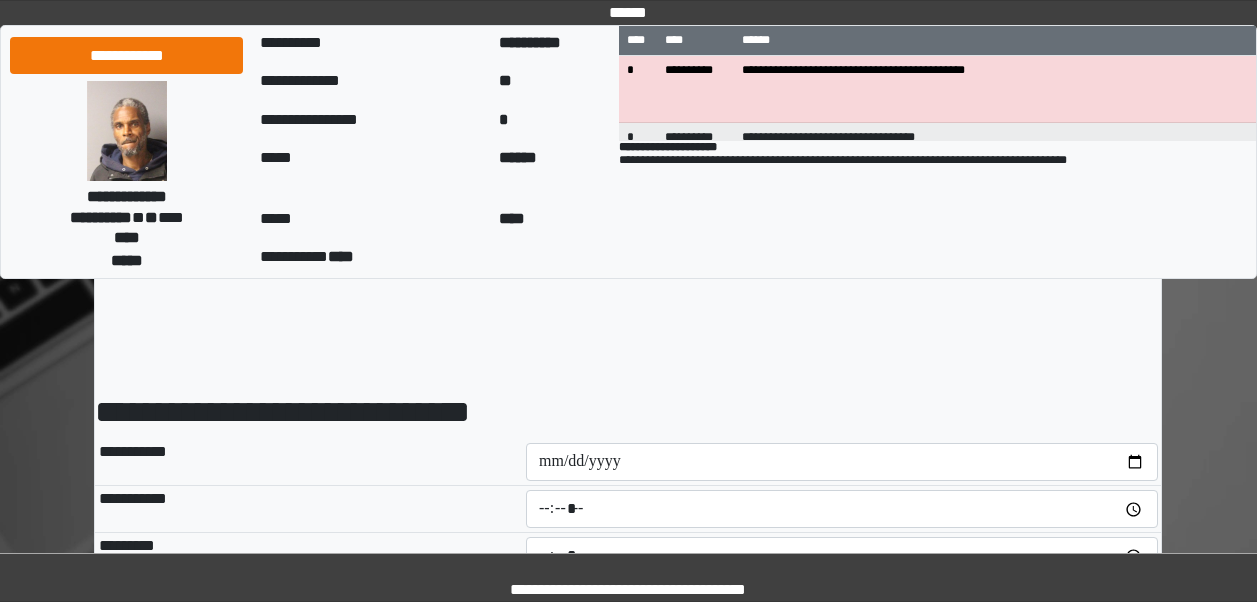 scroll, scrollTop: 0, scrollLeft: 0, axis: both 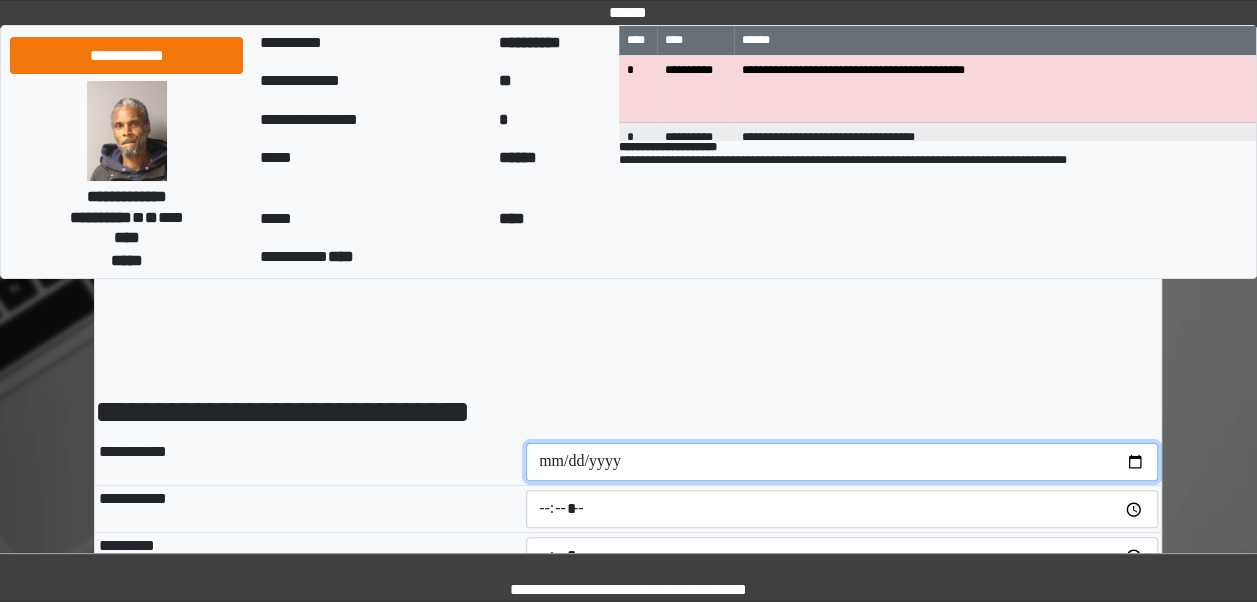 click at bounding box center [842, 462] 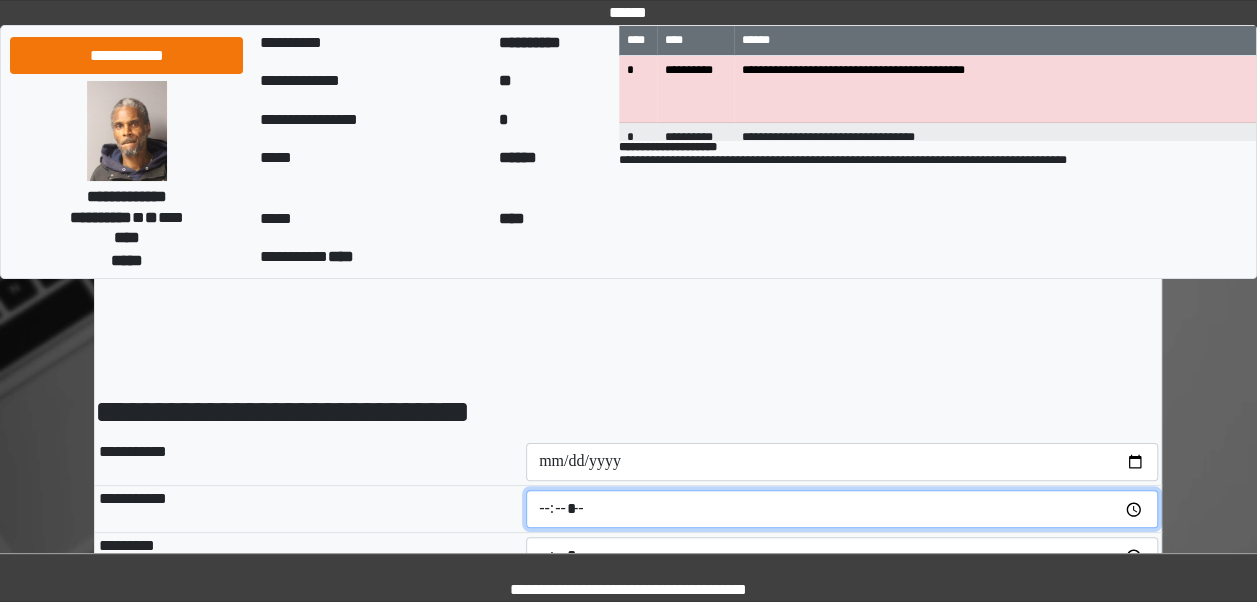 click at bounding box center (842, 509) 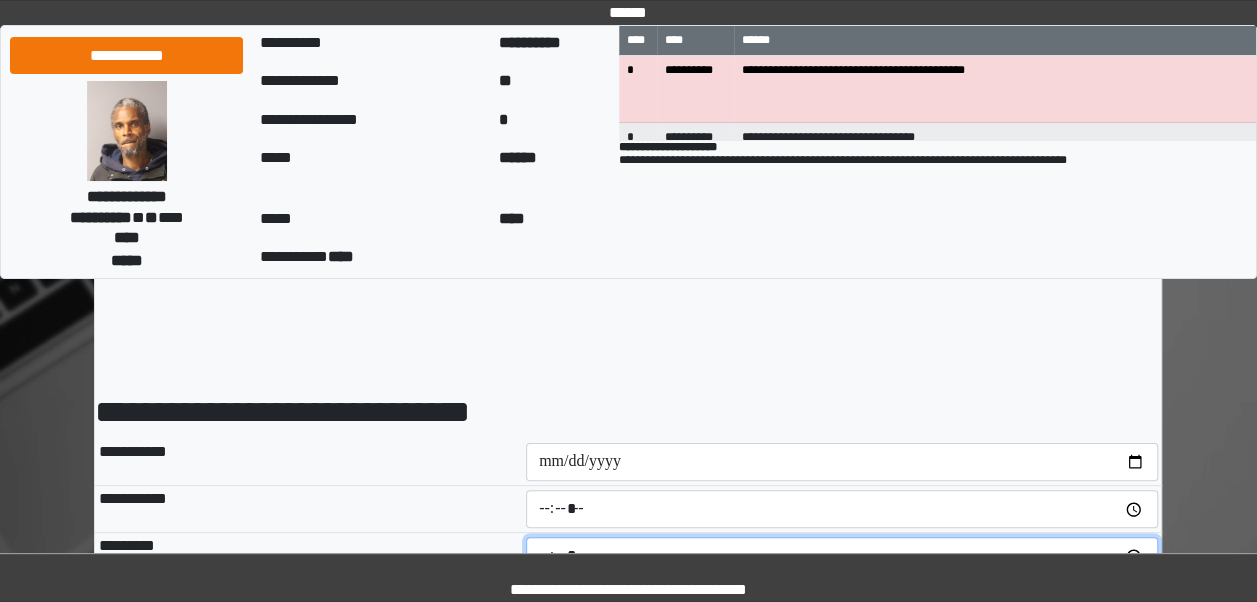 type on "*****" 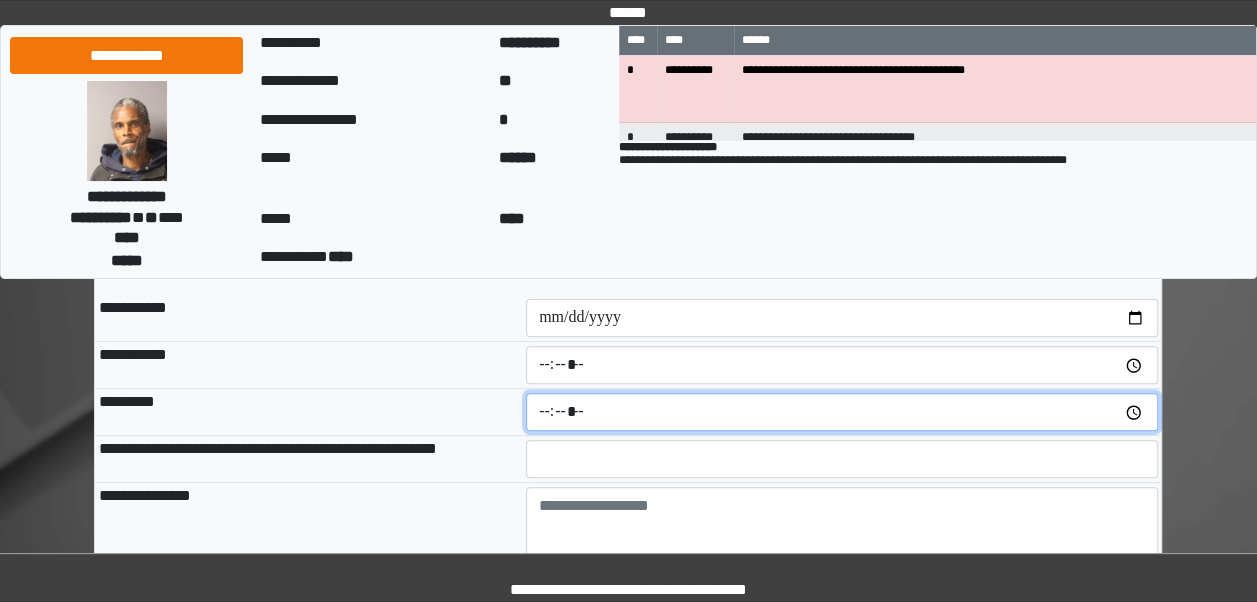 scroll, scrollTop: 204, scrollLeft: 0, axis: vertical 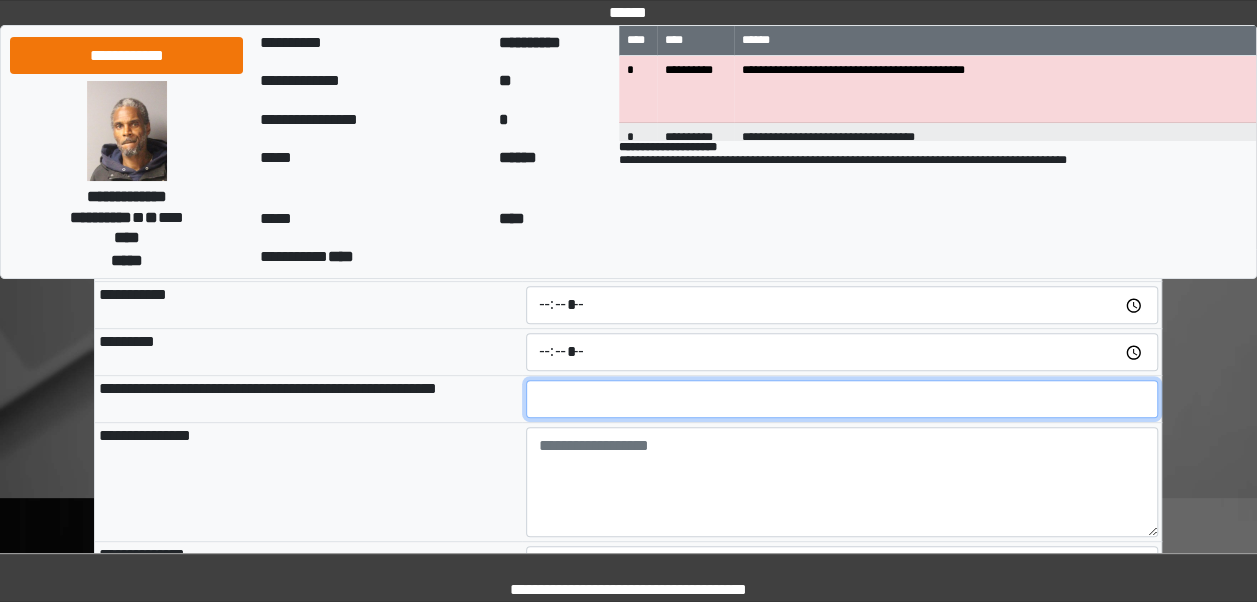 type on "**" 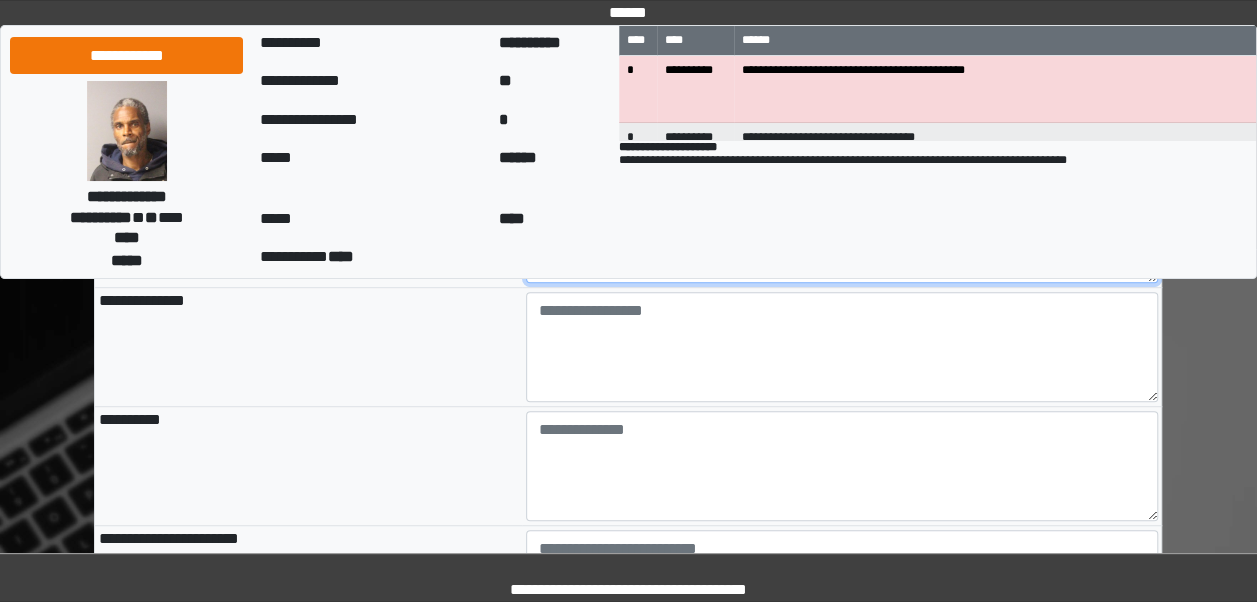 scroll, scrollTop: 454, scrollLeft: 0, axis: vertical 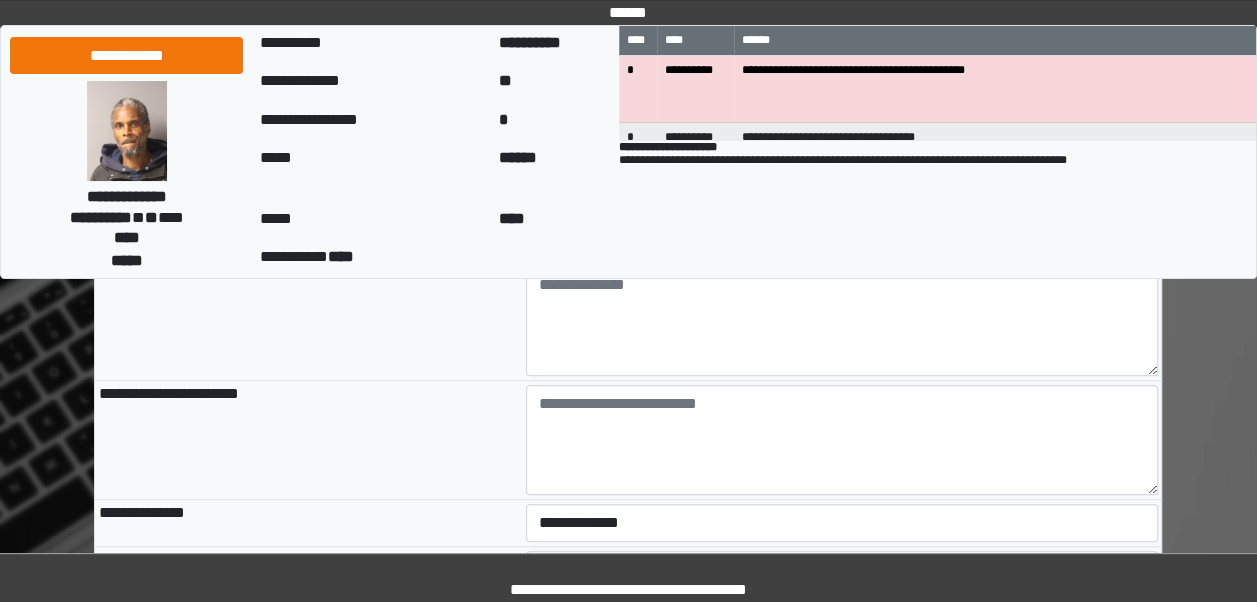 type on "**********" 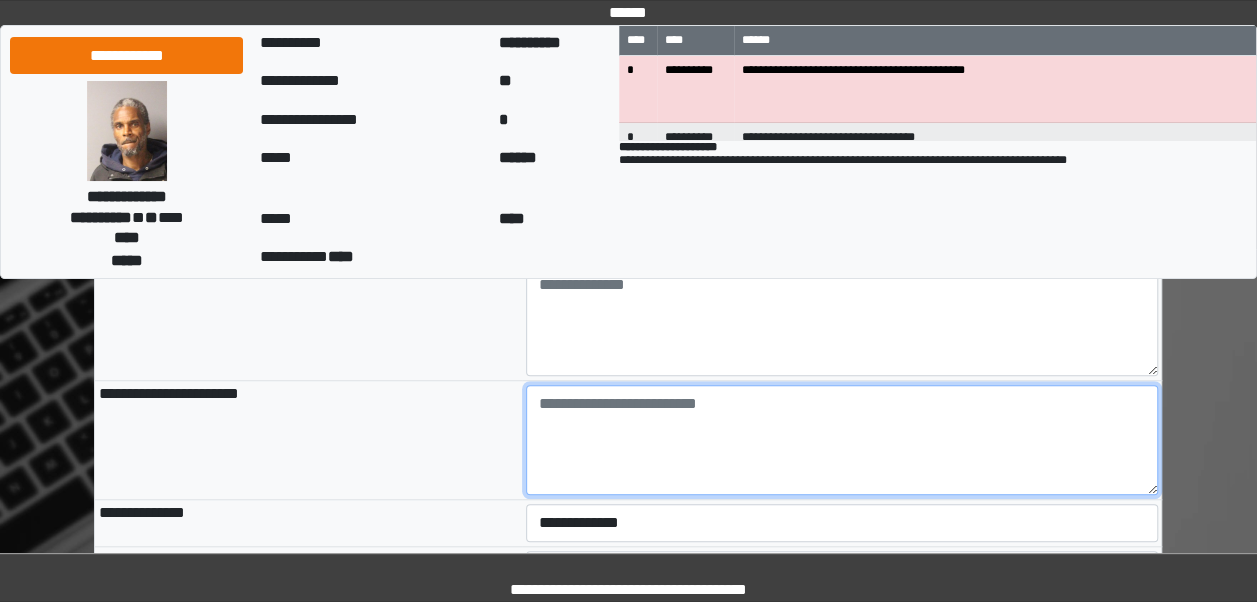 click at bounding box center [842, 440] 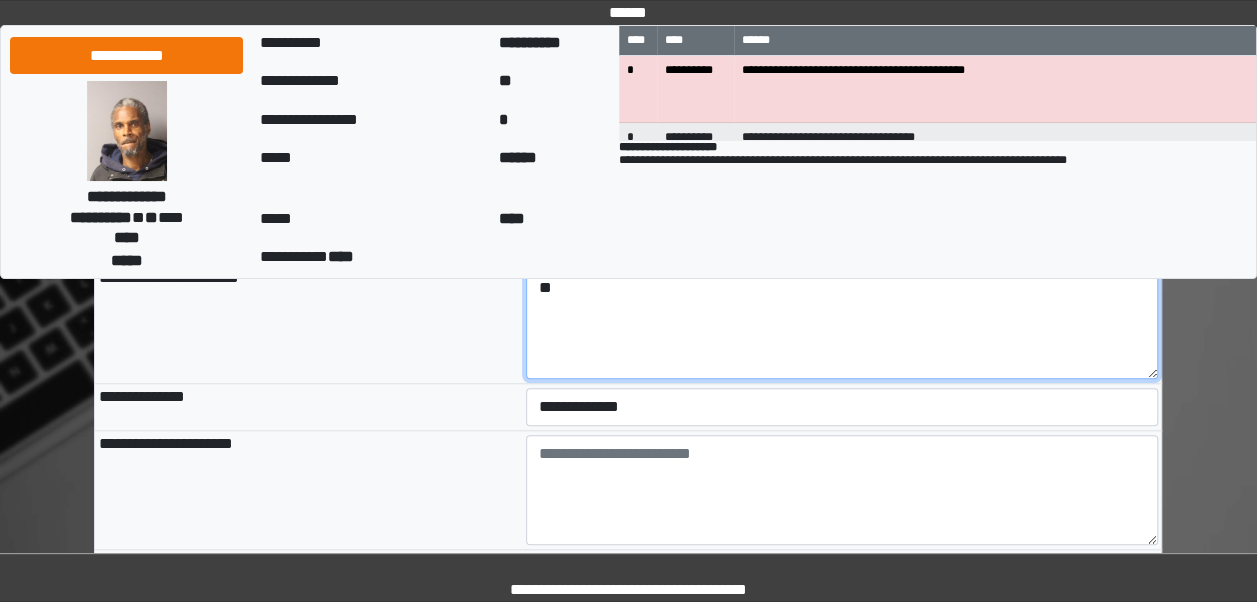scroll, scrollTop: 752, scrollLeft: 0, axis: vertical 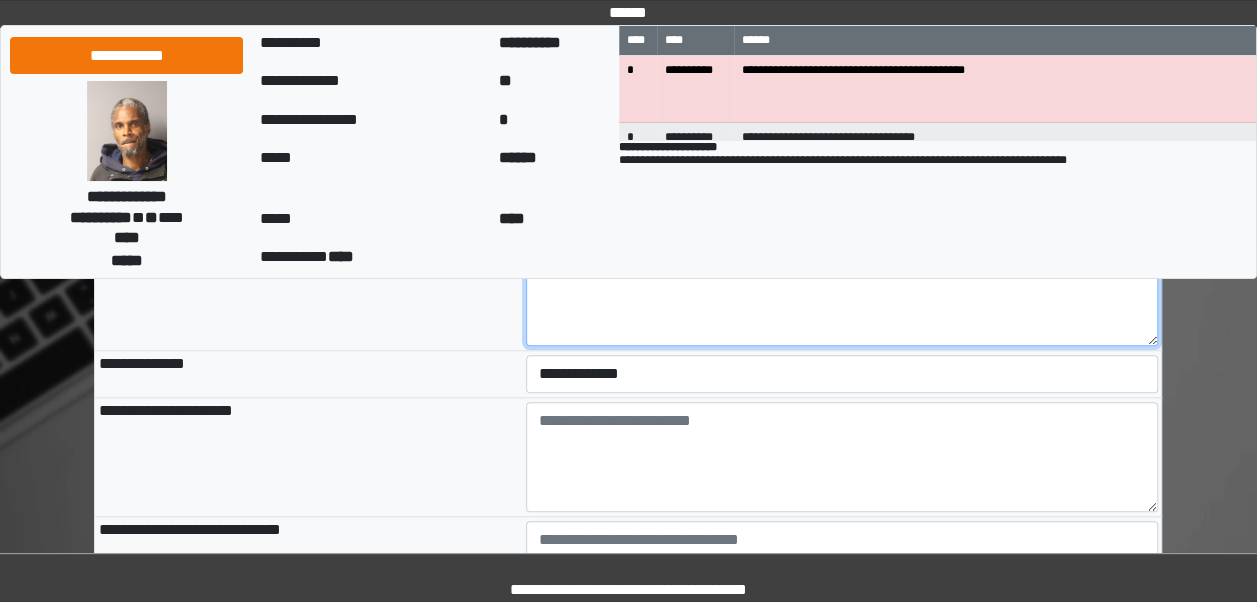 type on "**" 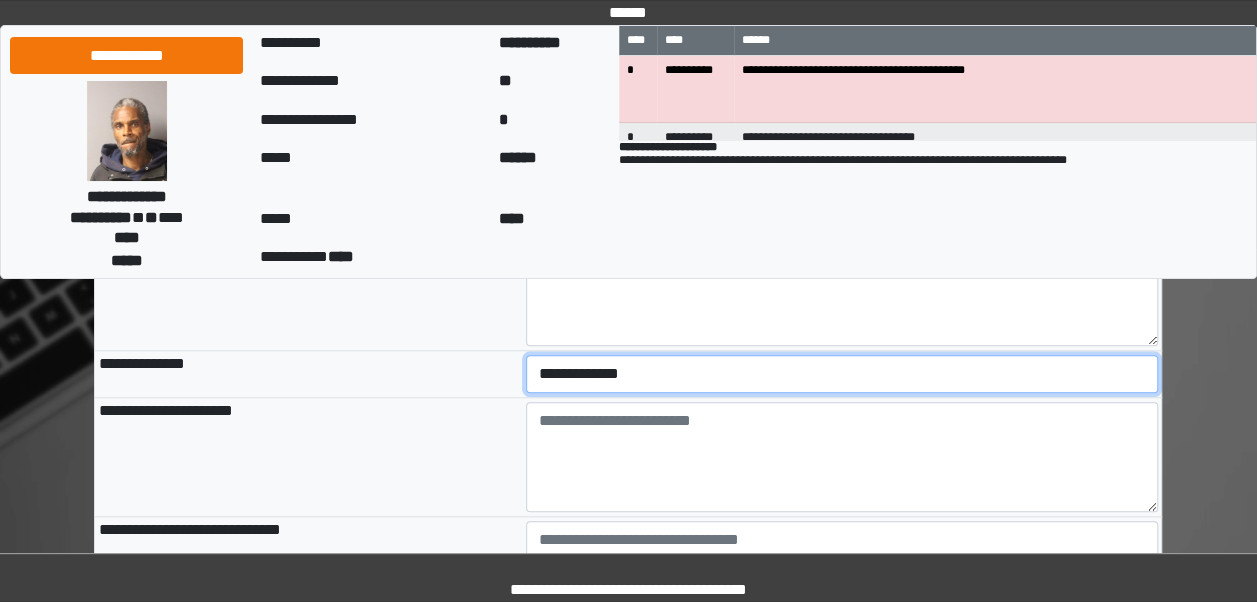 click on "**********" at bounding box center (842, 374) 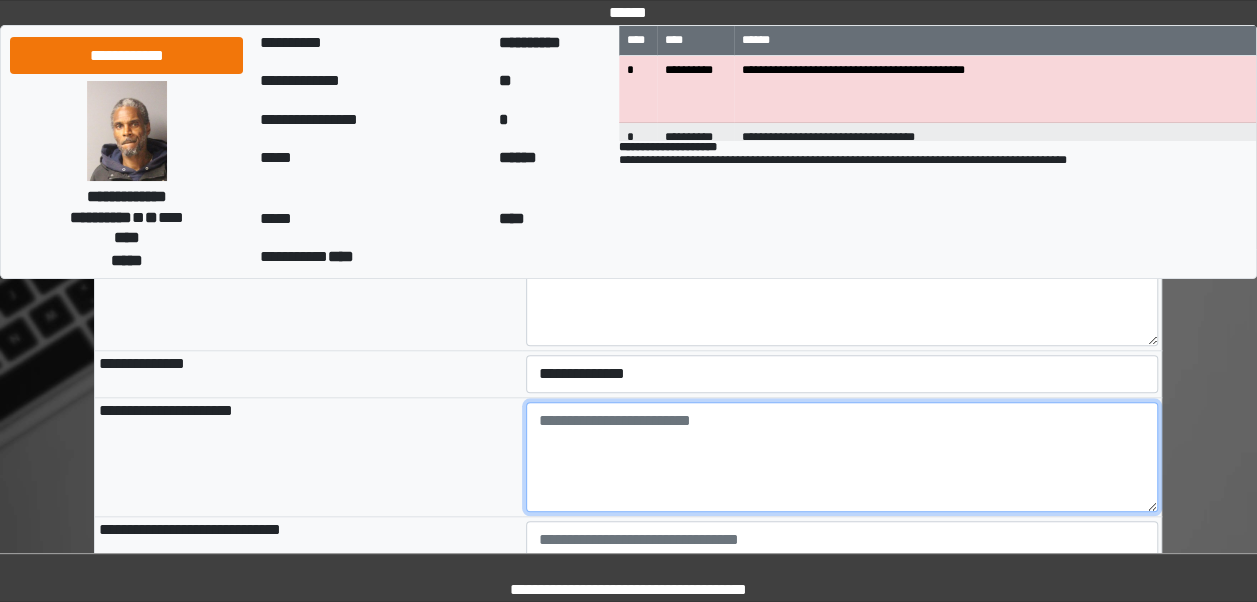 click at bounding box center (842, 457) 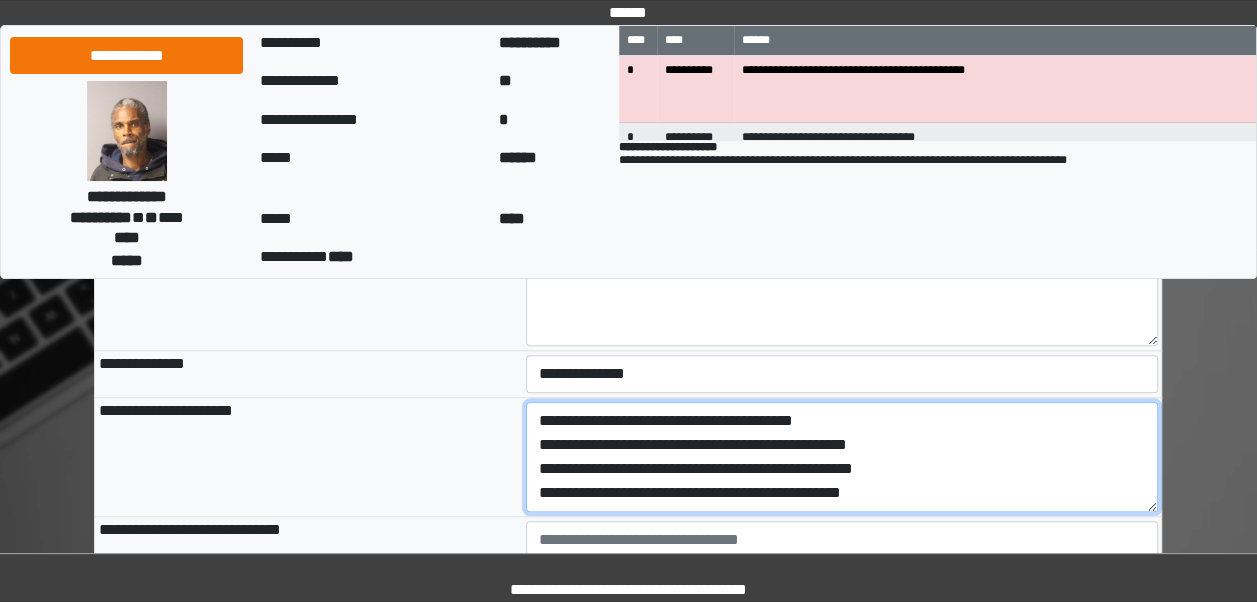 scroll, scrollTop: 88, scrollLeft: 0, axis: vertical 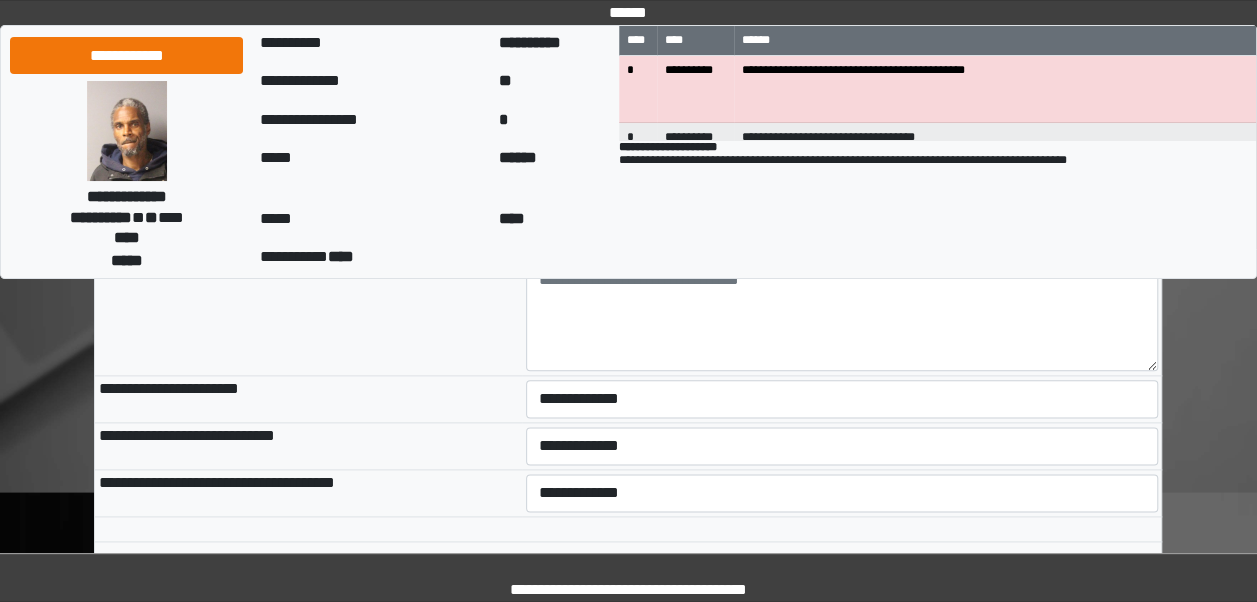 type on "**********" 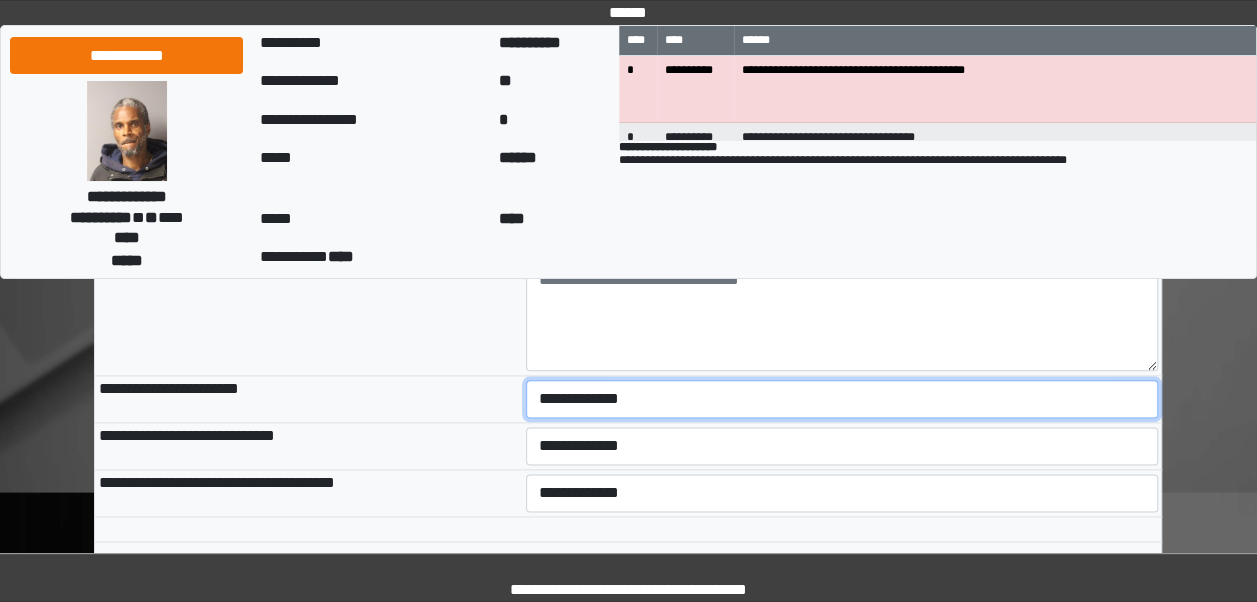 click on "**********" at bounding box center (842, 399) 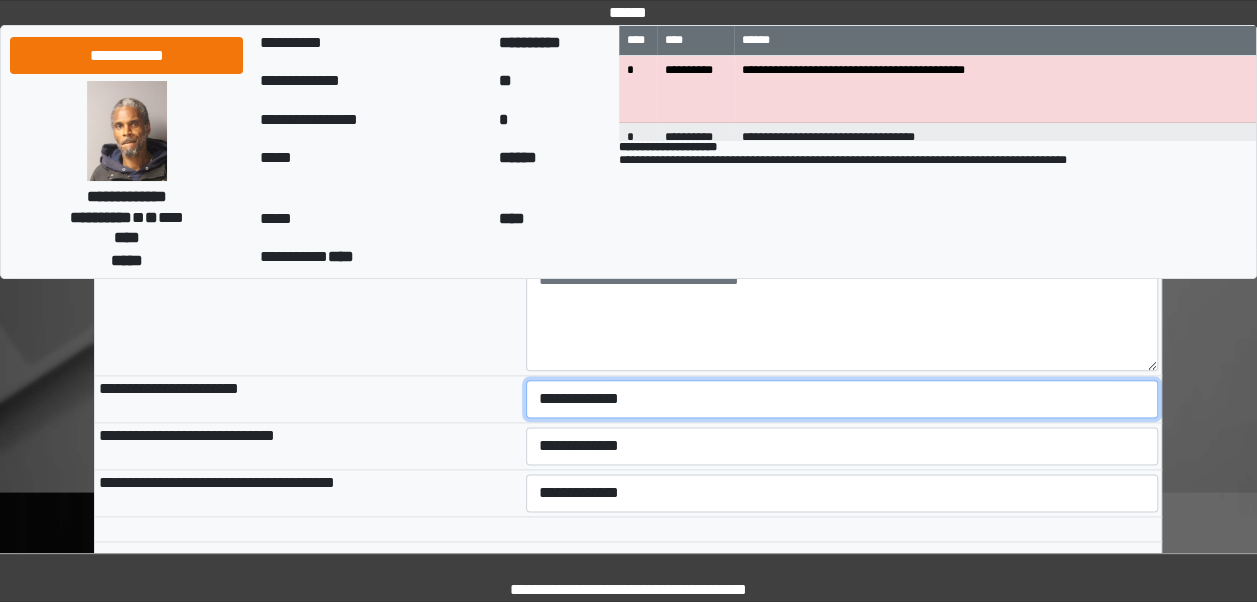 select on "***" 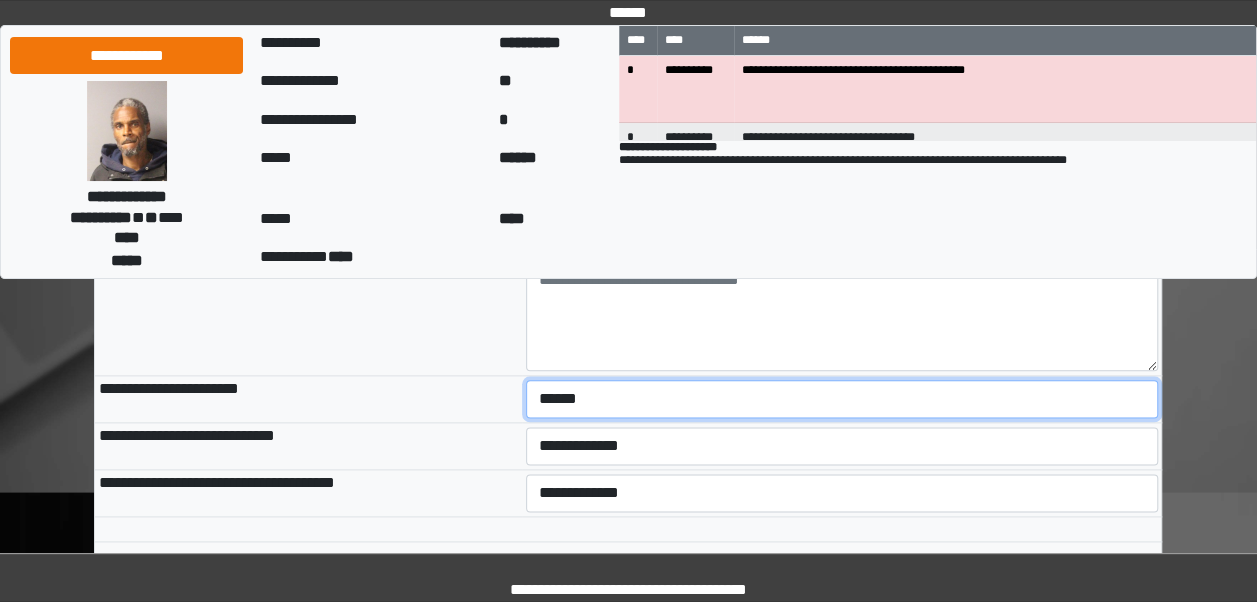 click on "**********" at bounding box center (842, 399) 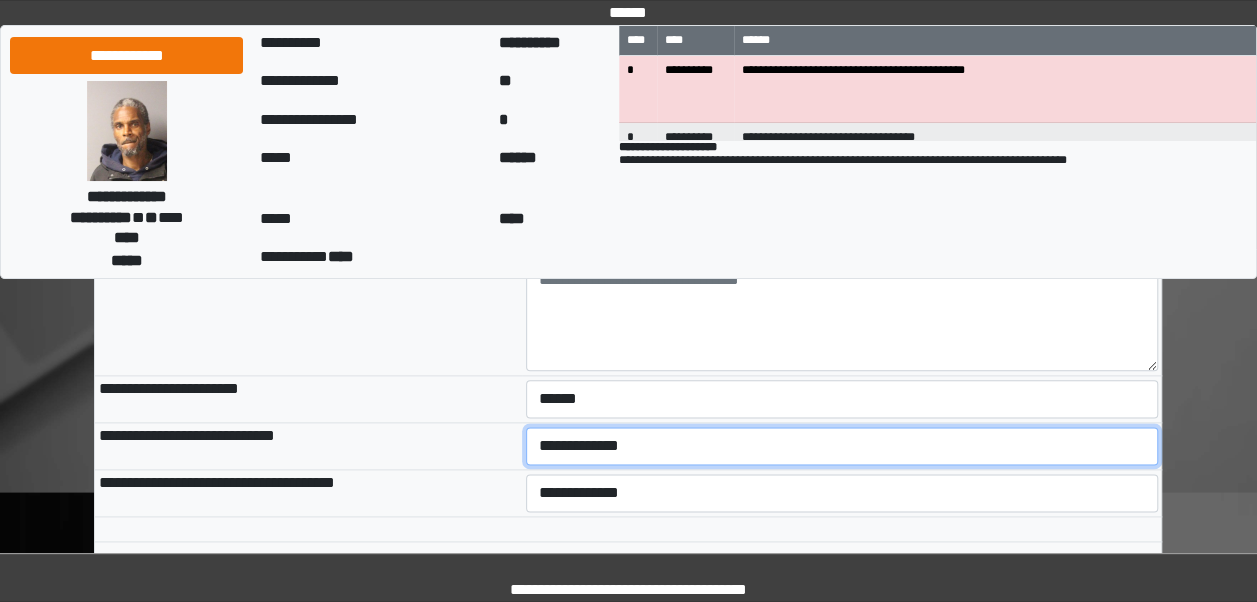 click on "**********" at bounding box center (842, 446) 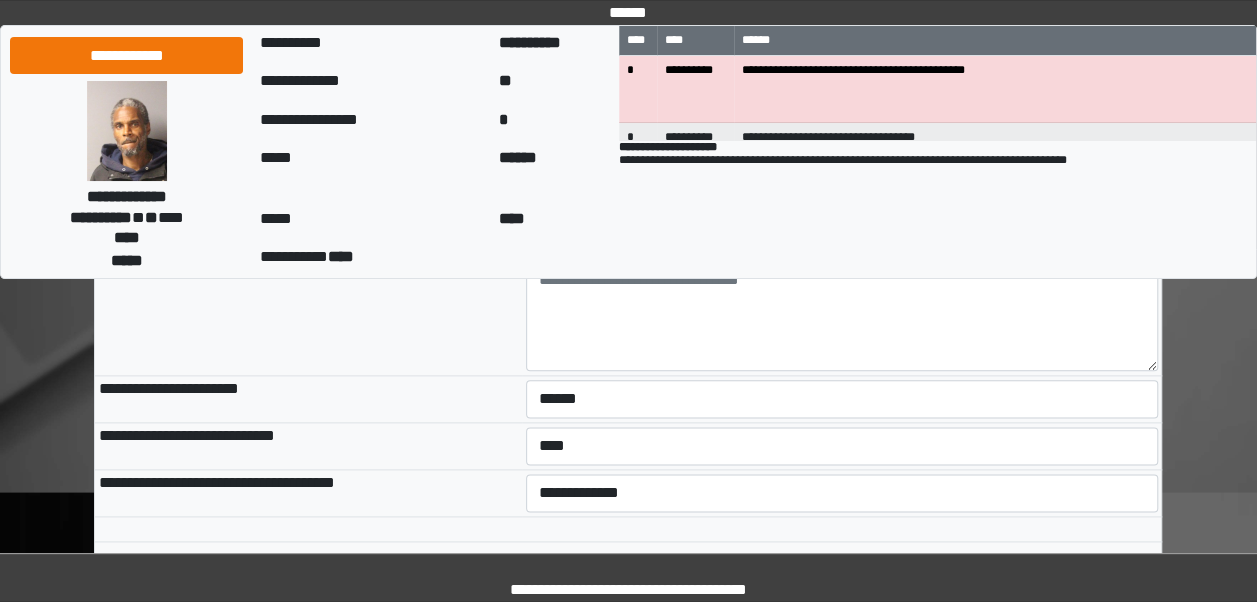 click on "**********" at bounding box center [842, 492] 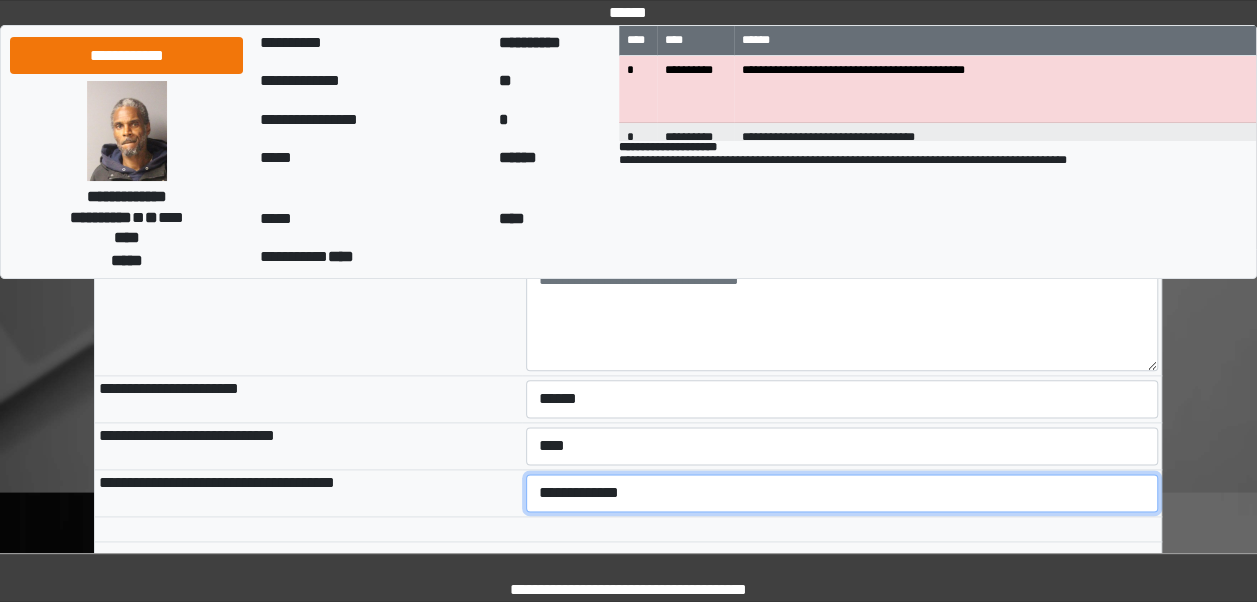 click on "**********" at bounding box center [842, 493] 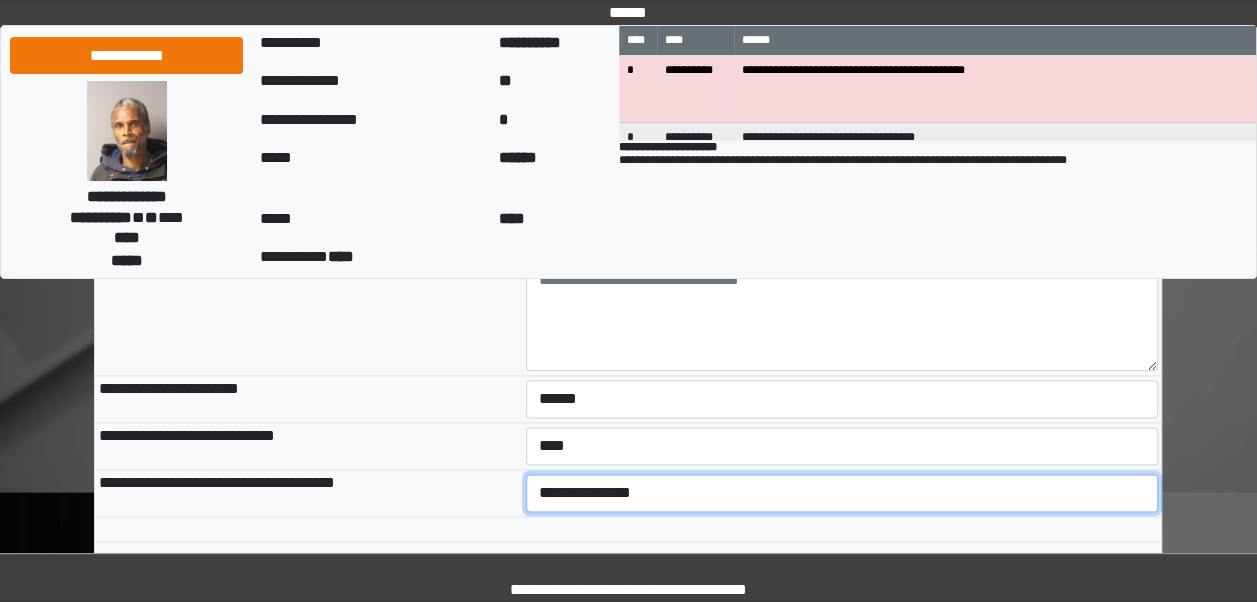scroll, scrollTop: 1120, scrollLeft: 0, axis: vertical 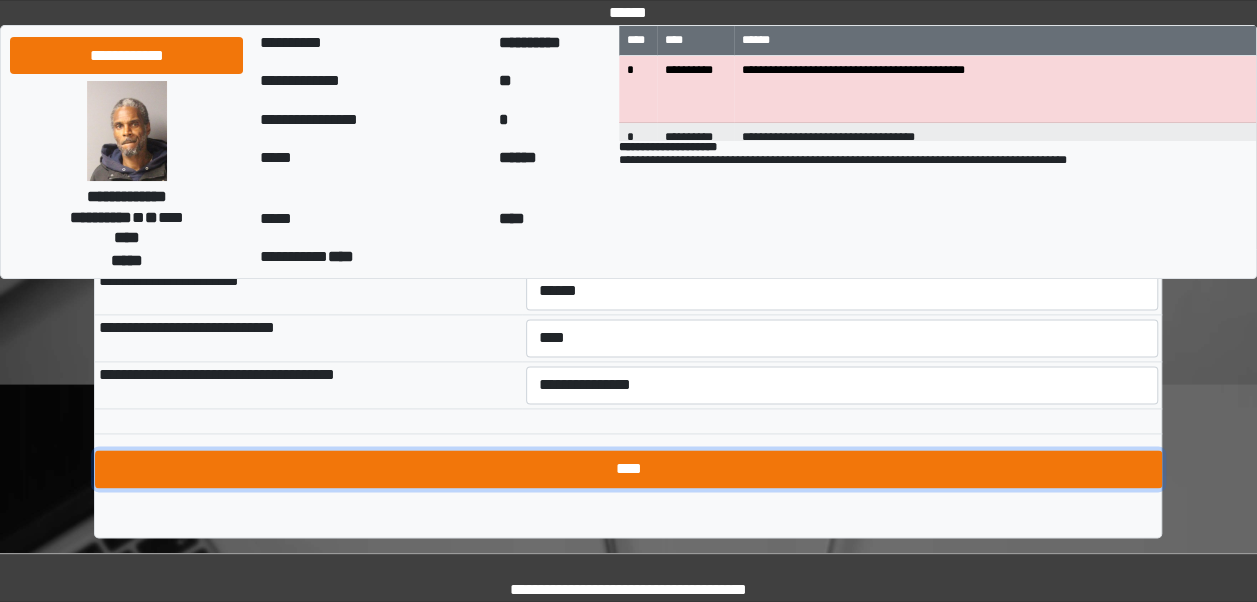 click on "****" at bounding box center [628, 469] 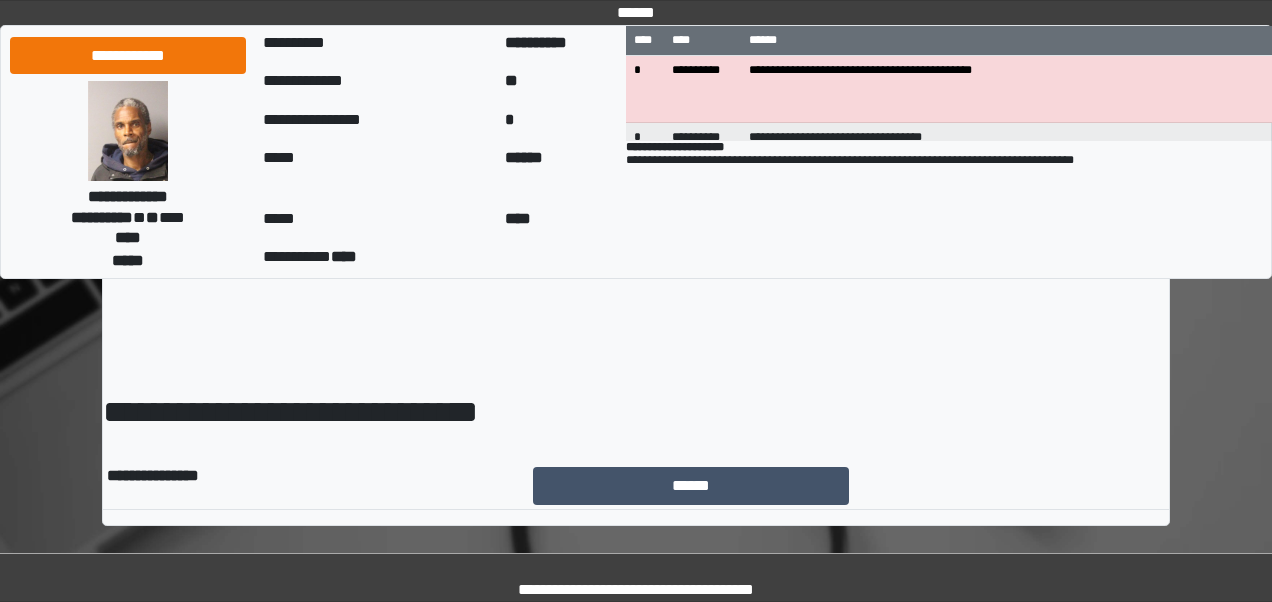 scroll, scrollTop: 0, scrollLeft: 0, axis: both 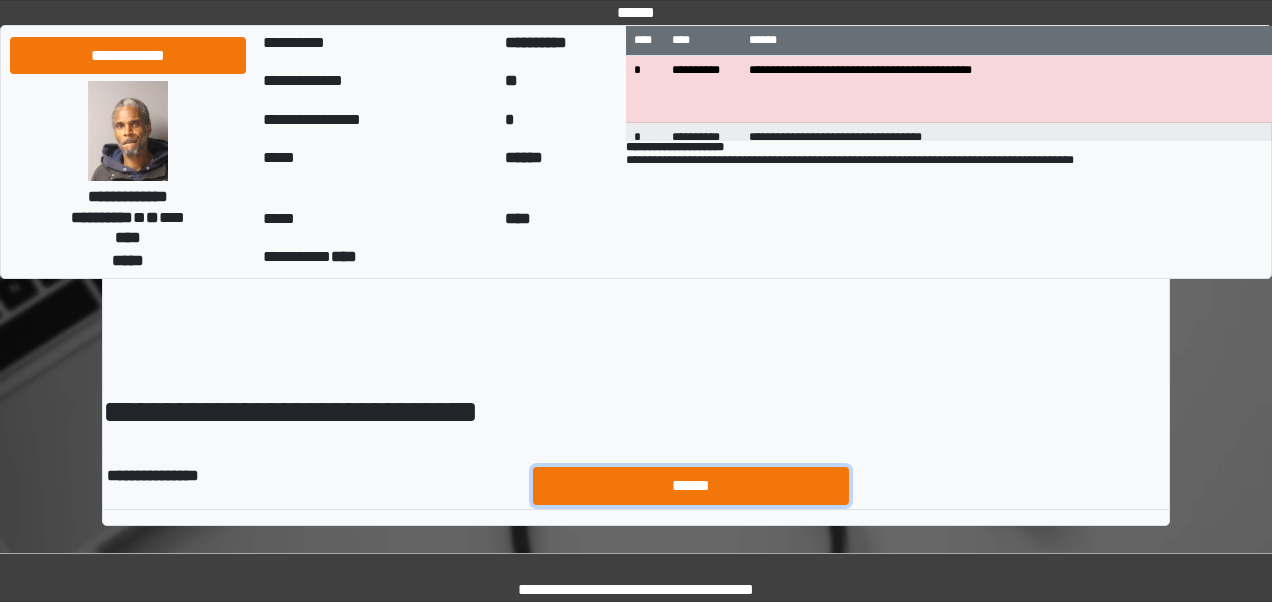click on "******" at bounding box center (691, 485) 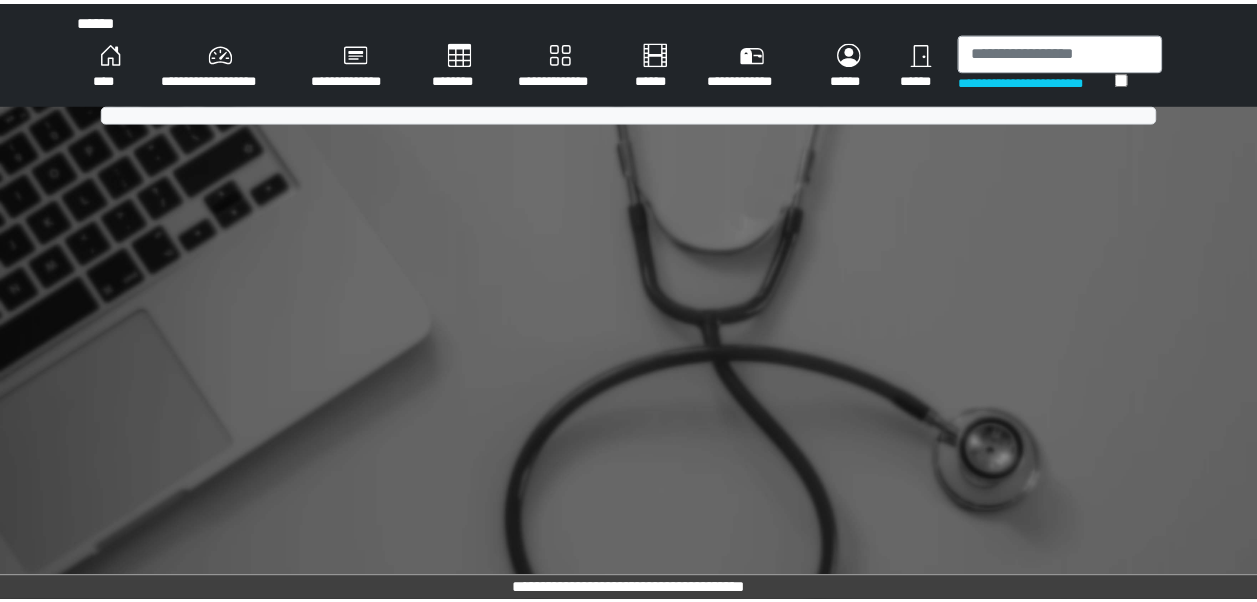 scroll, scrollTop: 0, scrollLeft: 0, axis: both 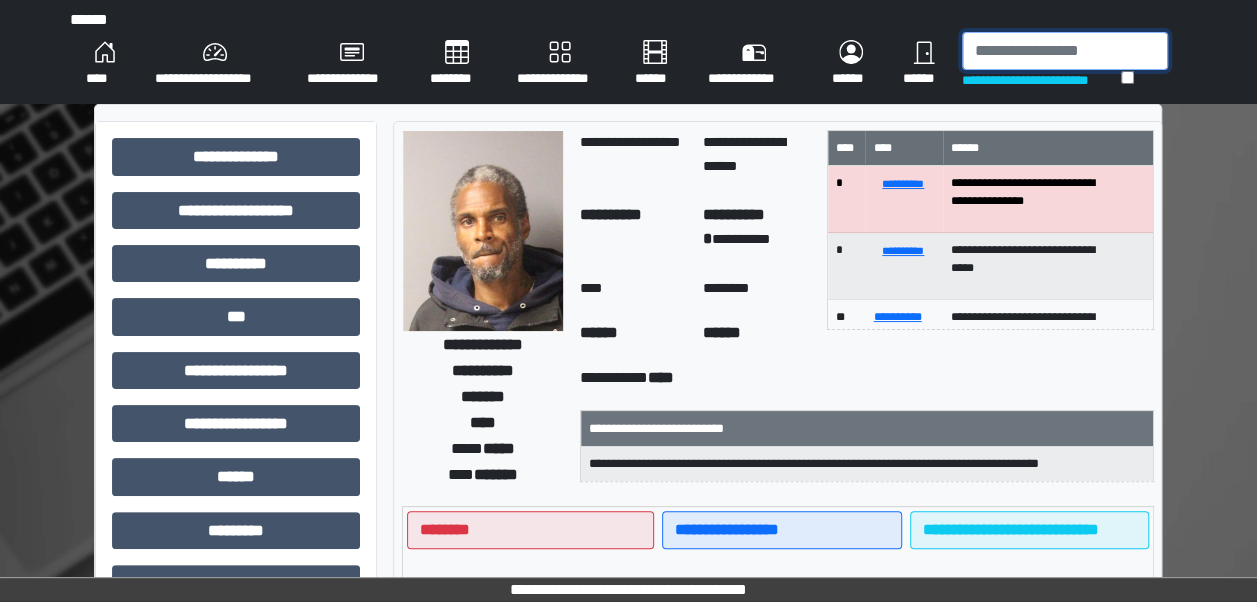 click at bounding box center (1065, 51) 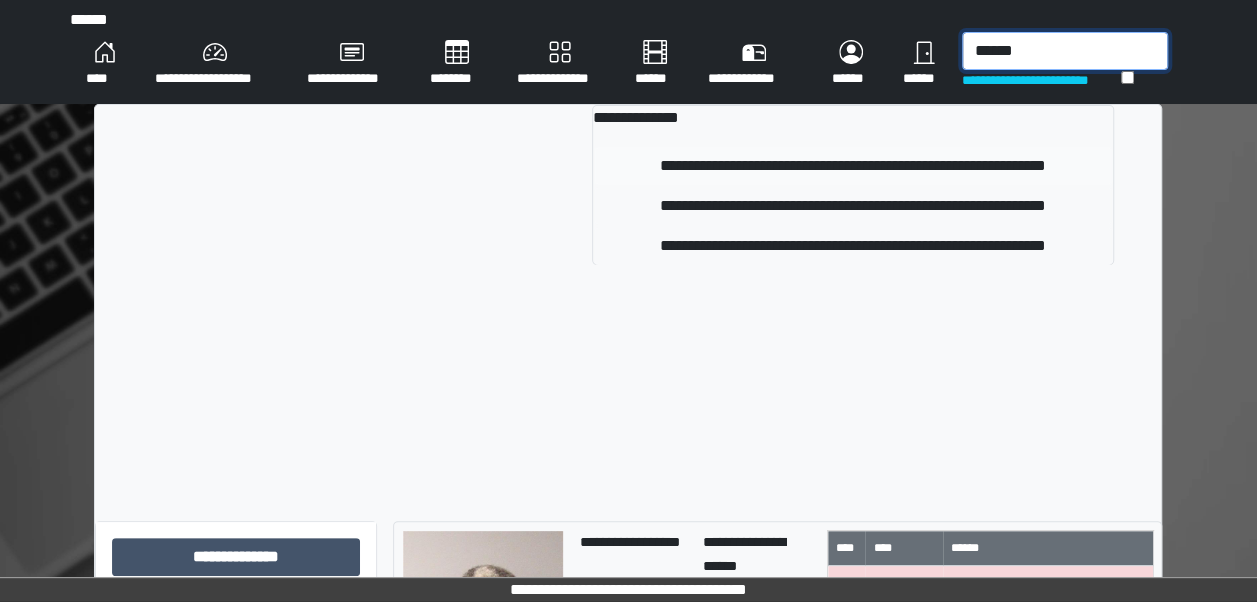 type on "******" 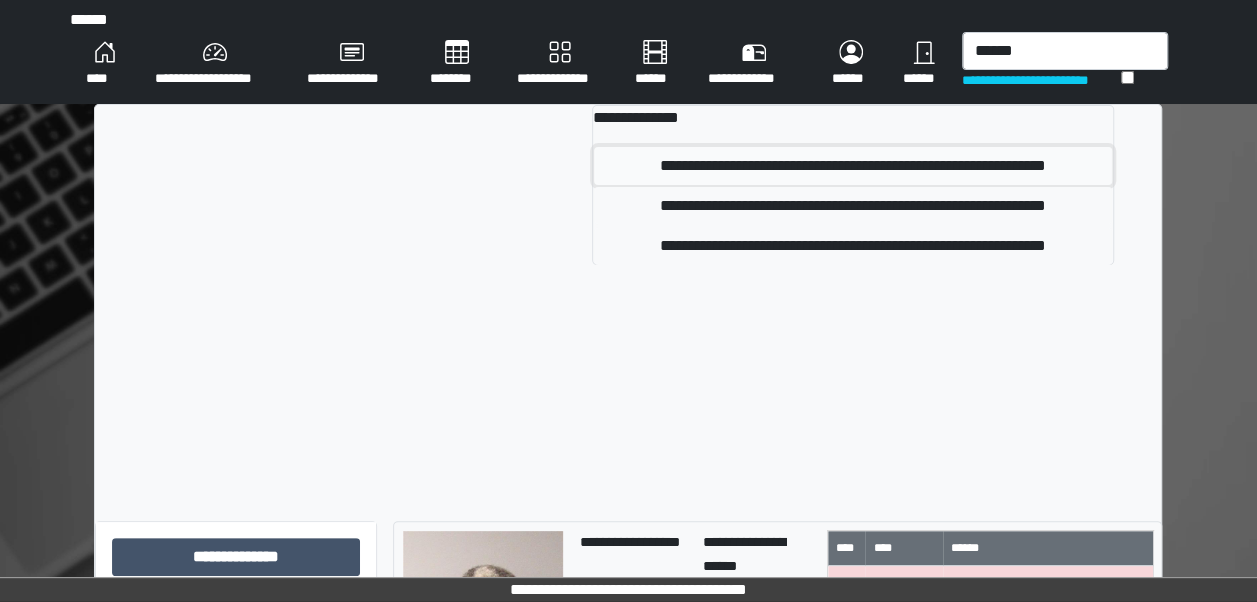 click on "**********" at bounding box center (853, 166) 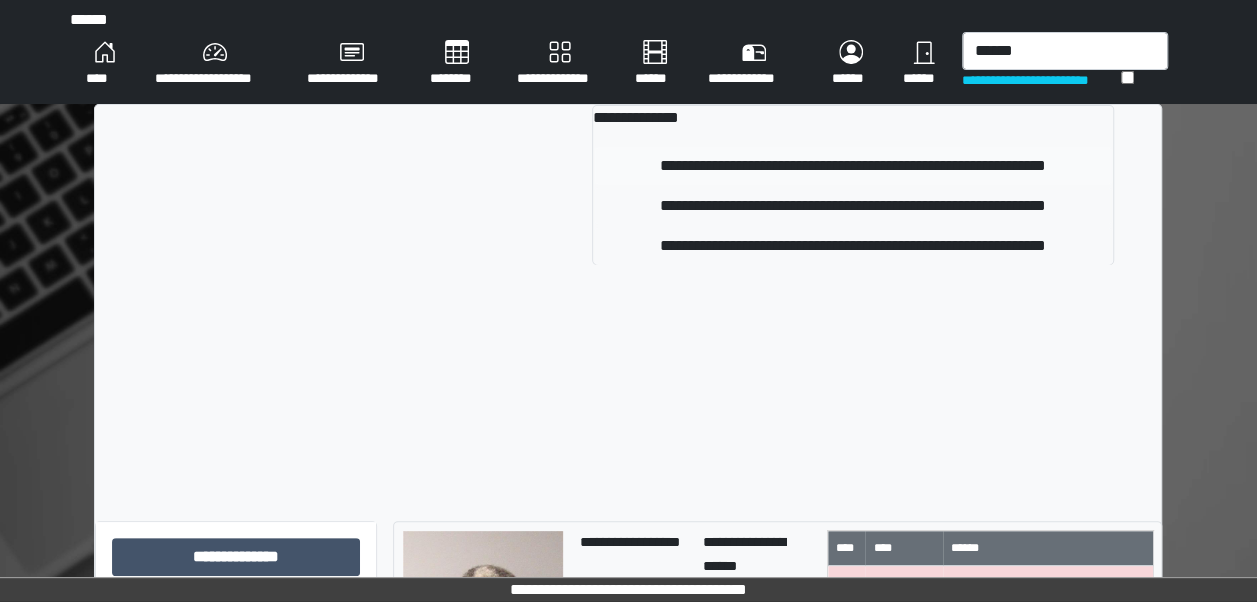 type 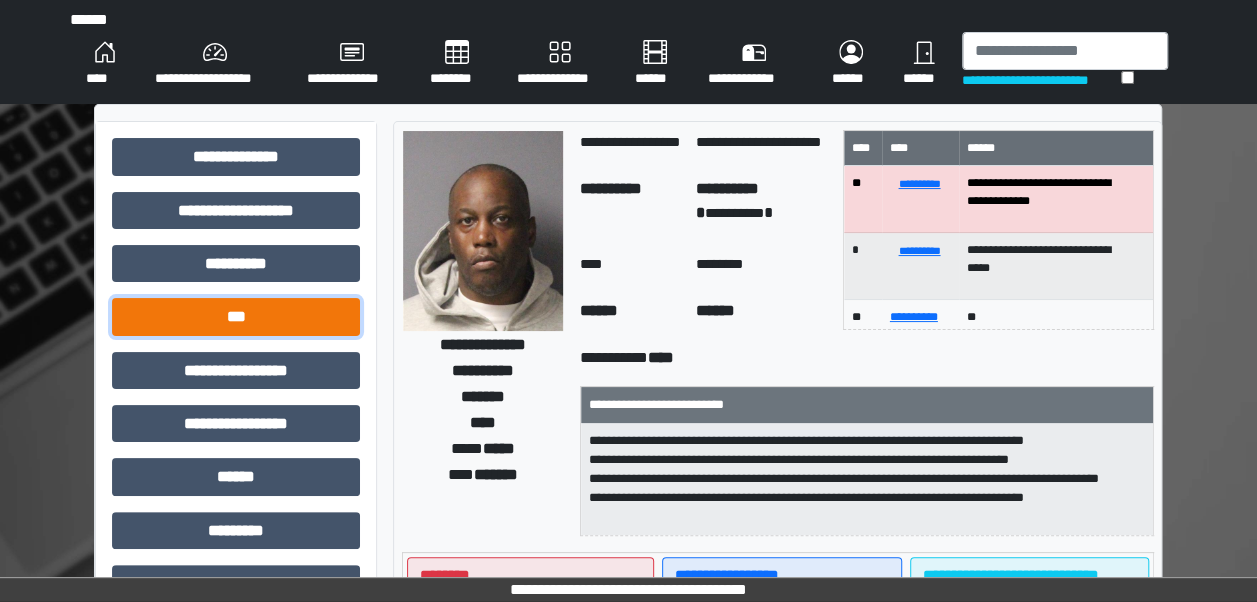 click on "***" at bounding box center (236, 316) 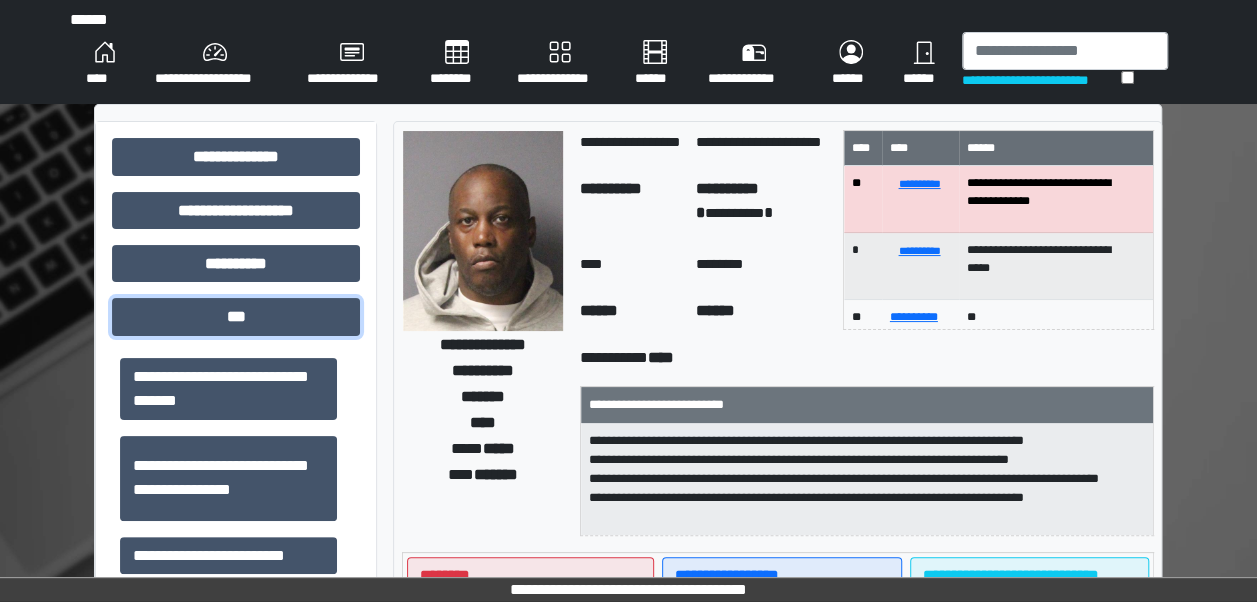 scroll, scrollTop: 164, scrollLeft: 0, axis: vertical 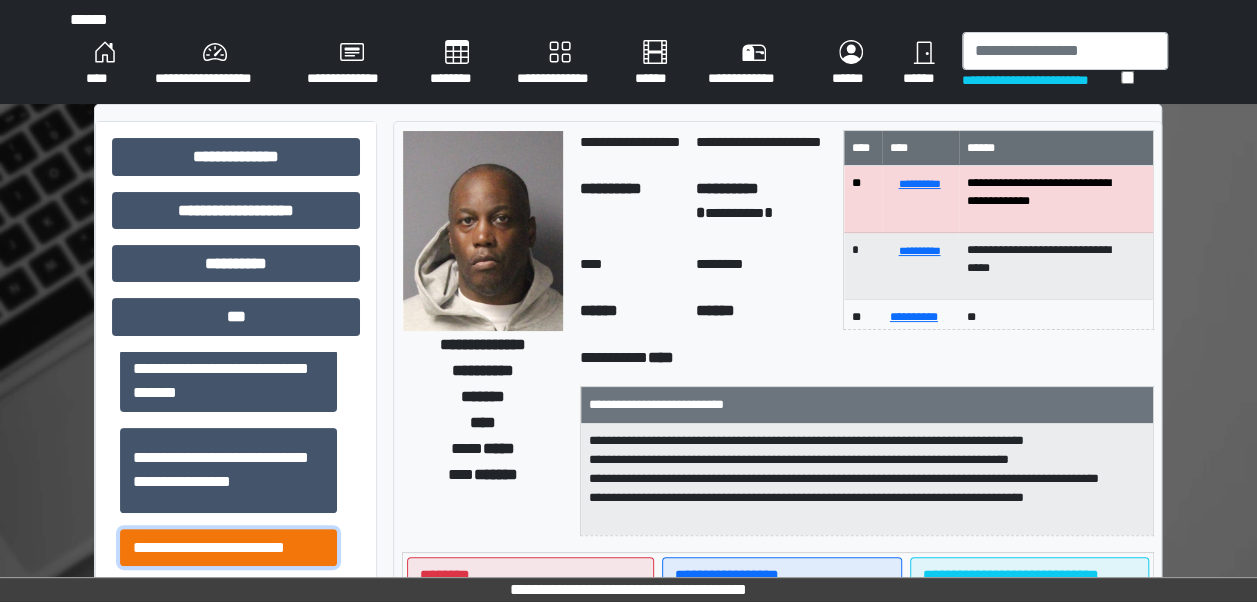 click on "**********" at bounding box center [228, 547] 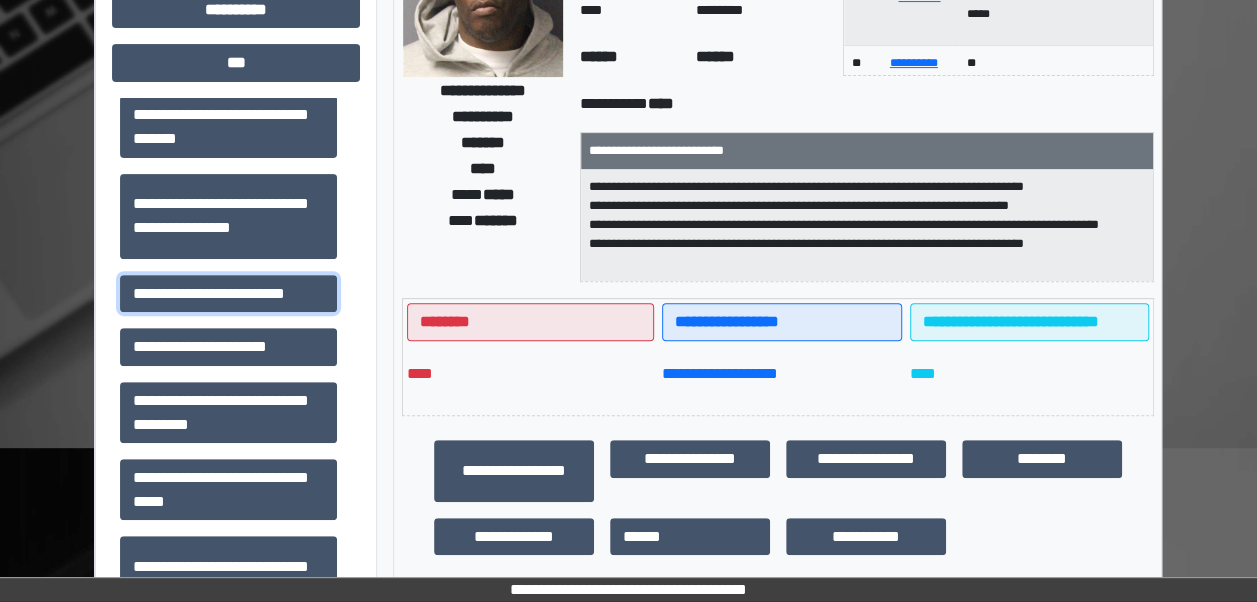 scroll, scrollTop: 319, scrollLeft: 0, axis: vertical 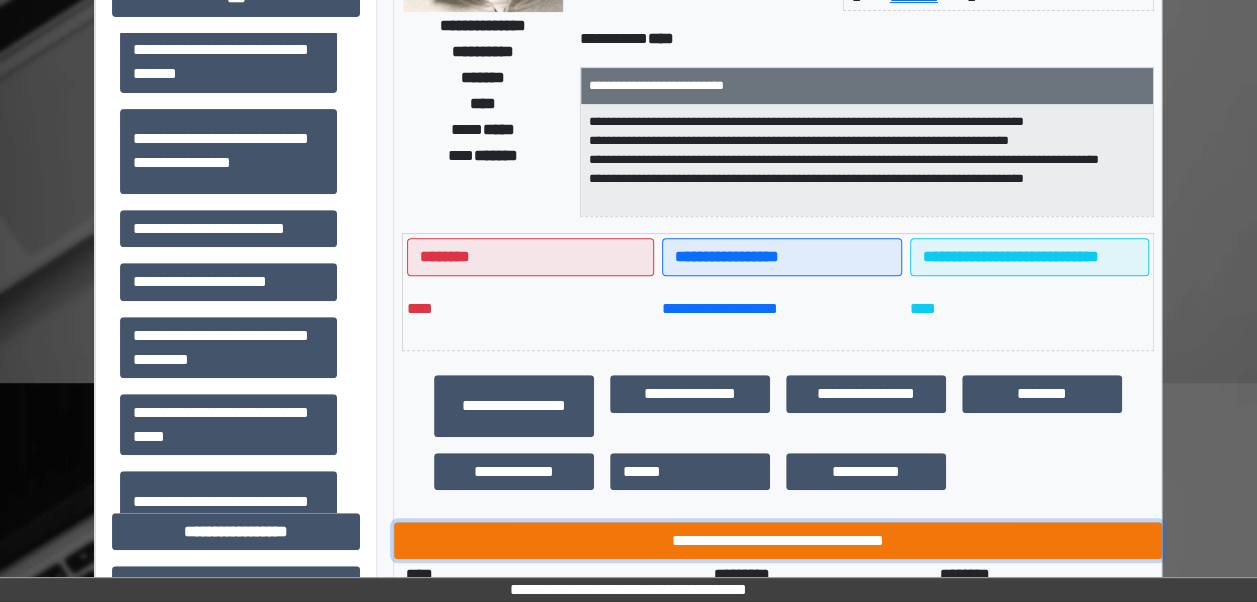 click on "**********" at bounding box center [778, 540] 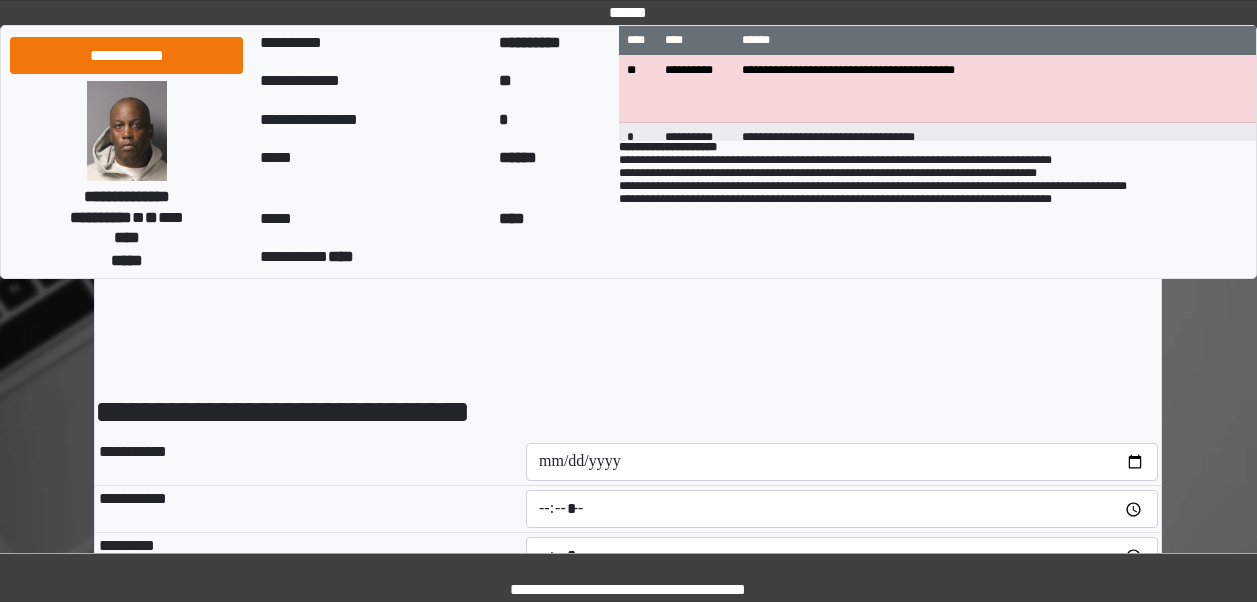 scroll, scrollTop: 0, scrollLeft: 0, axis: both 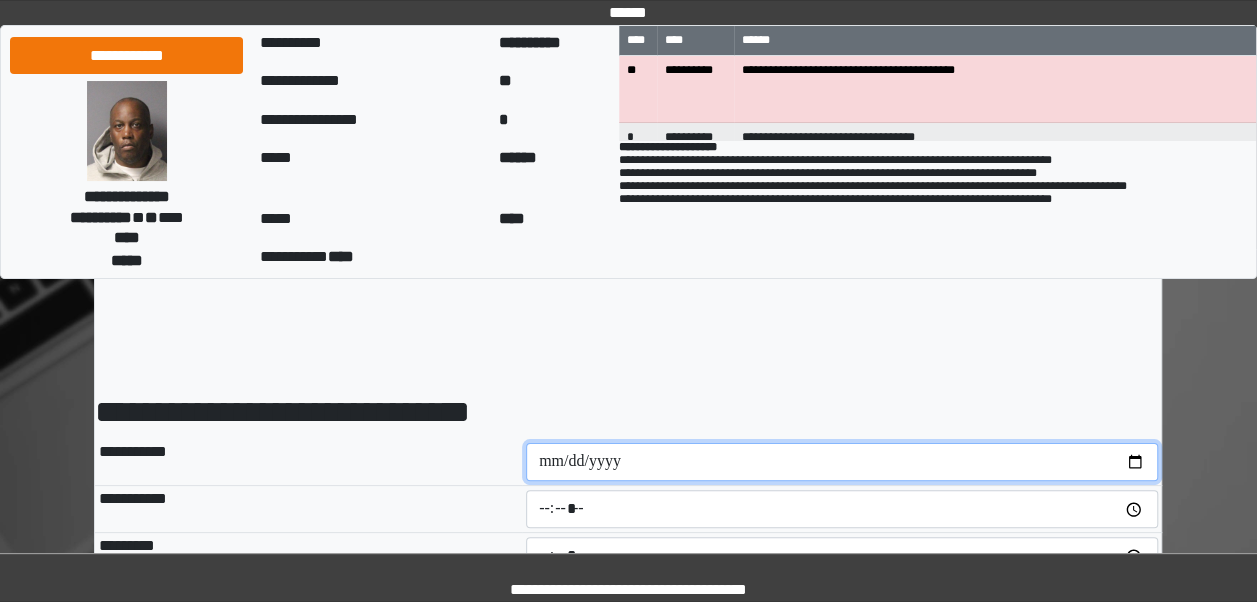 click at bounding box center [842, 462] 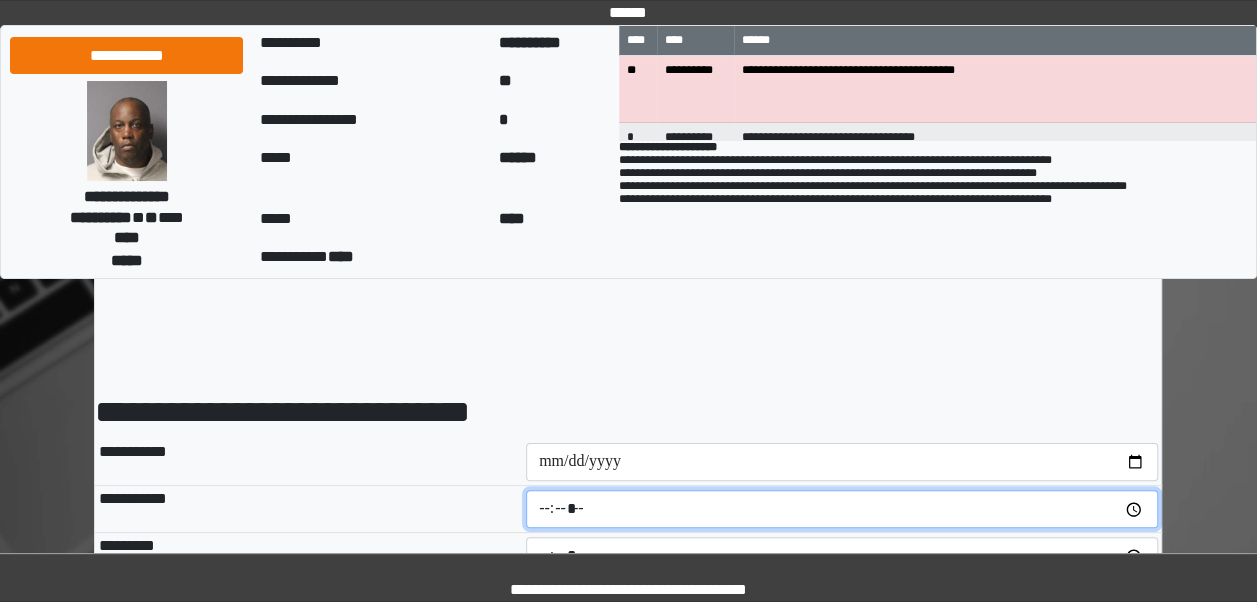 click at bounding box center [842, 509] 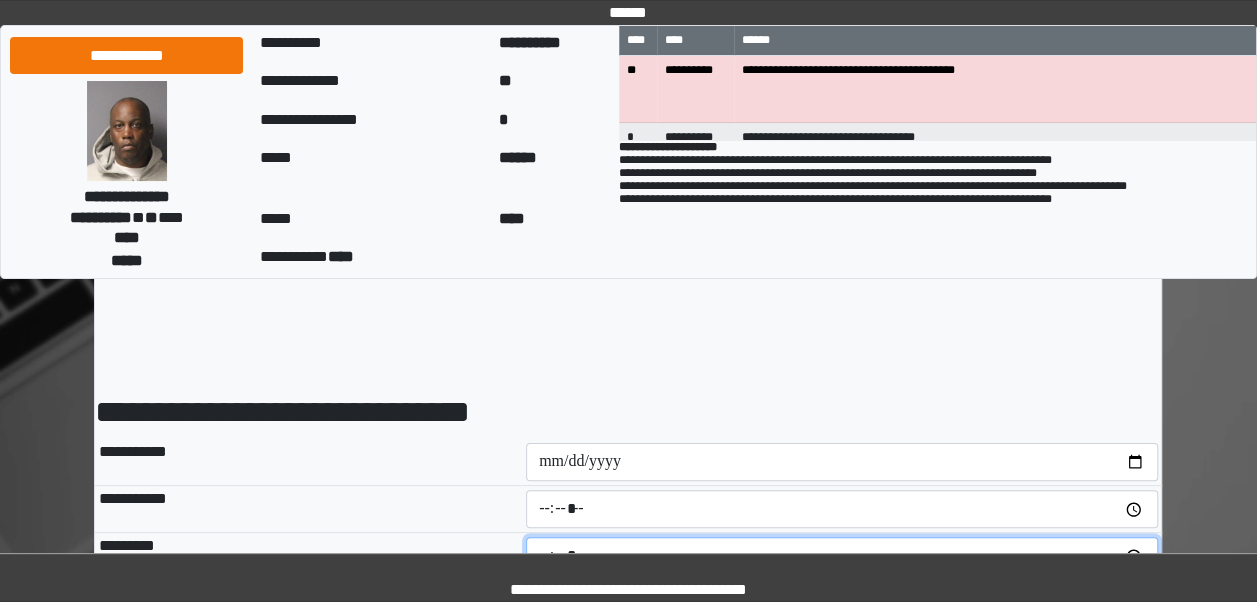 type on "*****" 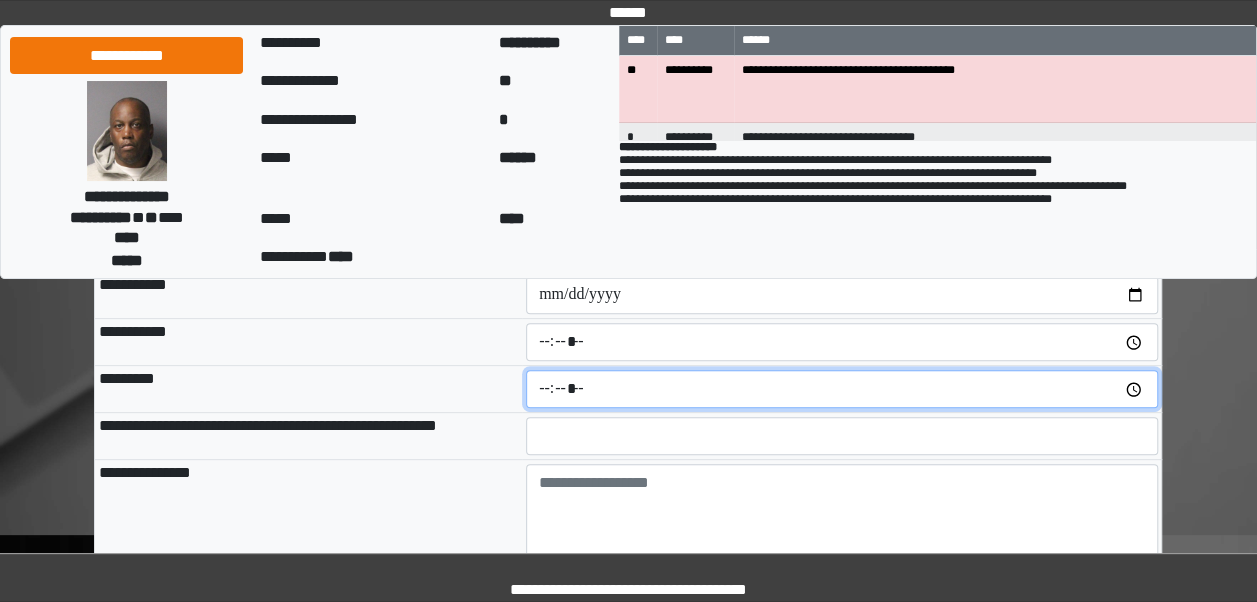 scroll, scrollTop: 169, scrollLeft: 0, axis: vertical 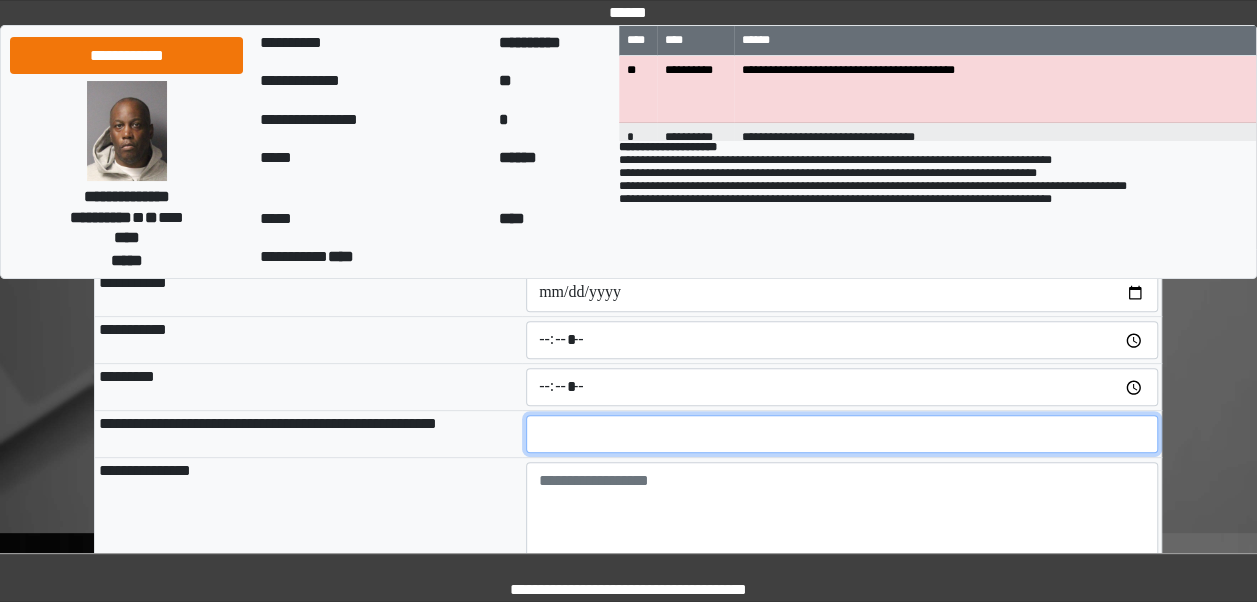 type on "**" 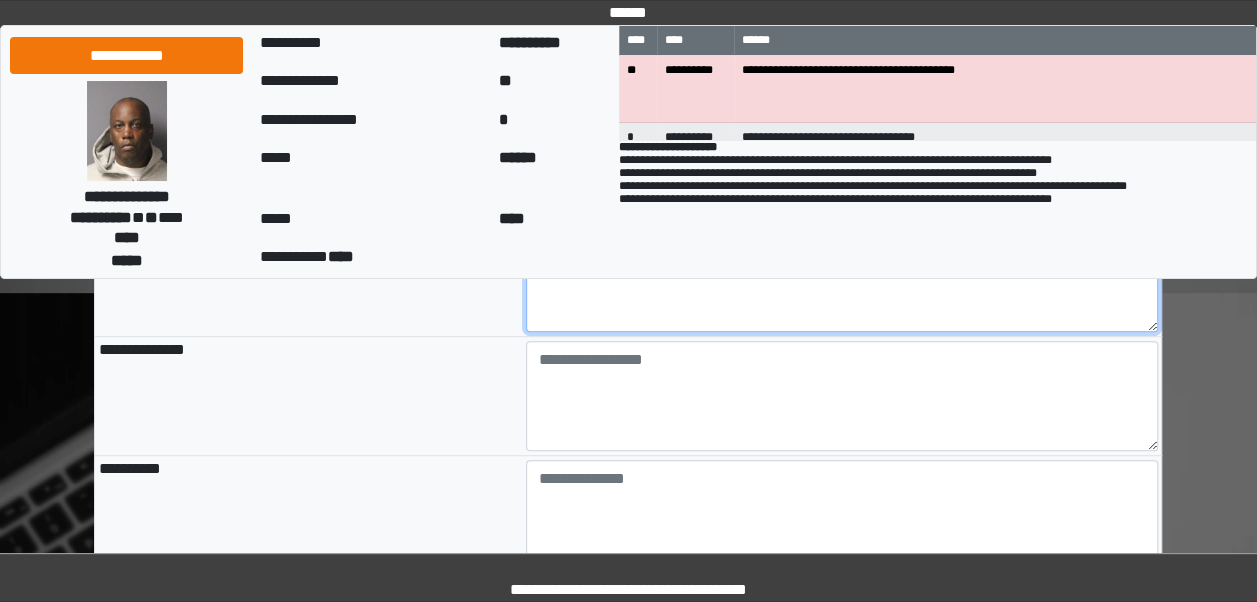 scroll, scrollTop: 423, scrollLeft: 0, axis: vertical 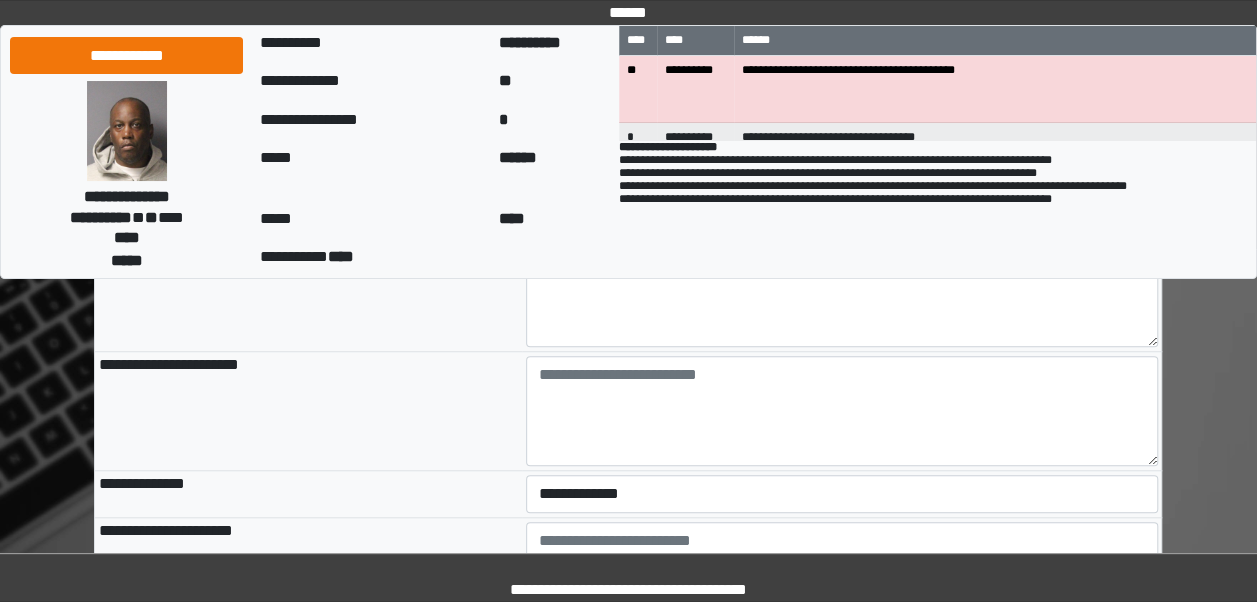 type on "**********" 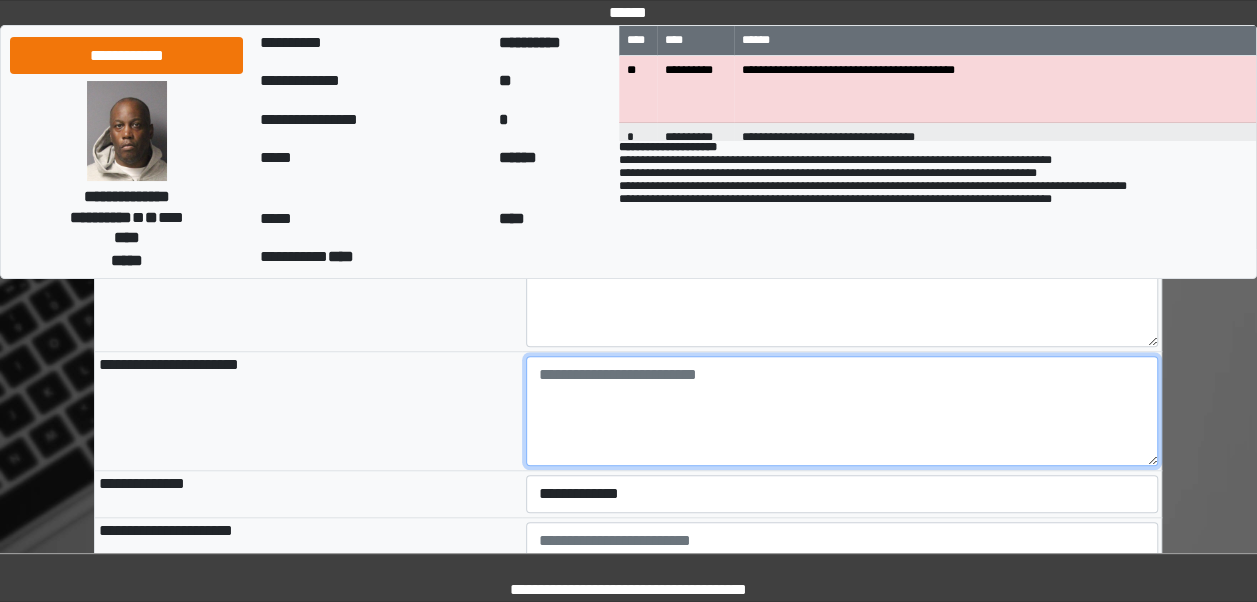 click at bounding box center (842, 411) 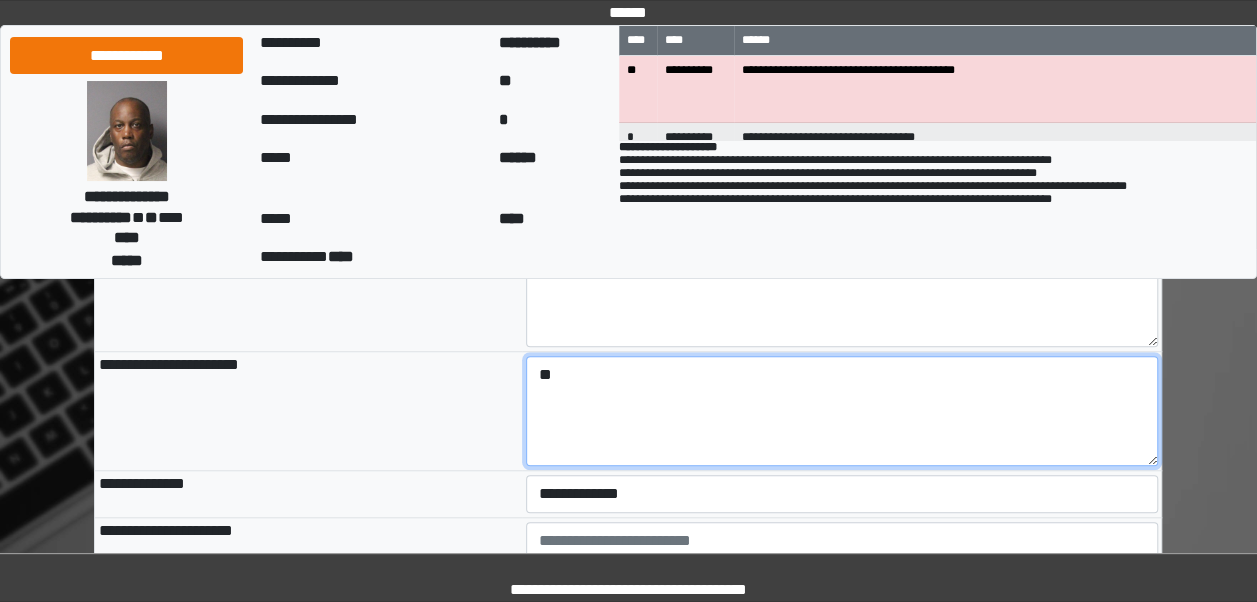 type on "**" 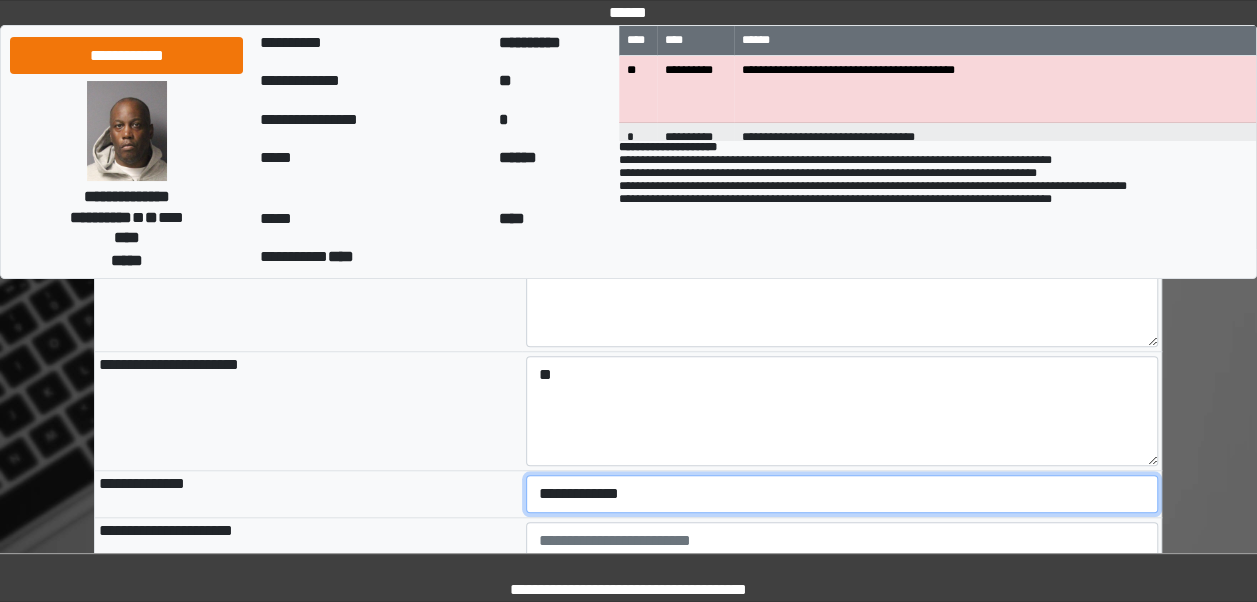 click on "**********" at bounding box center (842, 494) 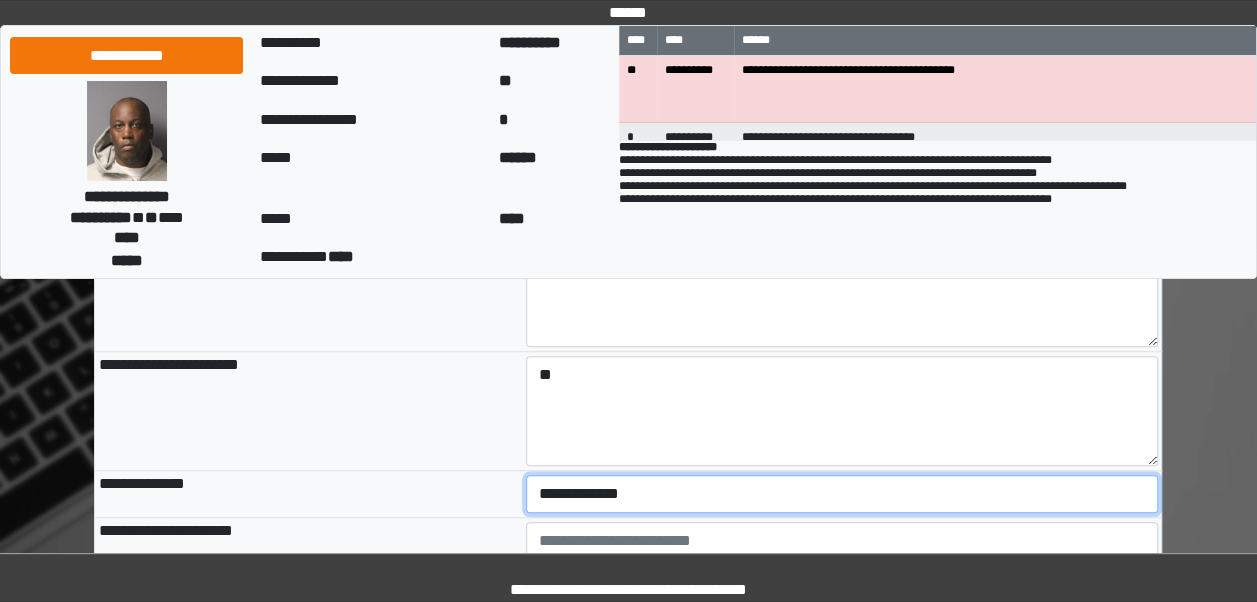 select on "***" 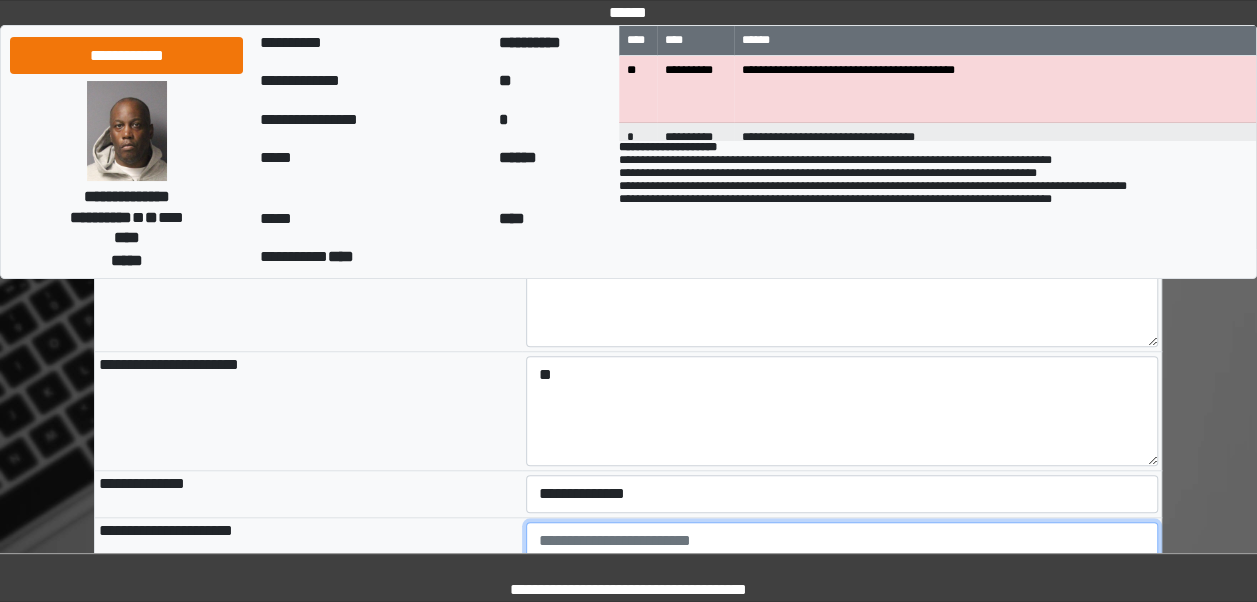 click at bounding box center (842, 577) 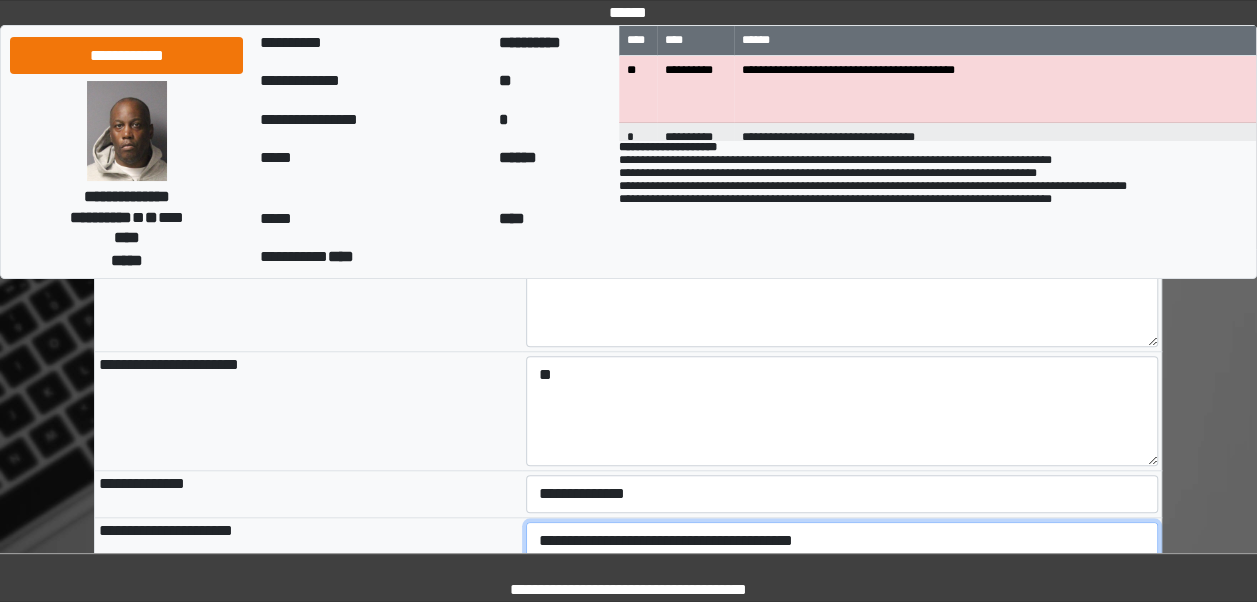 scroll, scrollTop: 88, scrollLeft: 0, axis: vertical 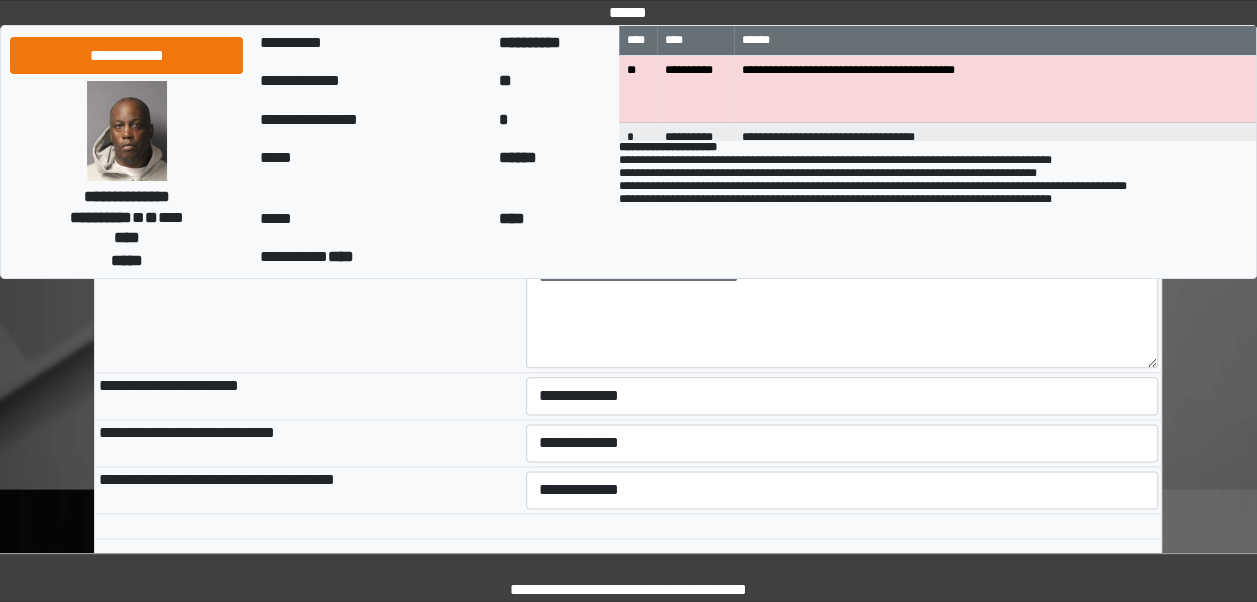 type on "**********" 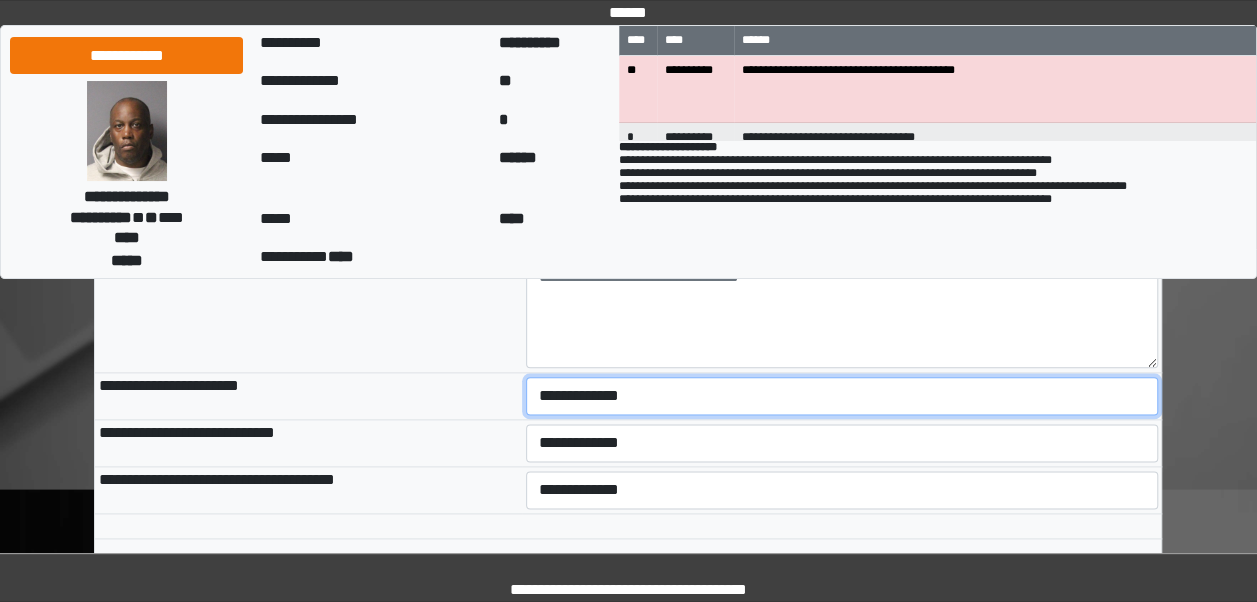 click on "**********" at bounding box center (842, 396) 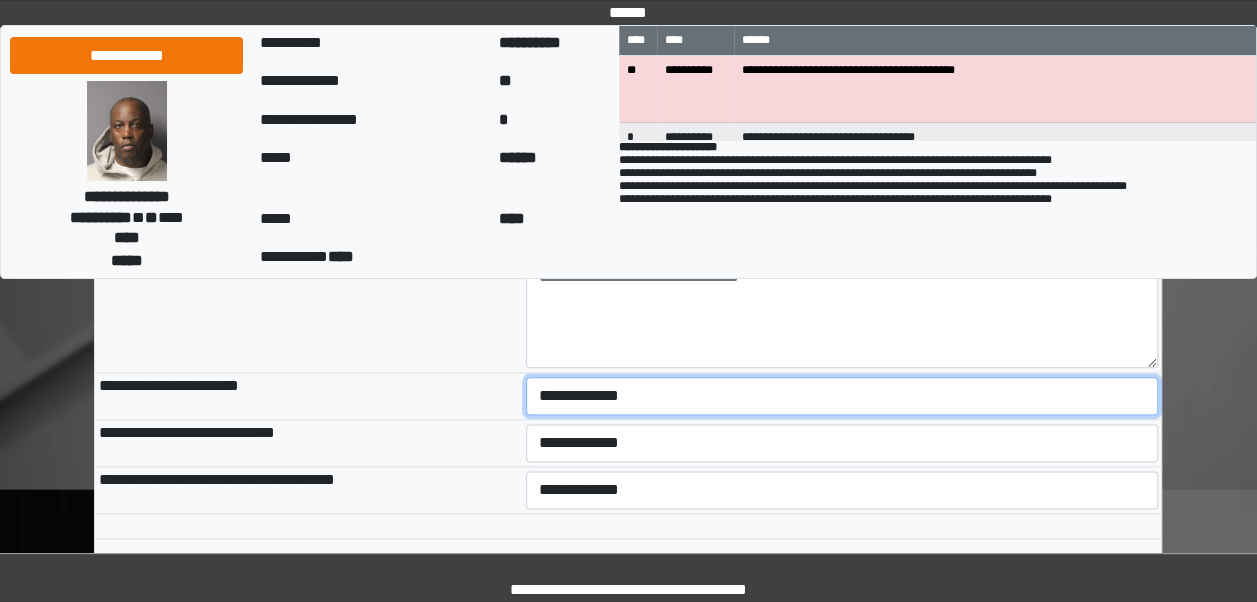 select on "***" 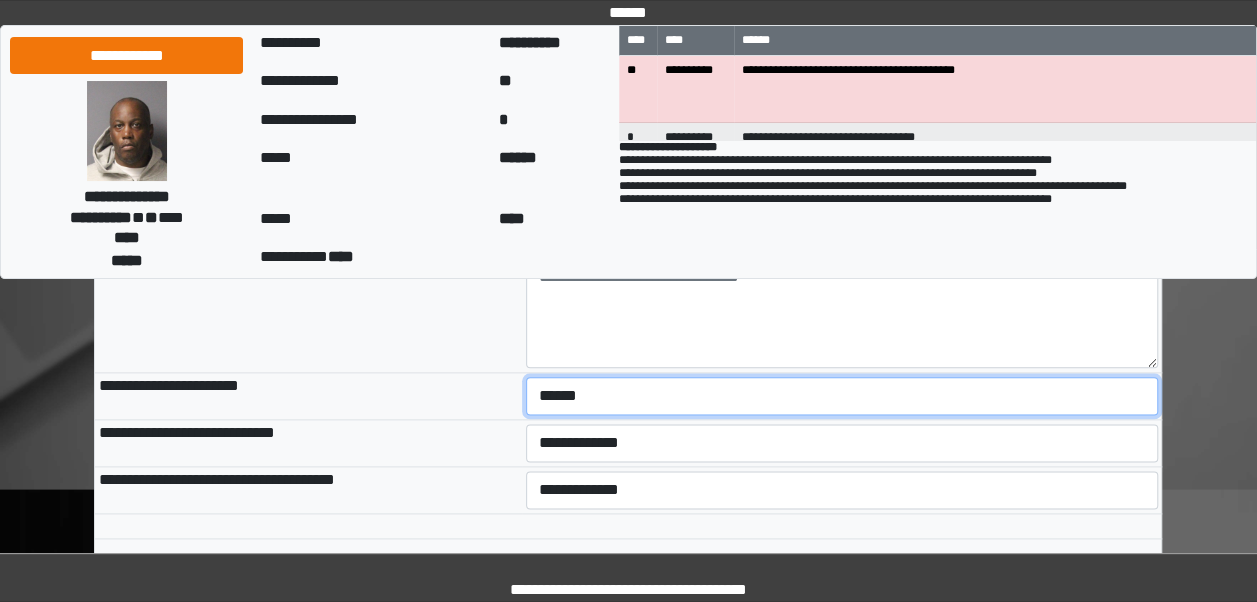 click on "**********" at bounding box center [842, 396] 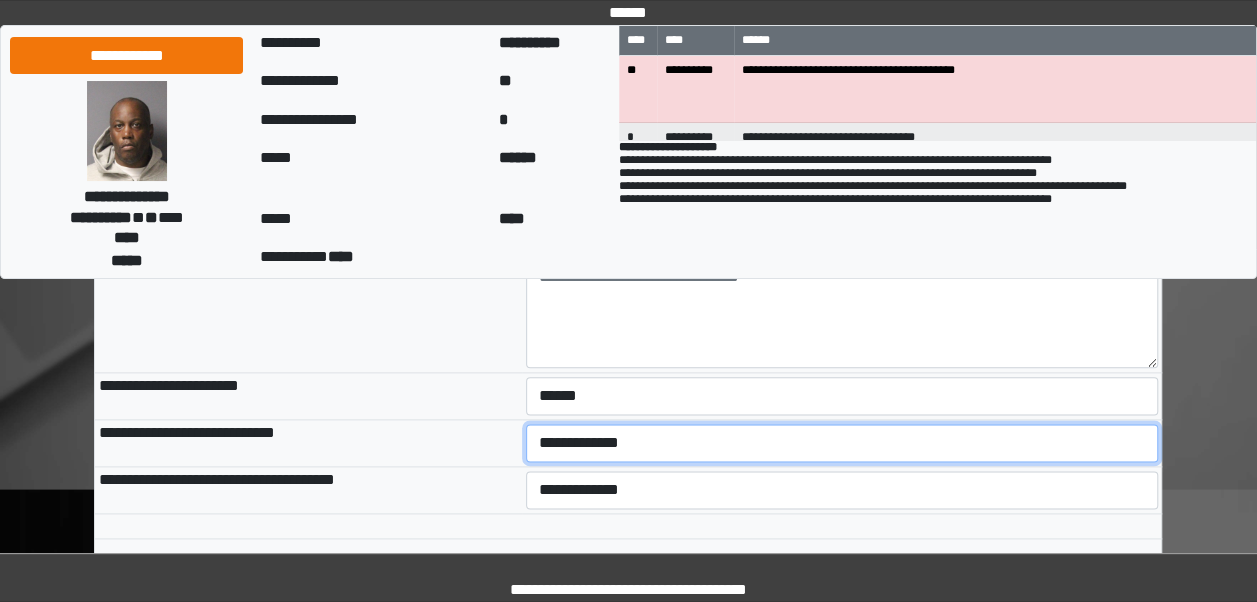 click on "**********" at bounding box center [842, 443] 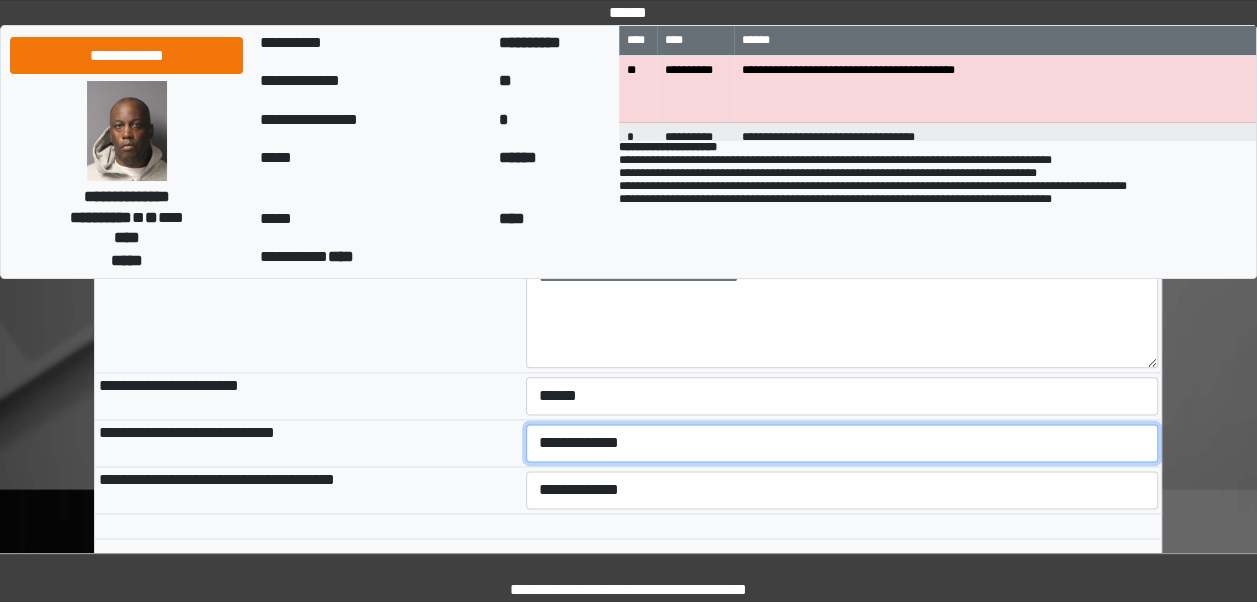 select on "***" 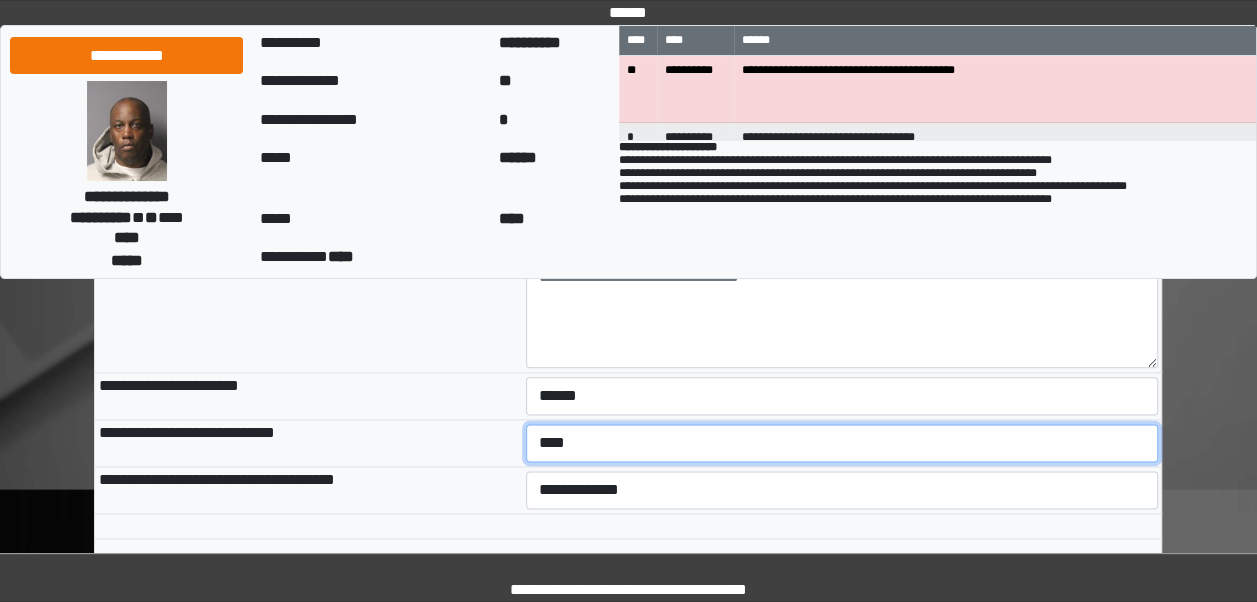 click on "**********" at bounding box center [842, 443] 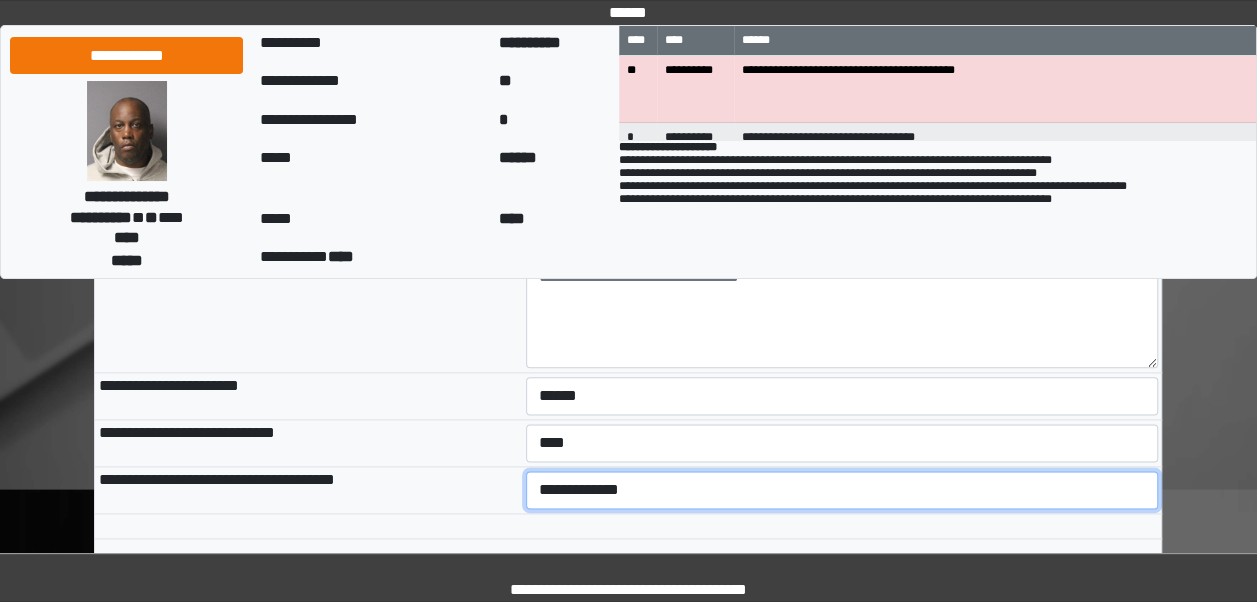 click on "**********" at bounding box center [842, 490] 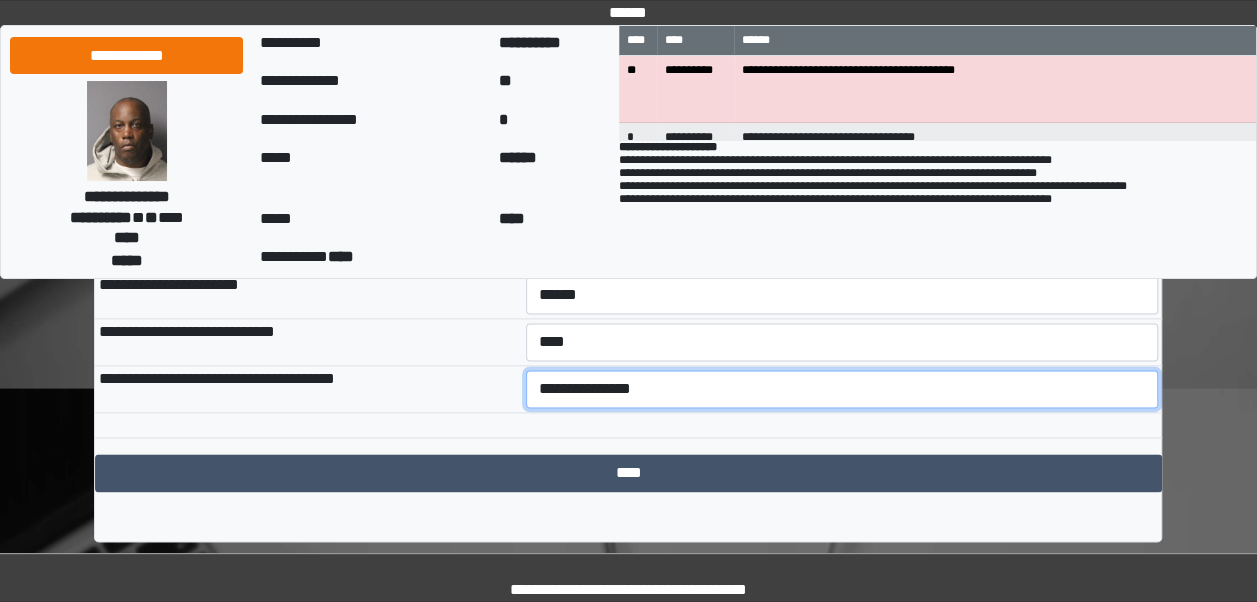 scroll, scrollTop: 1118, scrollLeft: 0, axis: vertical 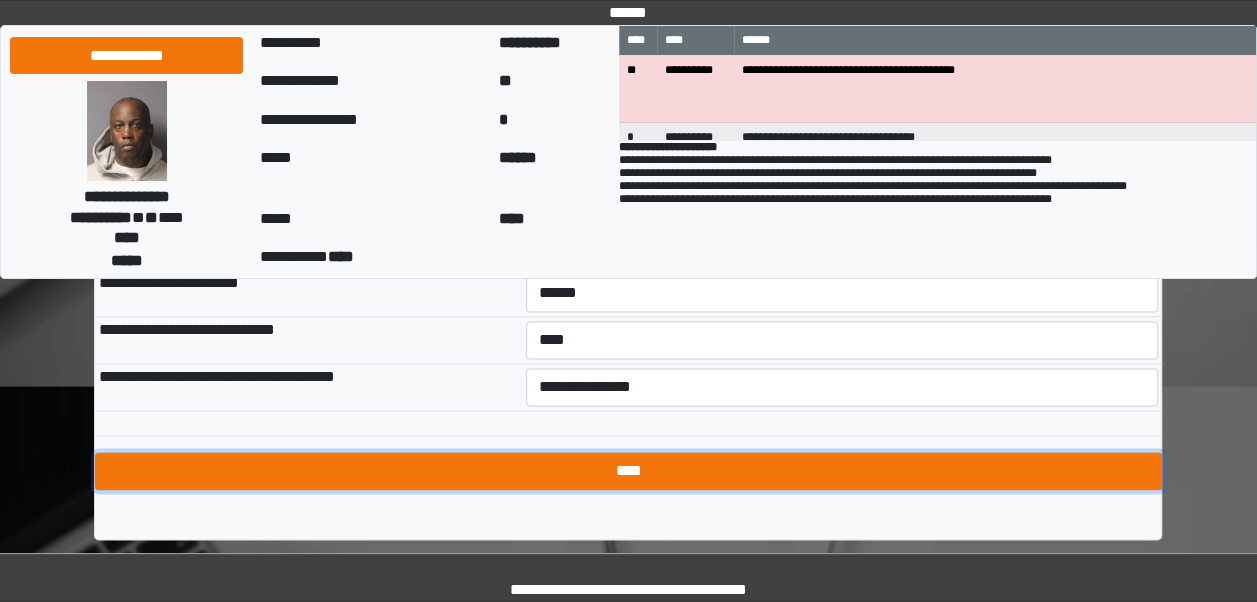 click on "****" at bounding box center (628, 471) 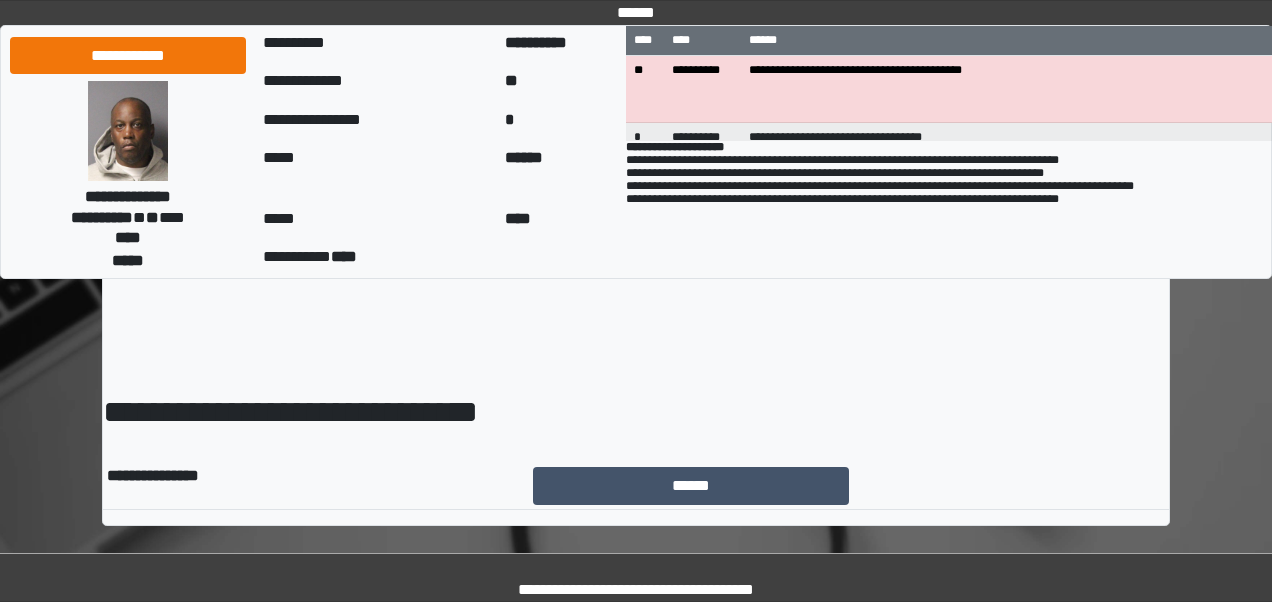scroll, scrollTop: 0, scrollLeft: 0, axis: both 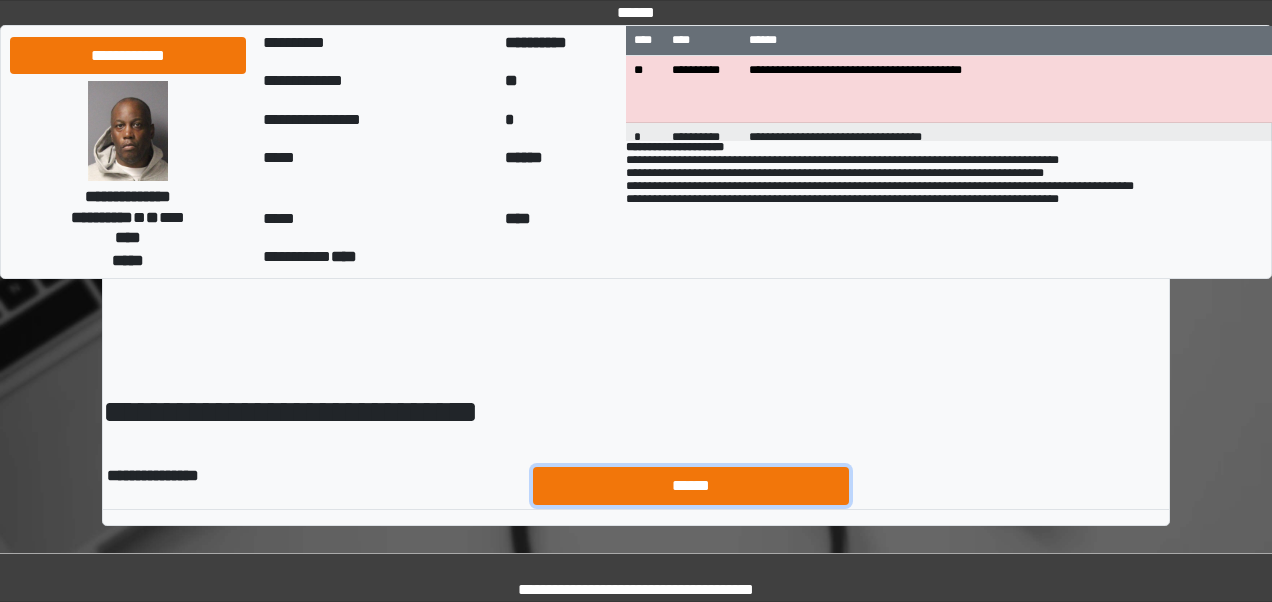 click on "******" at bounding box center (691, 485) 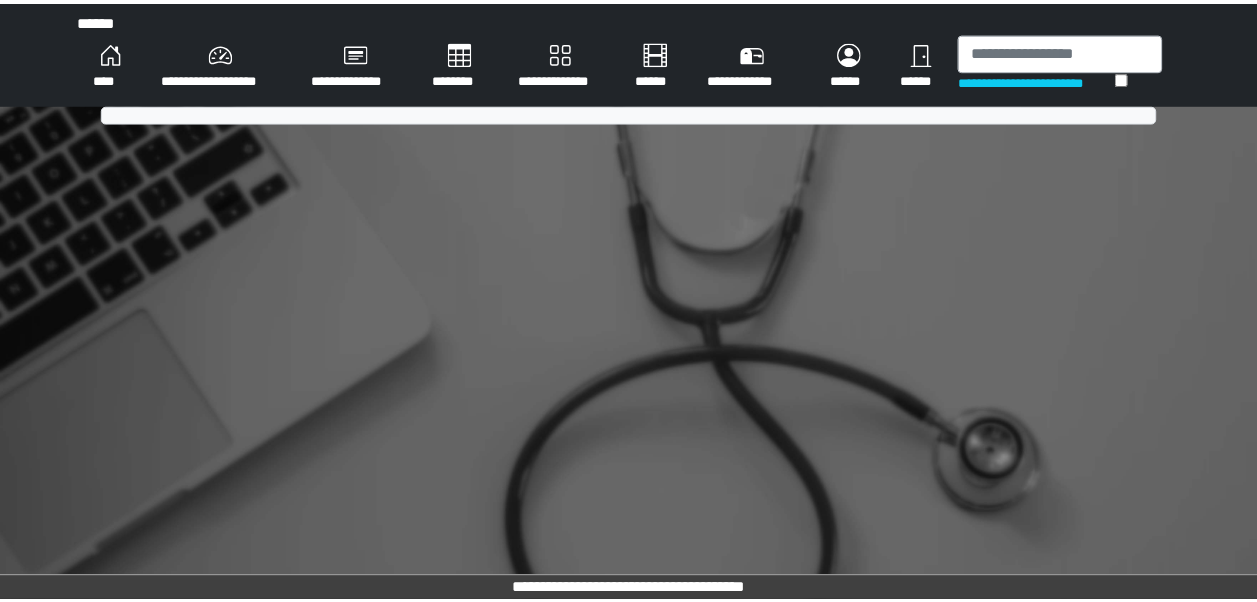 scroll, scrollTop: 0, scrollLeft: 0, axis: both 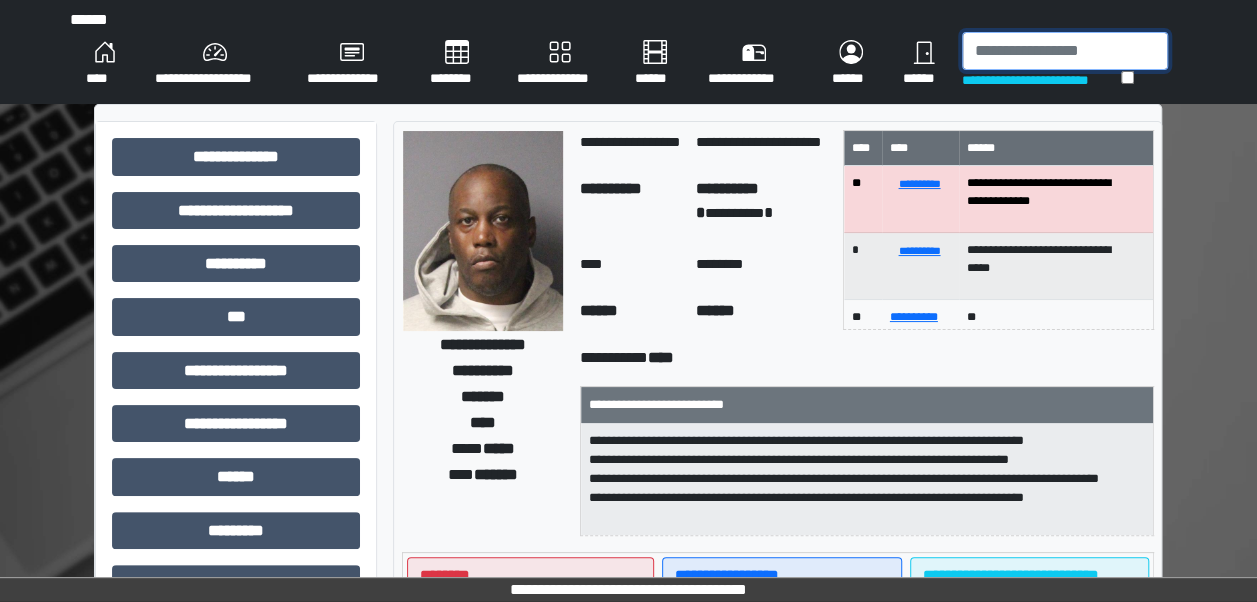 click at bounding box center [1065, 51] 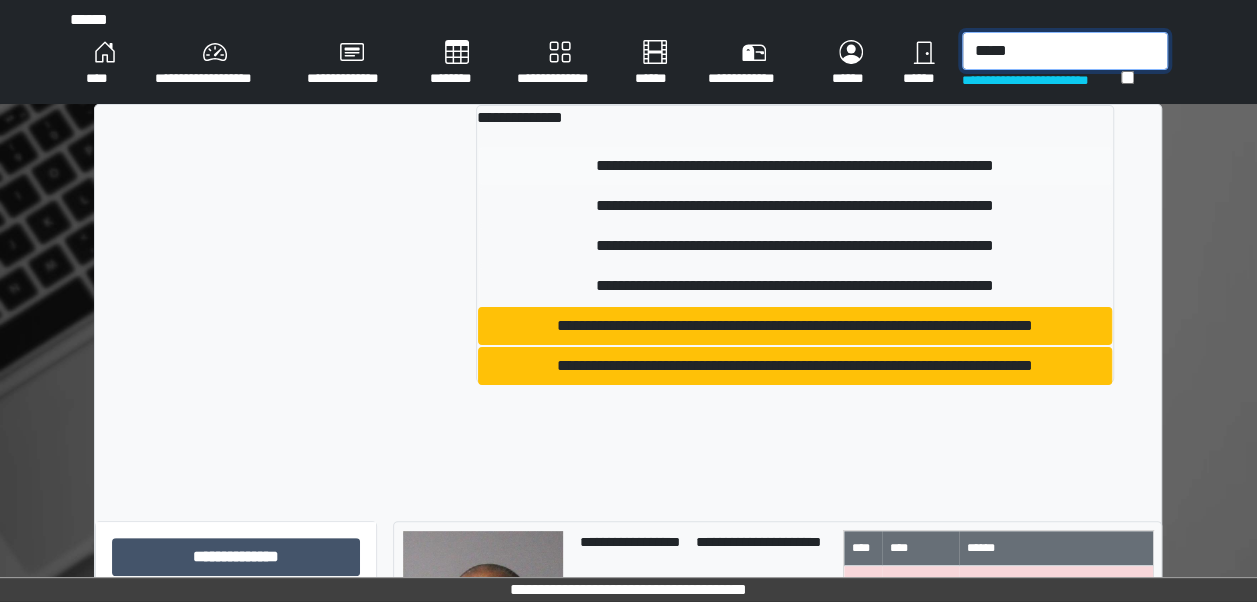 type on "*****" 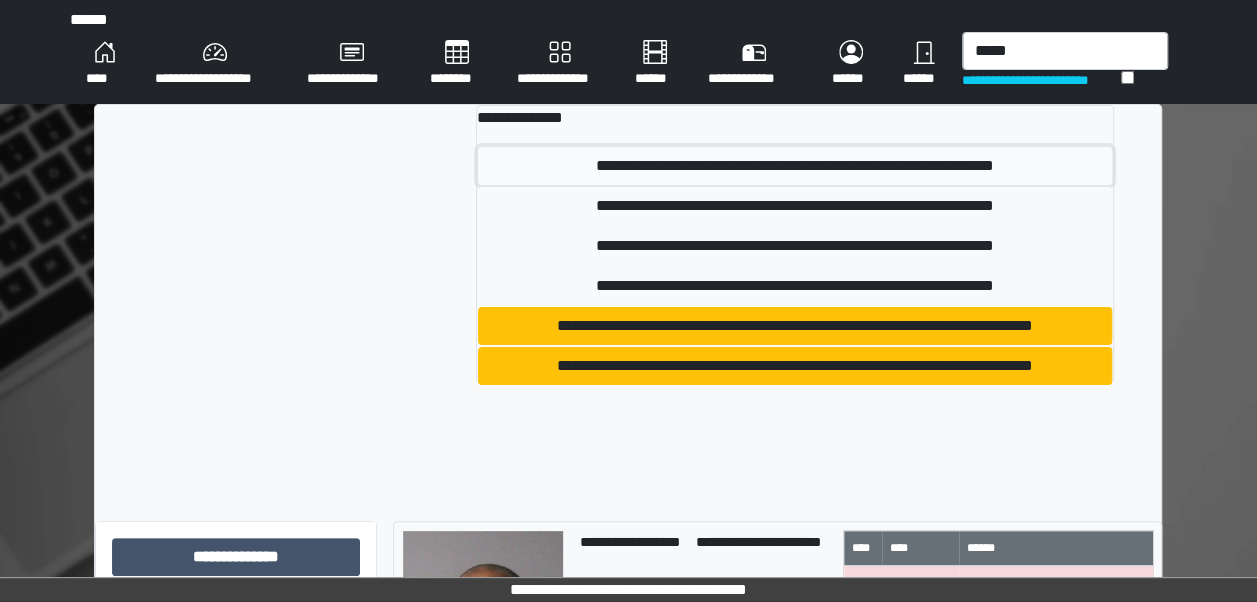 click on "**********" at bounding box center [795, 166] 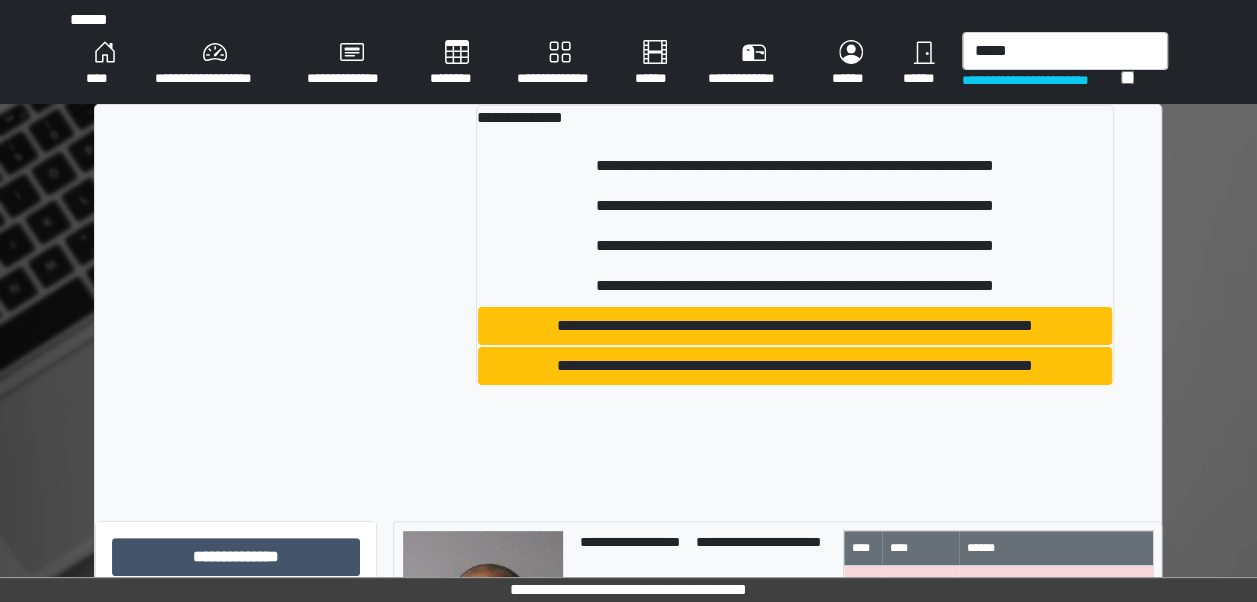 type 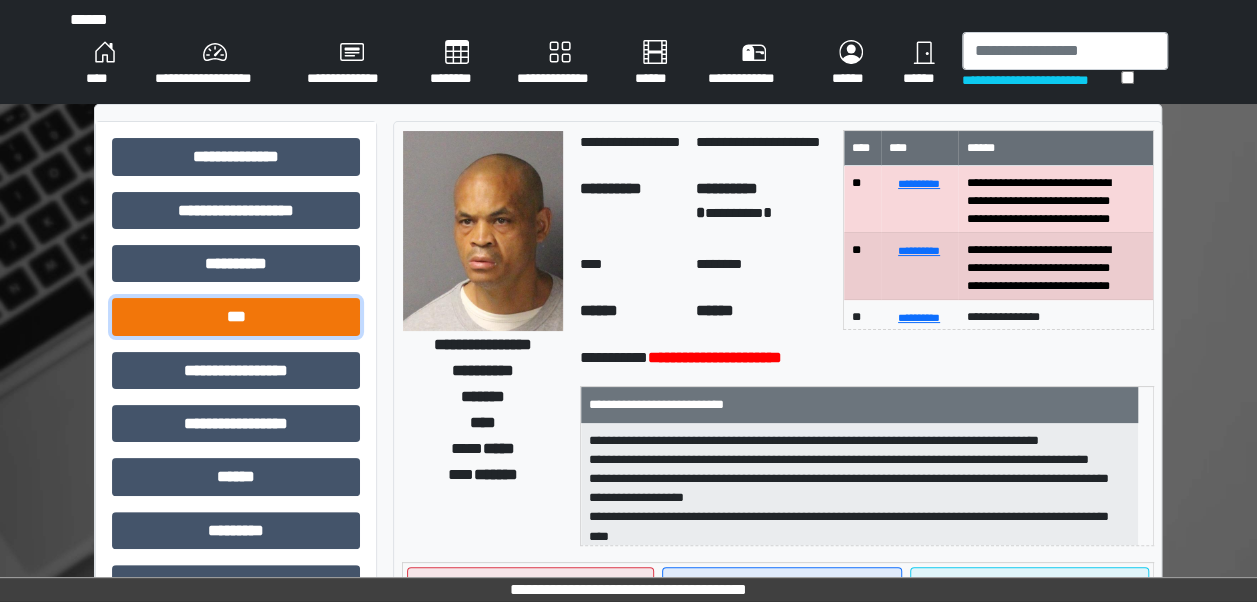 click on "***" at bounding box center (236, 316) 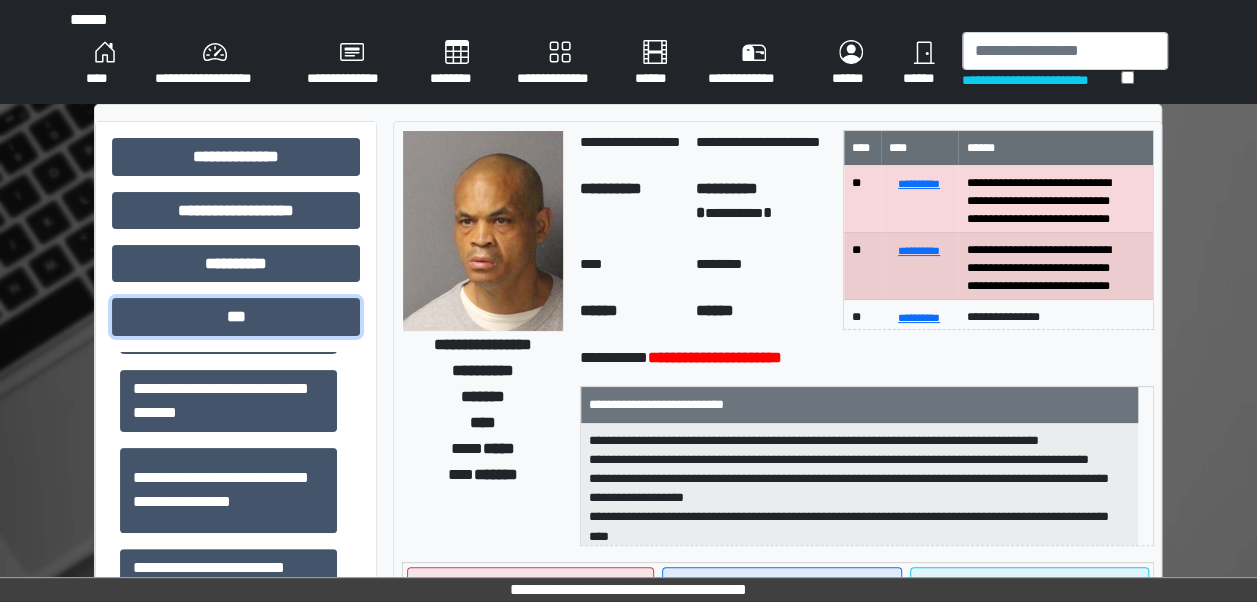 scroll, scrollTop: 198, scrollLeft: 0, axis: vertical 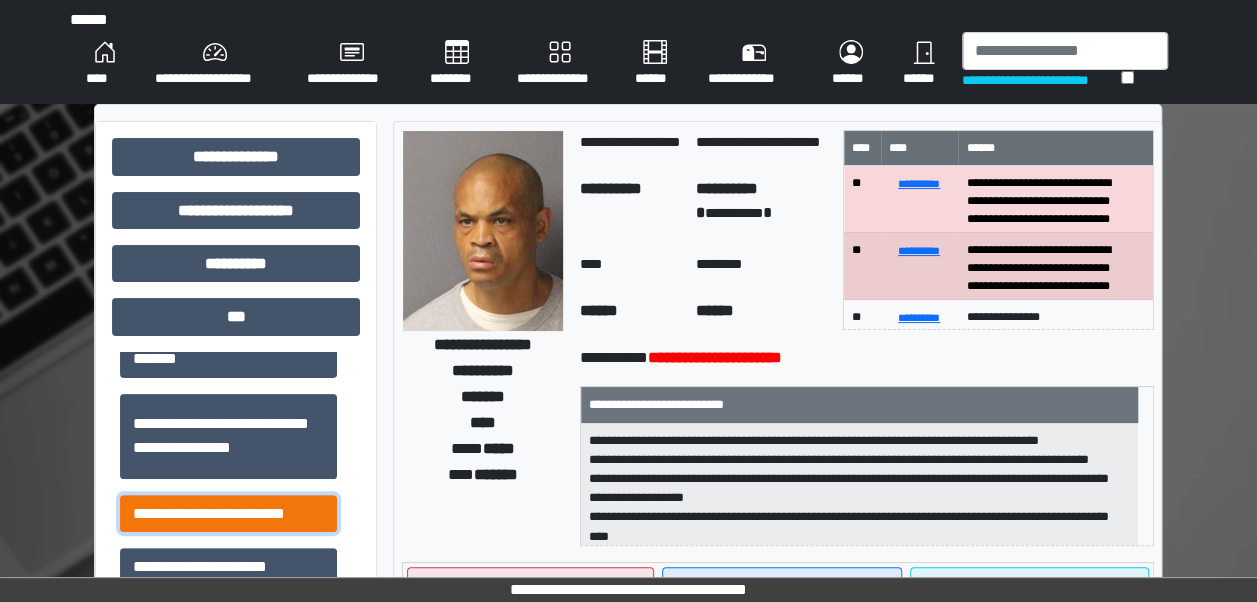 click on "**********" at bounding box center (228, 513) 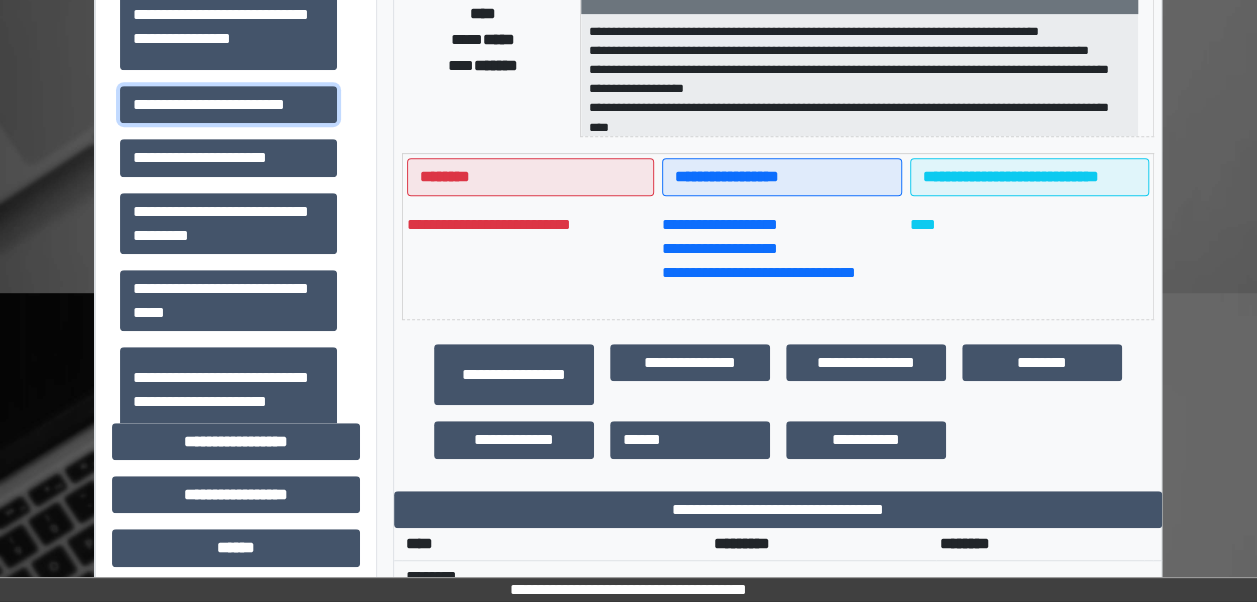 scroll, scrollTop: 441, scrollLeft: 0, axis: vertical 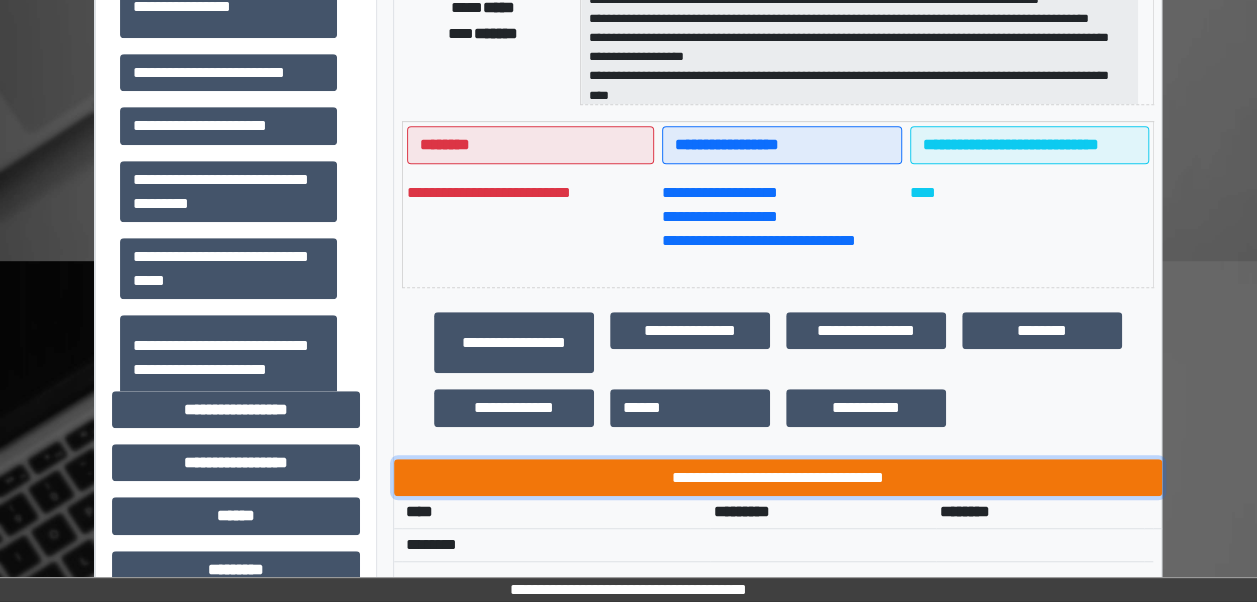 click on "**********" at bounding box center (778, 477) 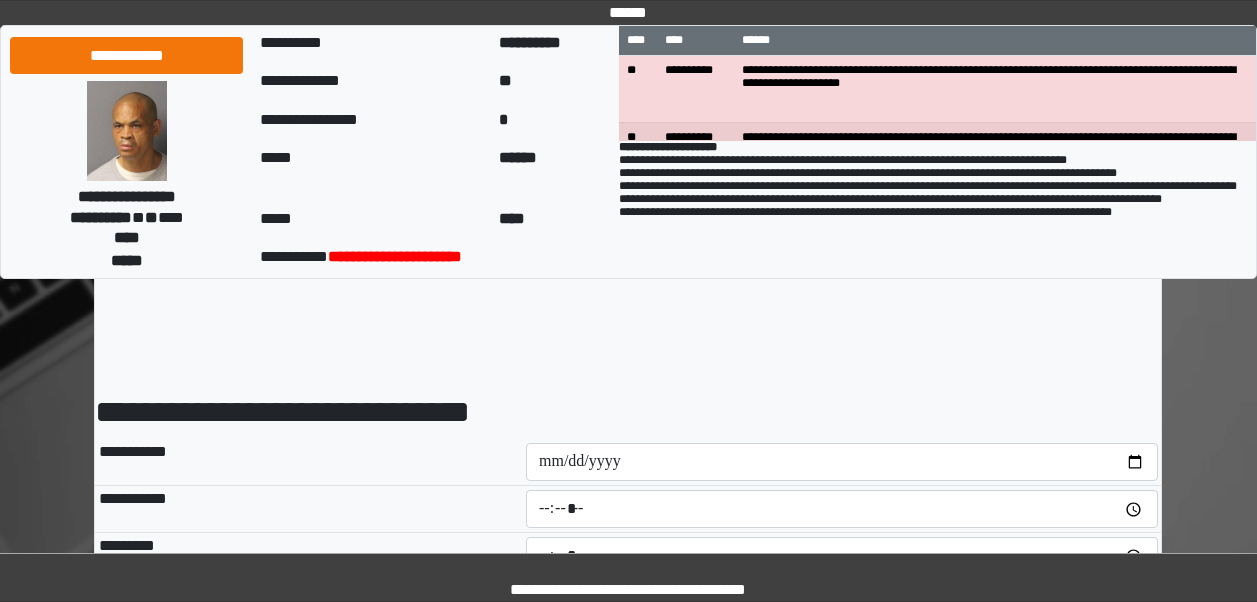 scroll, scrollTop: 0, scrollLeft: 0, axis: both 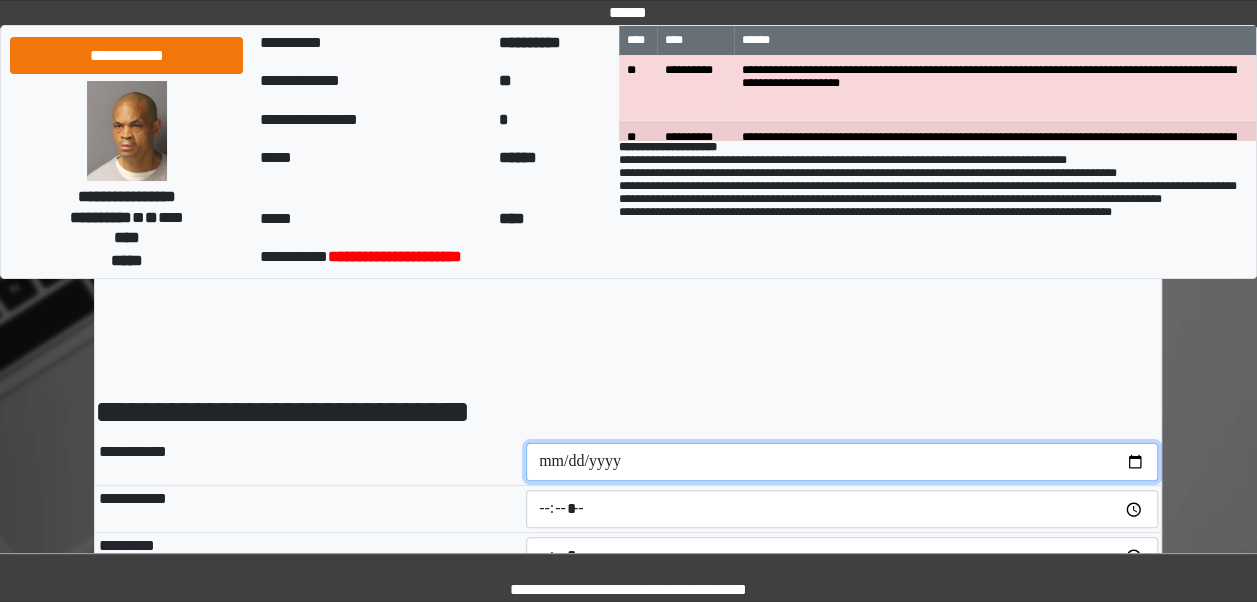 click at bounding box center [842, 462] 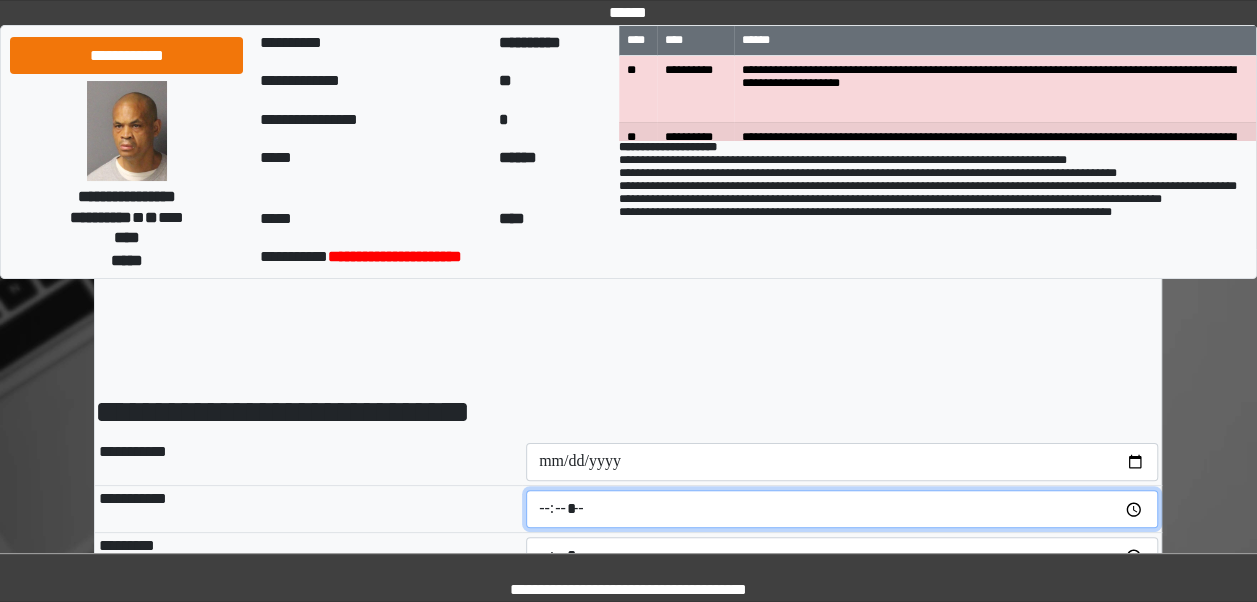 click at bounding box center [842, 509] 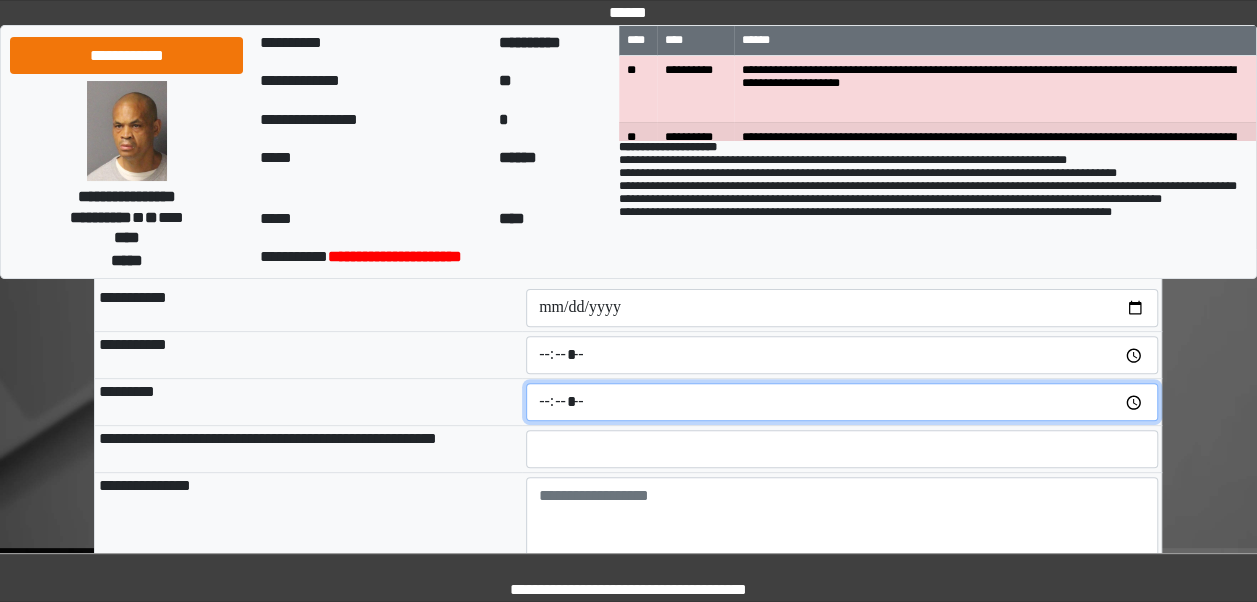type on "*****" 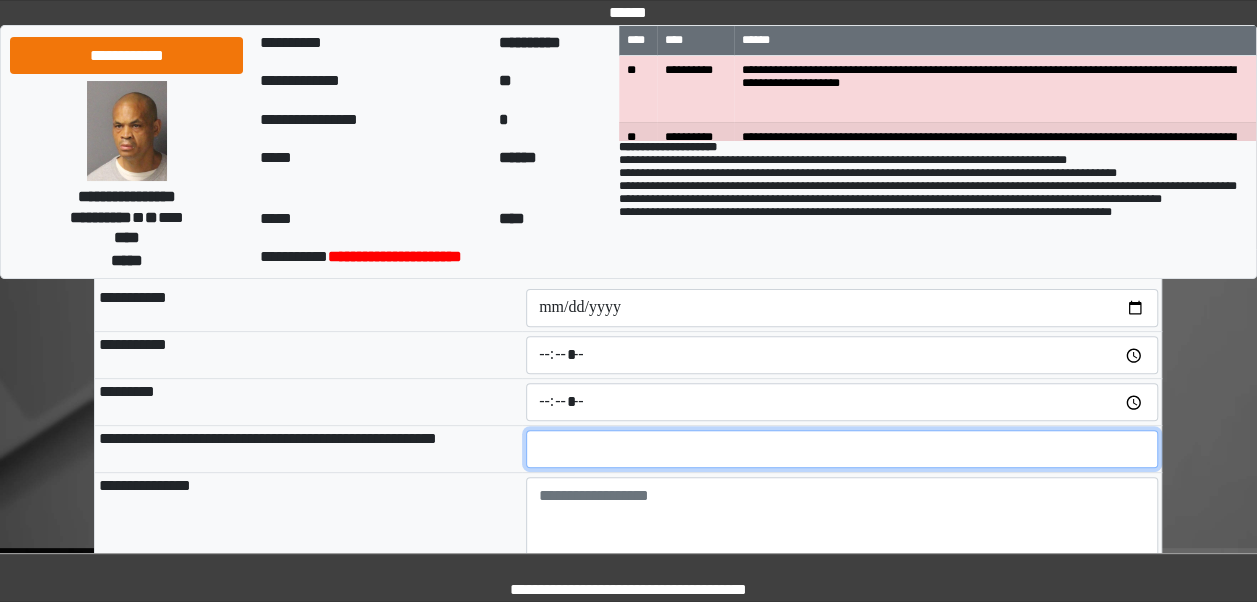 type on "**" 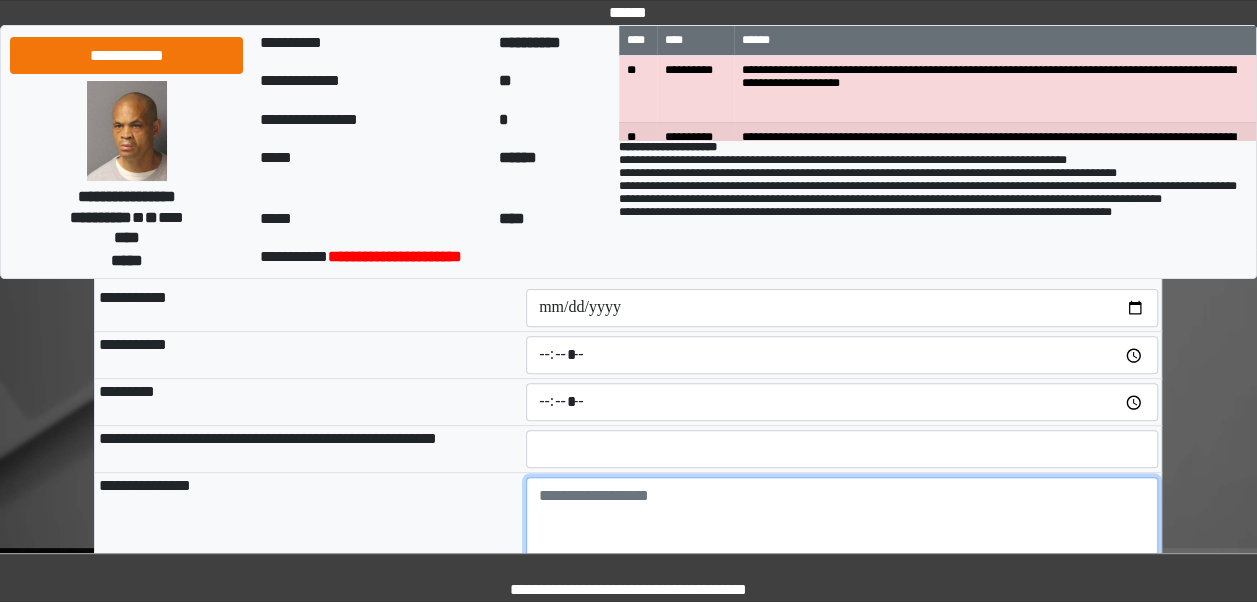 click at bounding box center [842, 532] 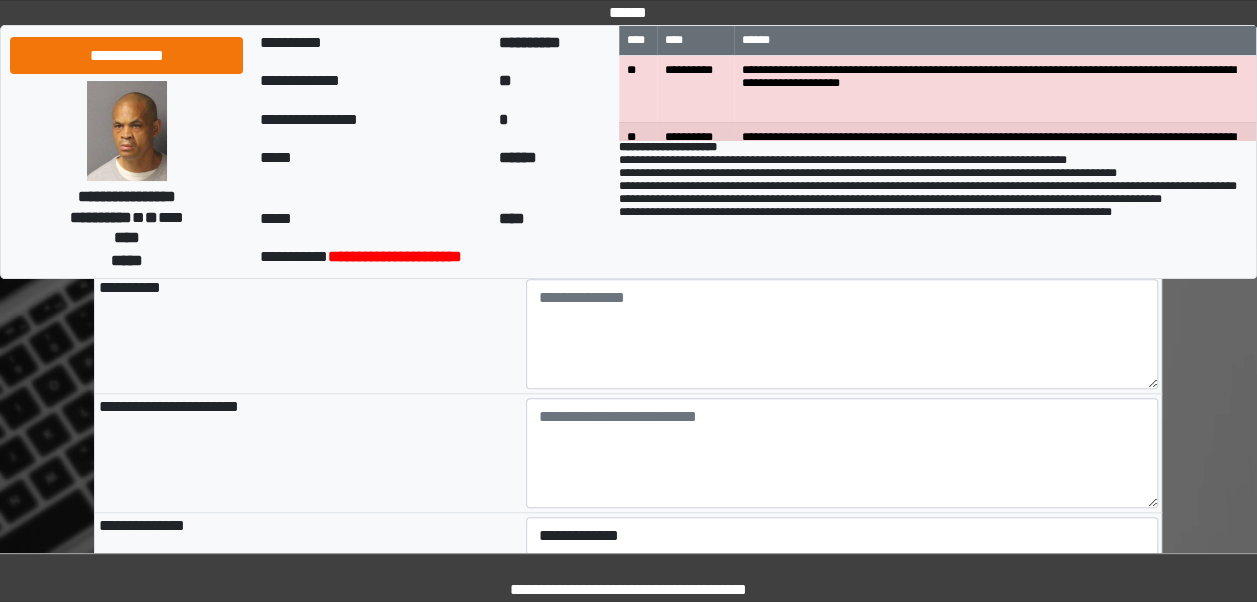 scroll, scrollTop: 611, scrollLeft: 0, axis: vertical 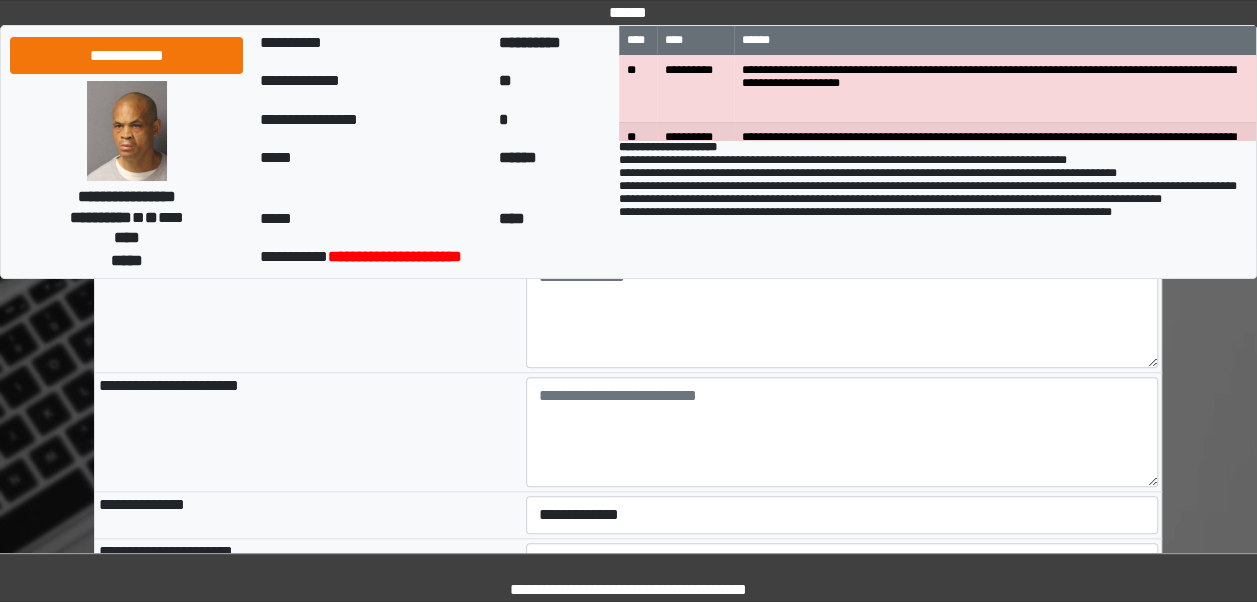 type on "**********" 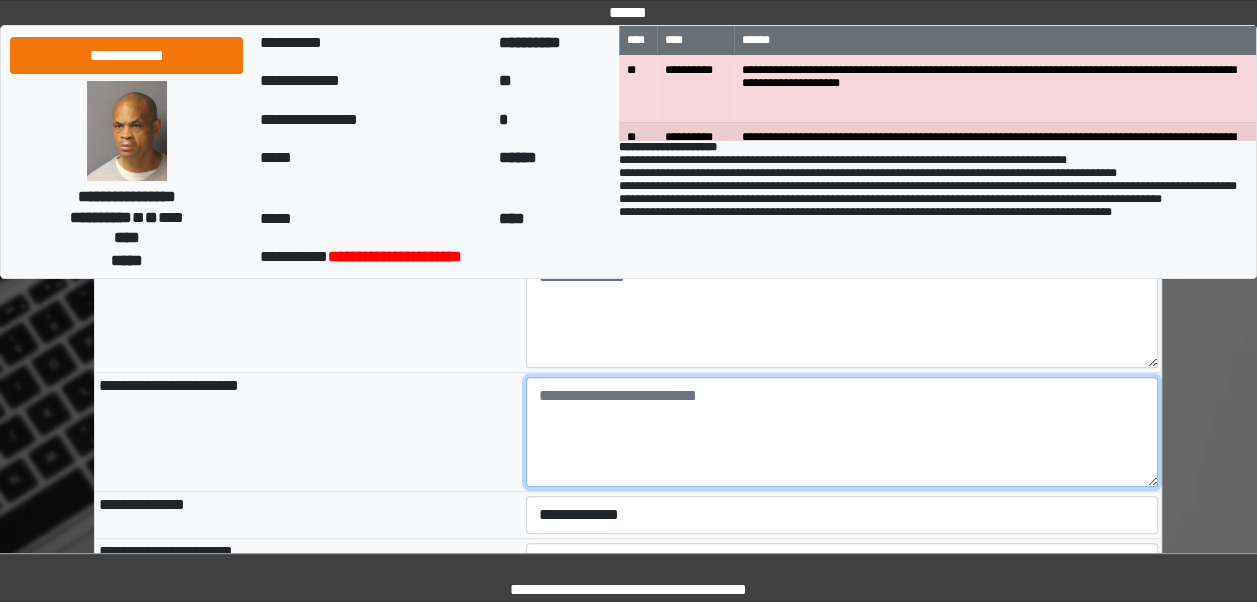 click at bounding box center [842, 432] 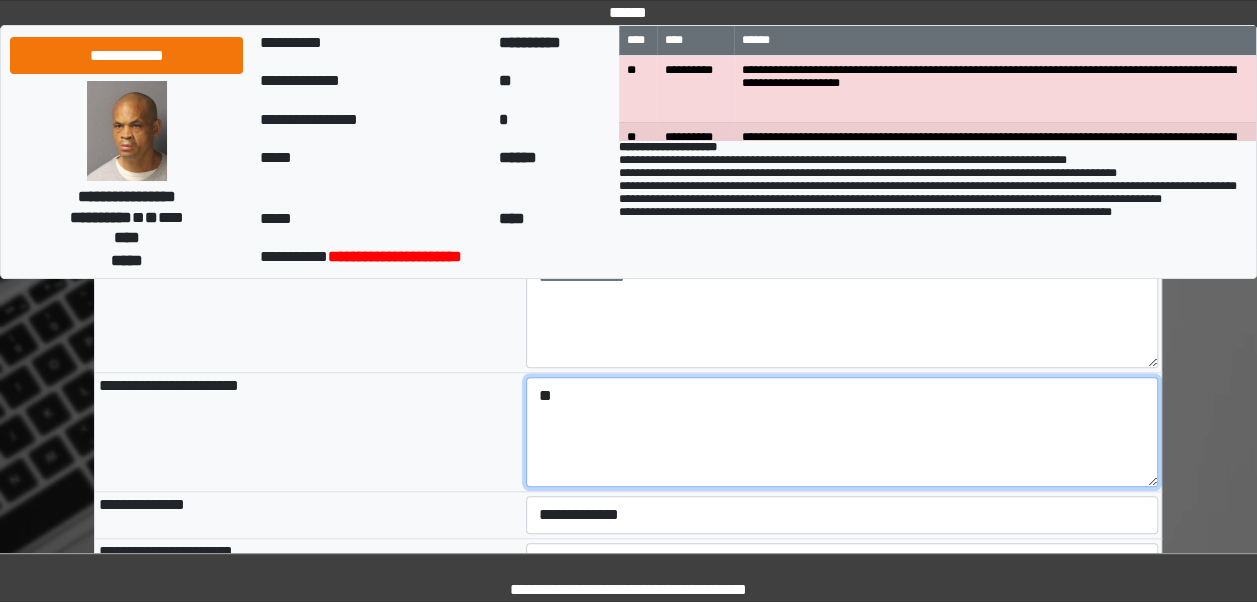 type on "**" 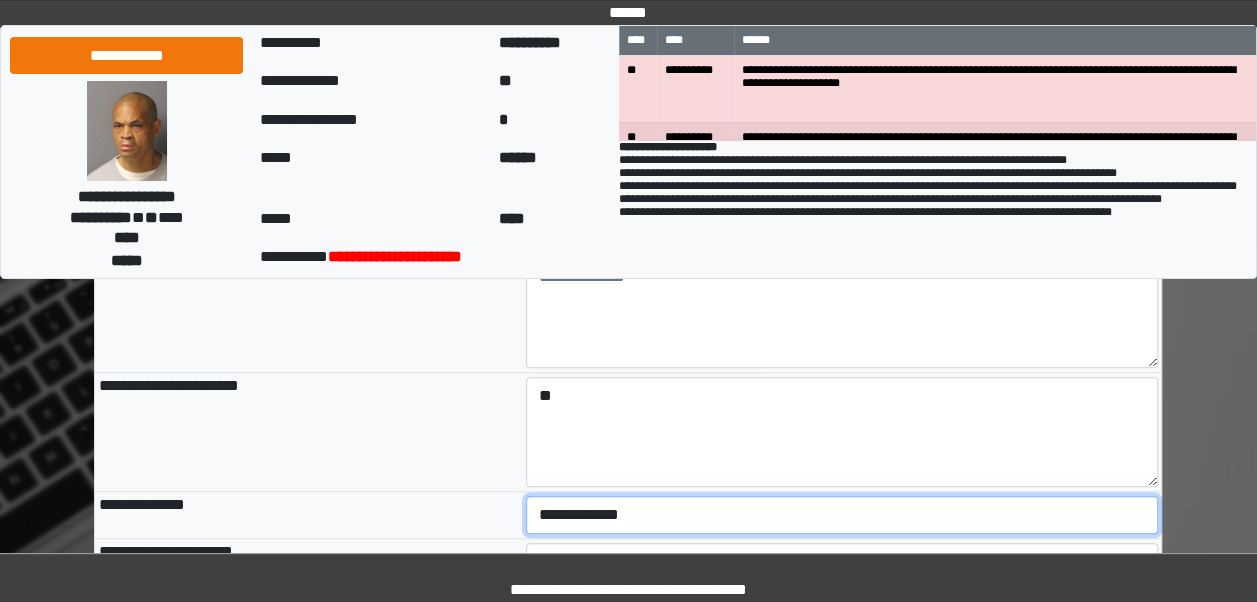 click on "**********" at bounding box center [842, 515] 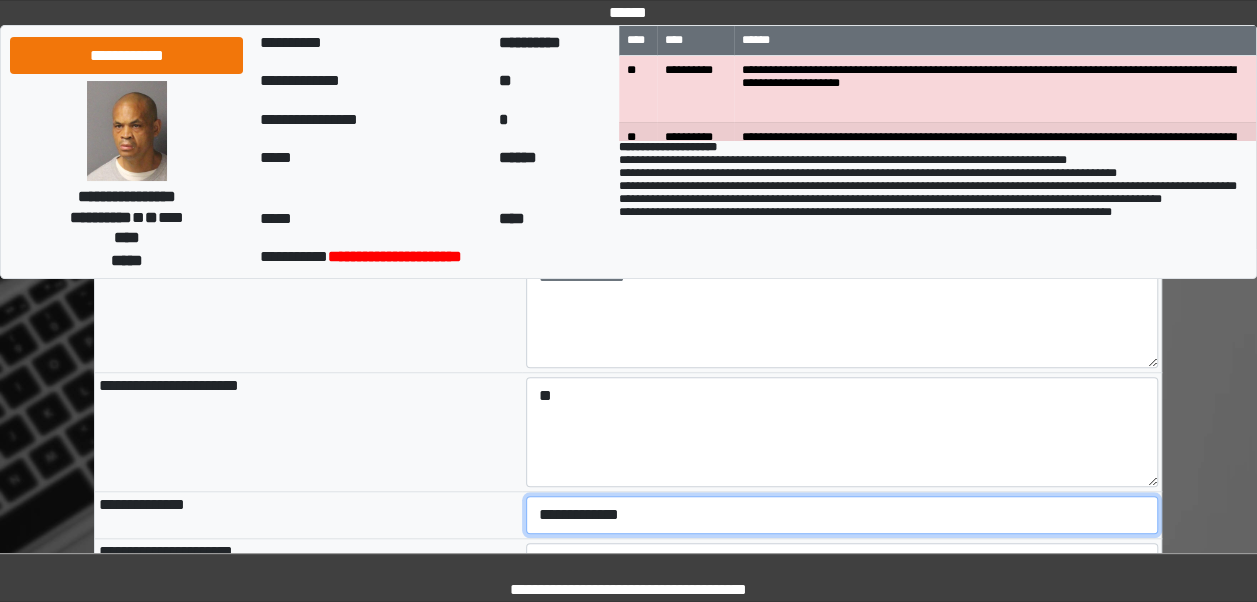 select on "***" 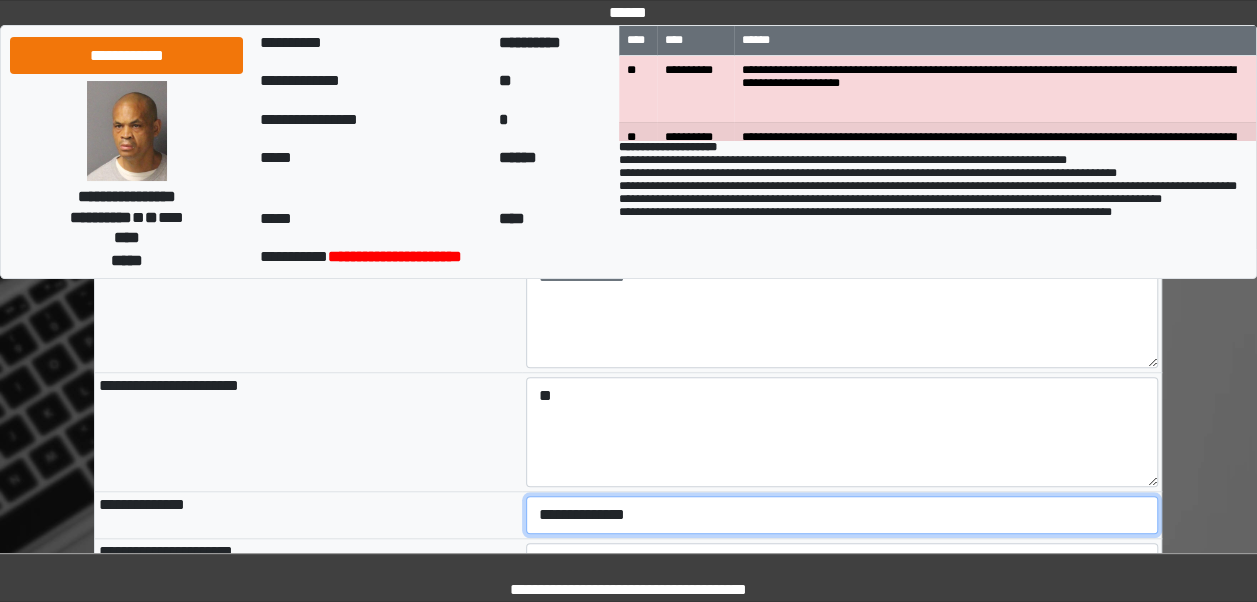 click on "**********" at bounding box center [842, 515] 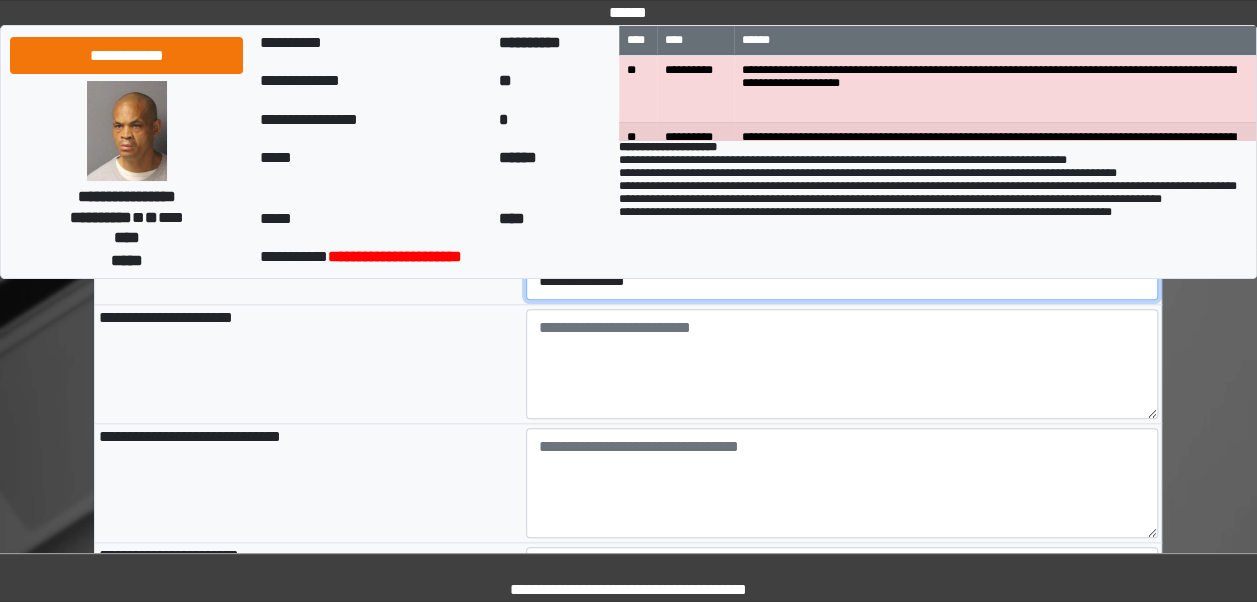 scroll, scrollTop: 853, scrollLeft: 0, axis: vertical 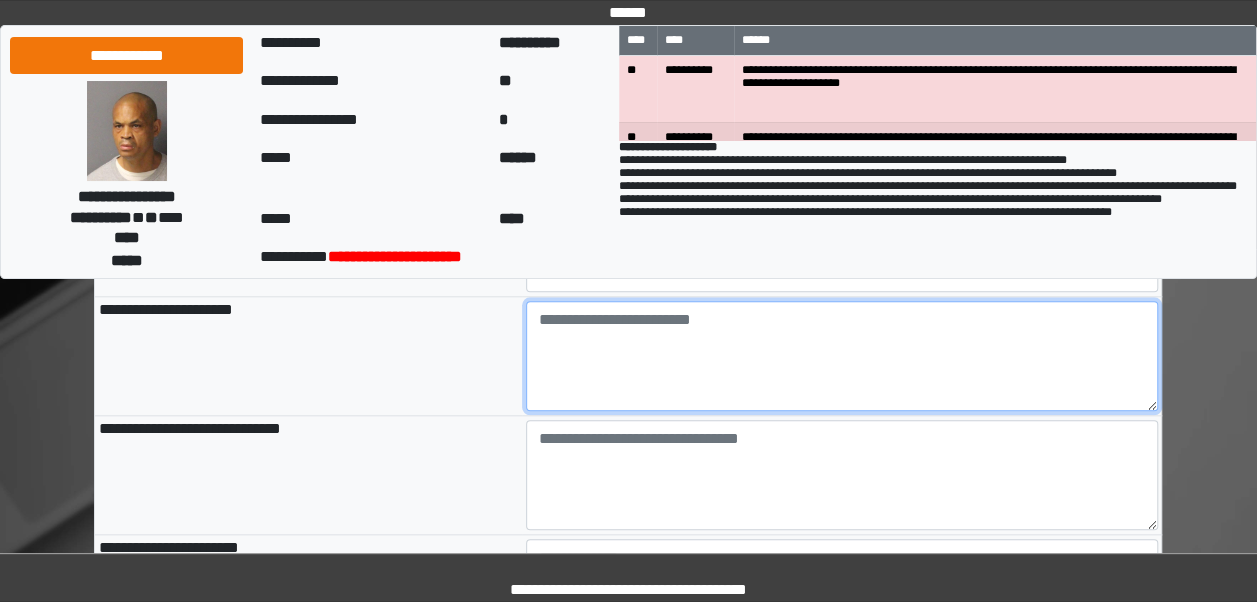 click at bounding box center (842, 356) 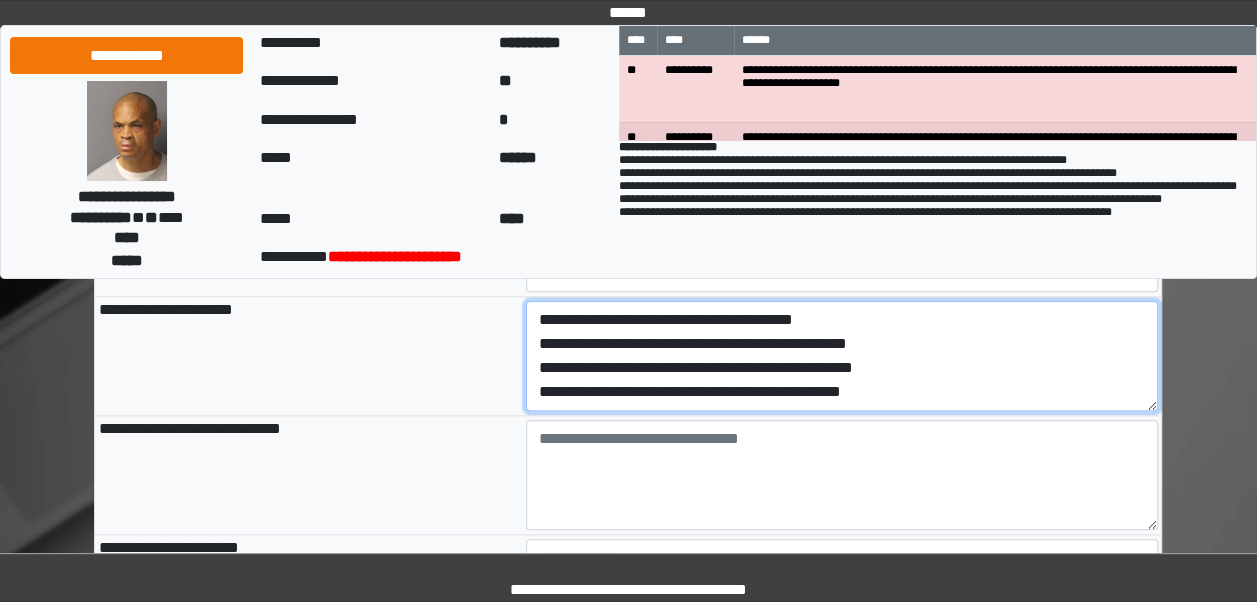 scroll, scrollTop: 88, scrollLeft: 0, axis: vertical 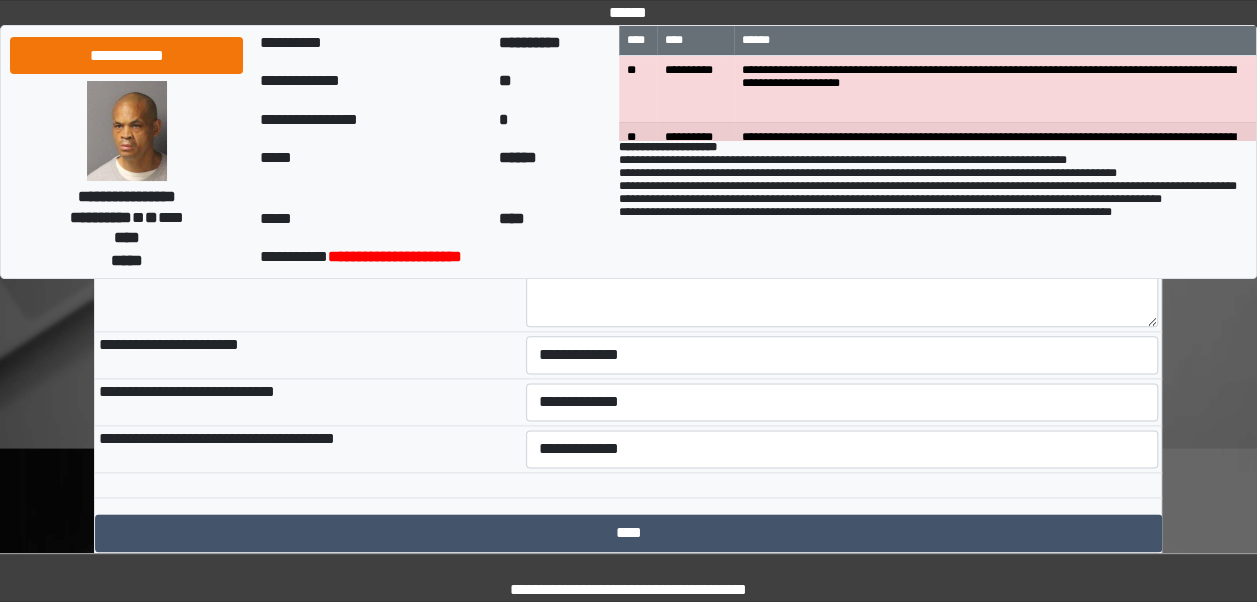 type on "**********" 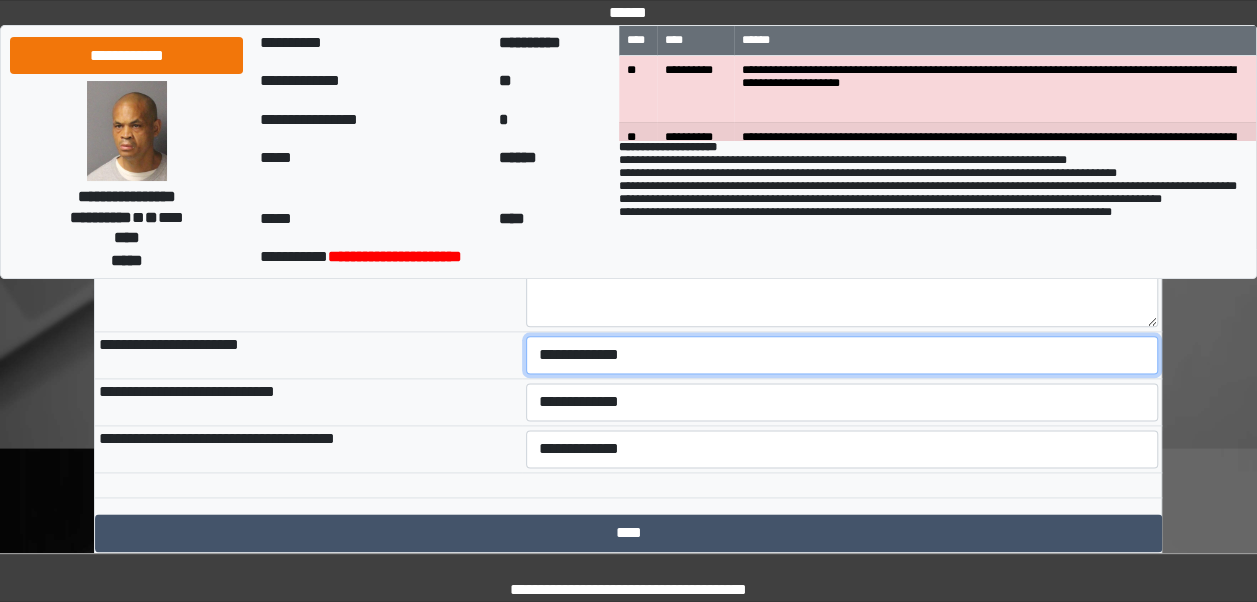 click on "**********" at bounding box center (842, 355) 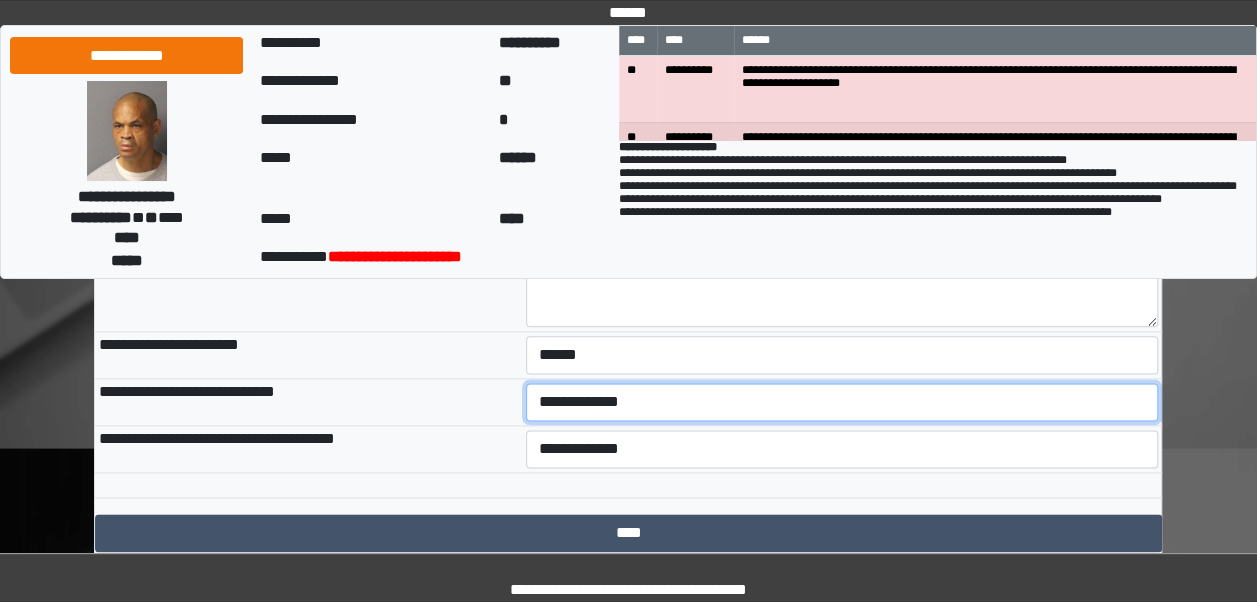 click on "**********" at bounding box center (842, 402) 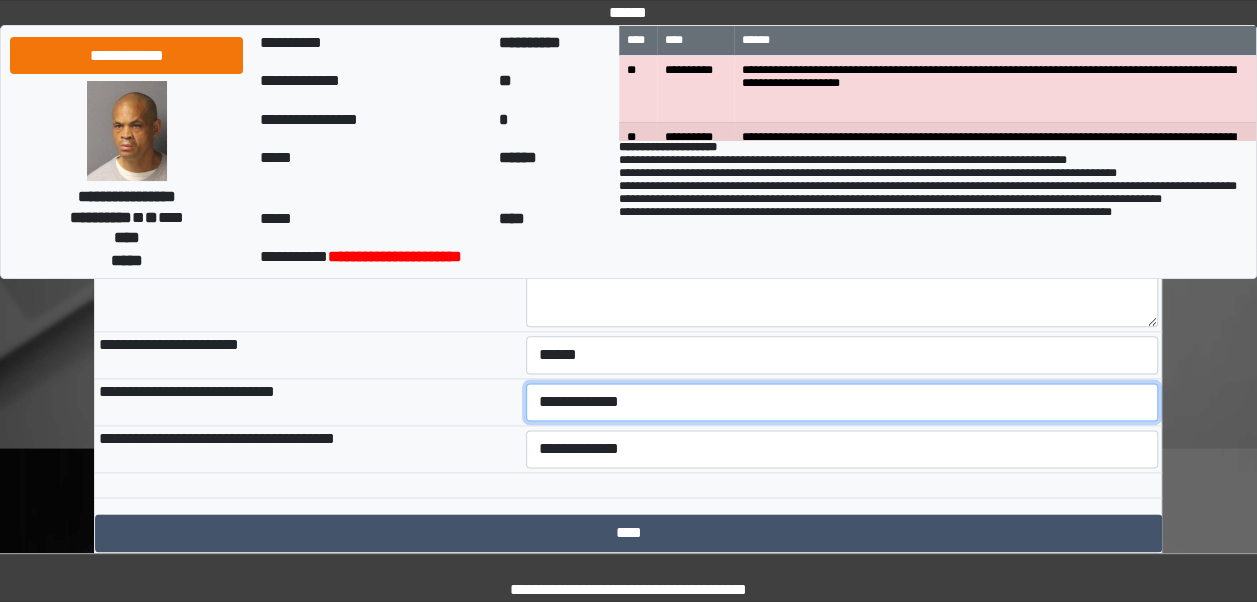 select on "***" 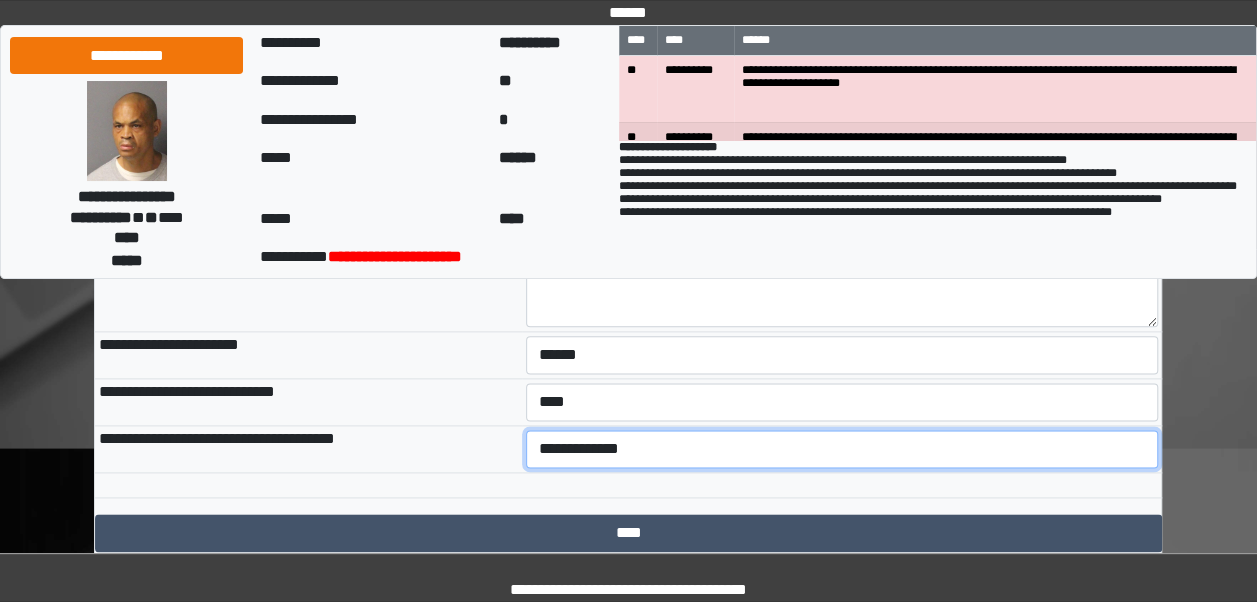 click on "**********" at bounding box center (842, 449) 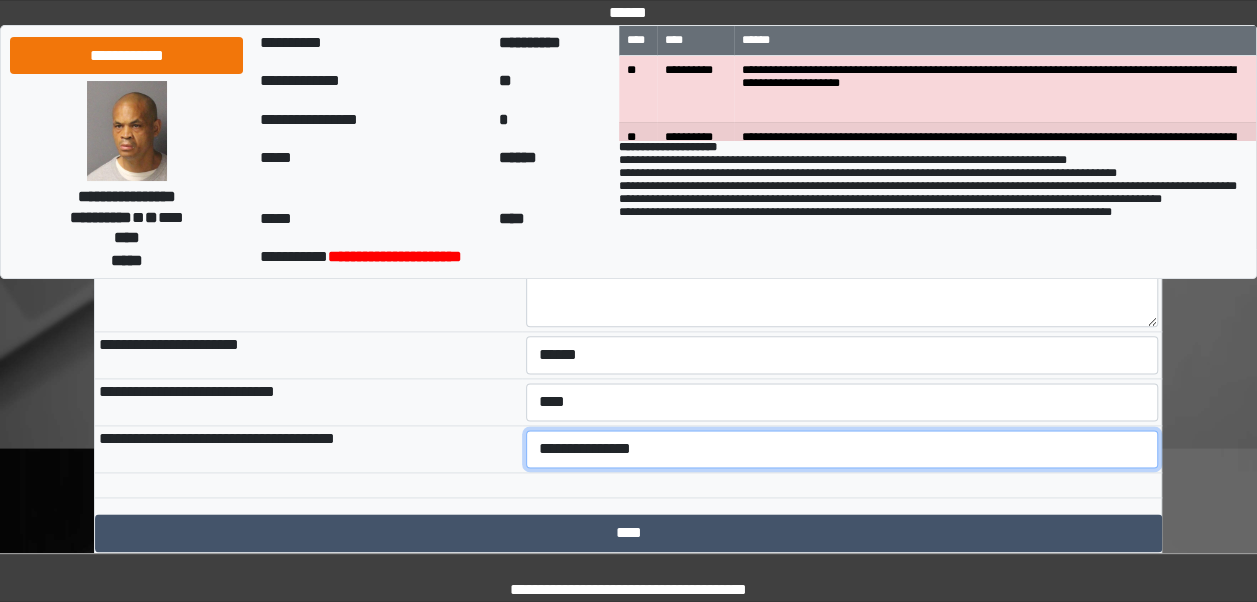 click on "**********" at bounding box center (842, 449) 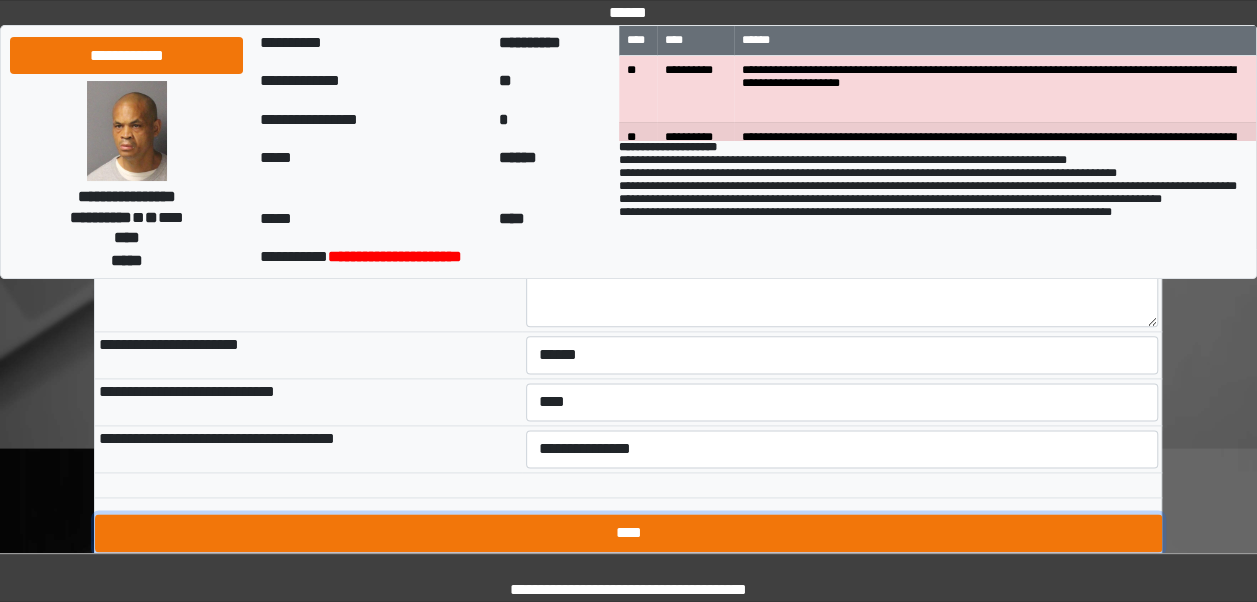 click on "****" at bounding box center [628, 533] 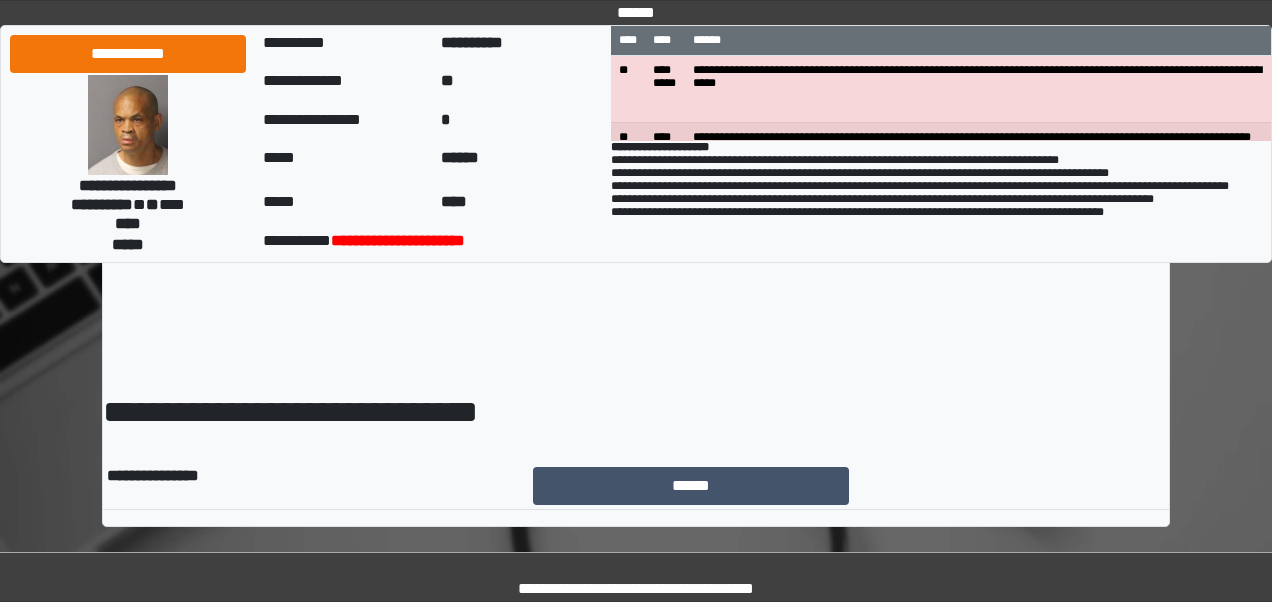 scroll, scrollTop: 0, scrollLeft: 0, axis: both 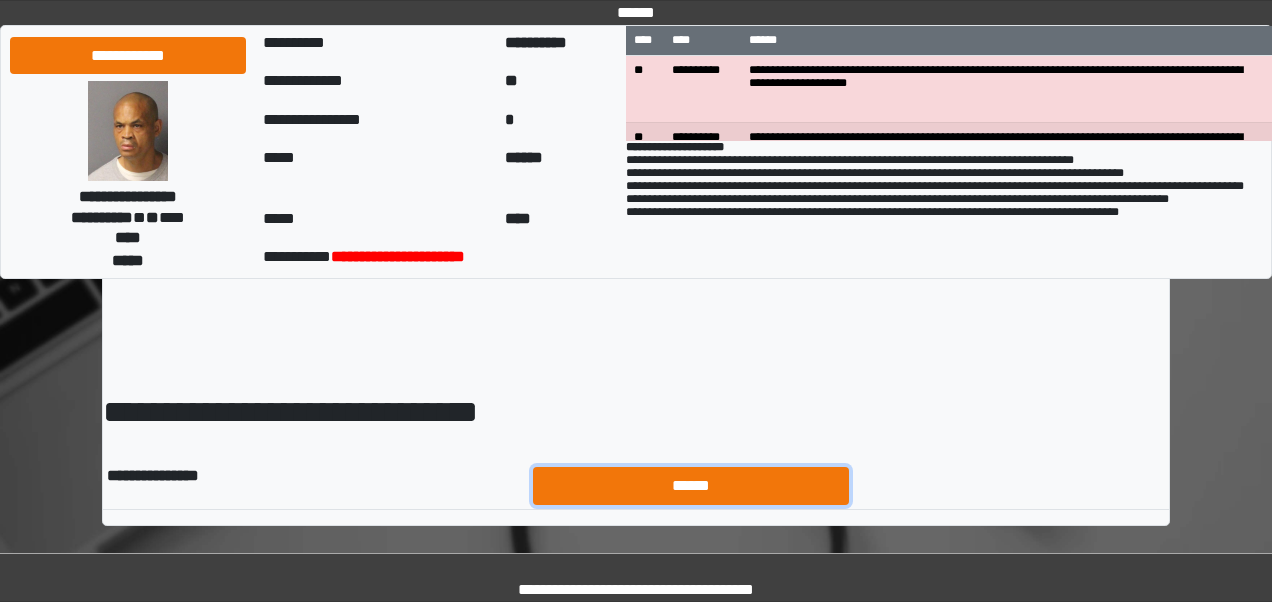 click on "******" at bounding box center (691, 485) 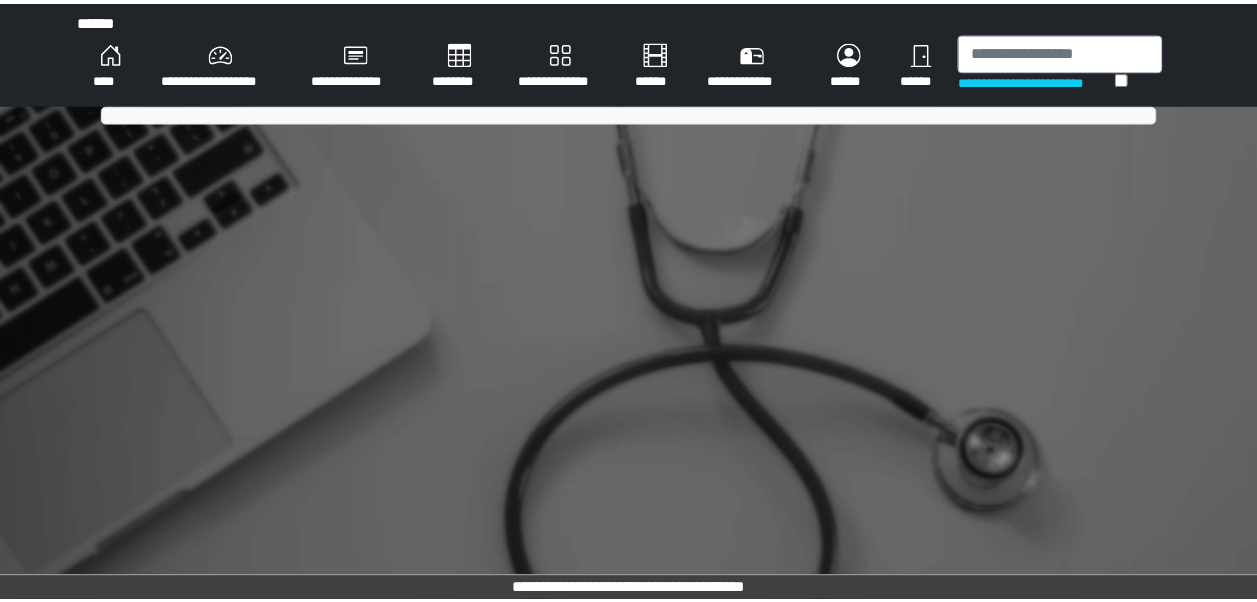 scroll, scrollTop: 0, scrollLeft: 0, axis: both 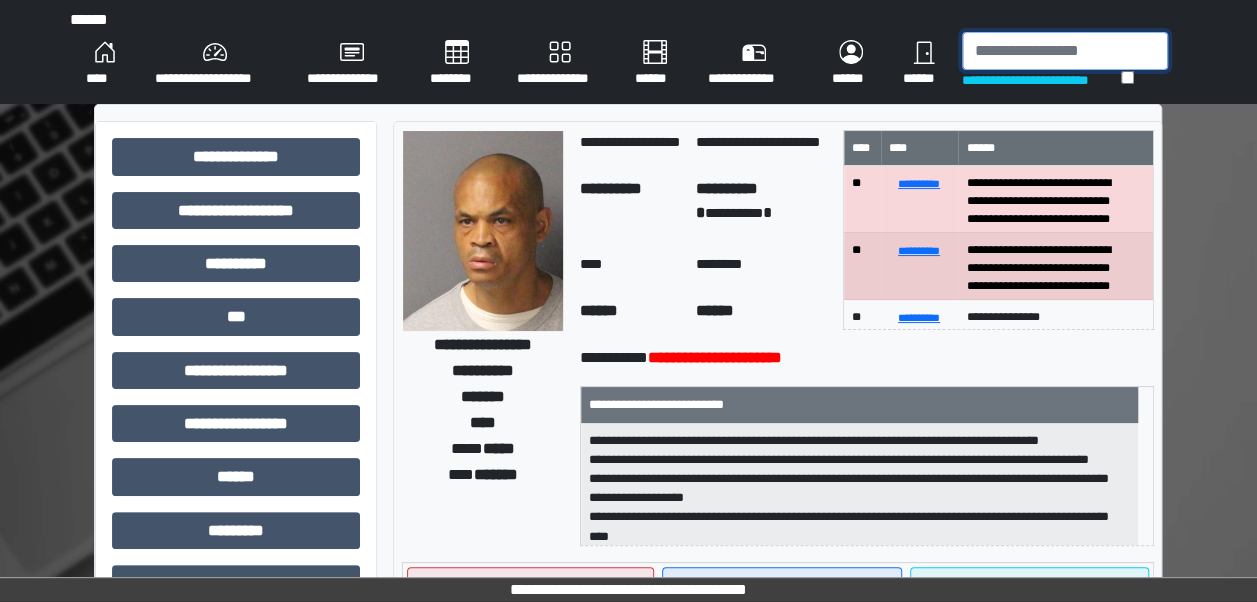 click at bounding box center [1065, 51] 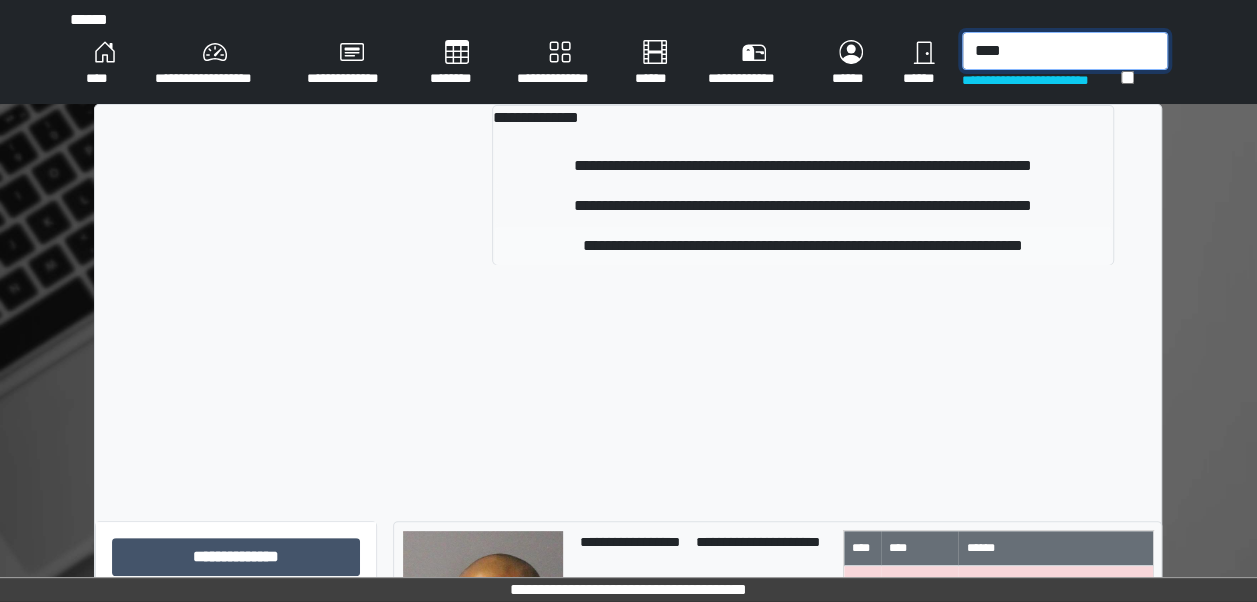 type on "****" 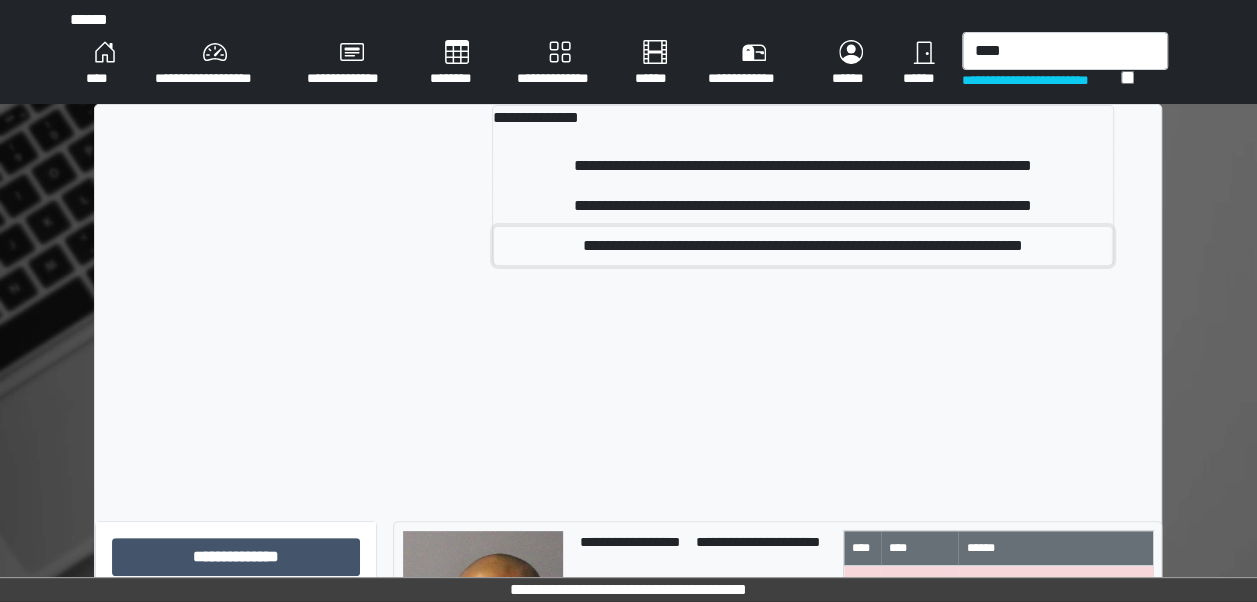 click on "**********" at bounding box center [803, 246] 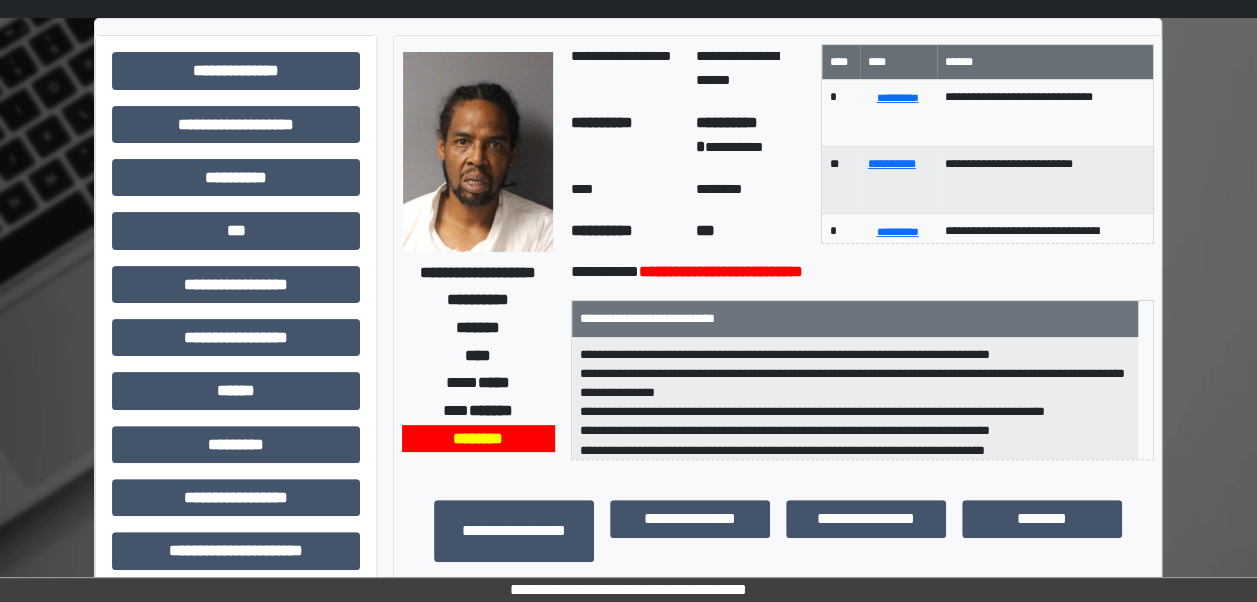 scroll, scrollTop: 85, scrollLeft: 0, axis: vertical 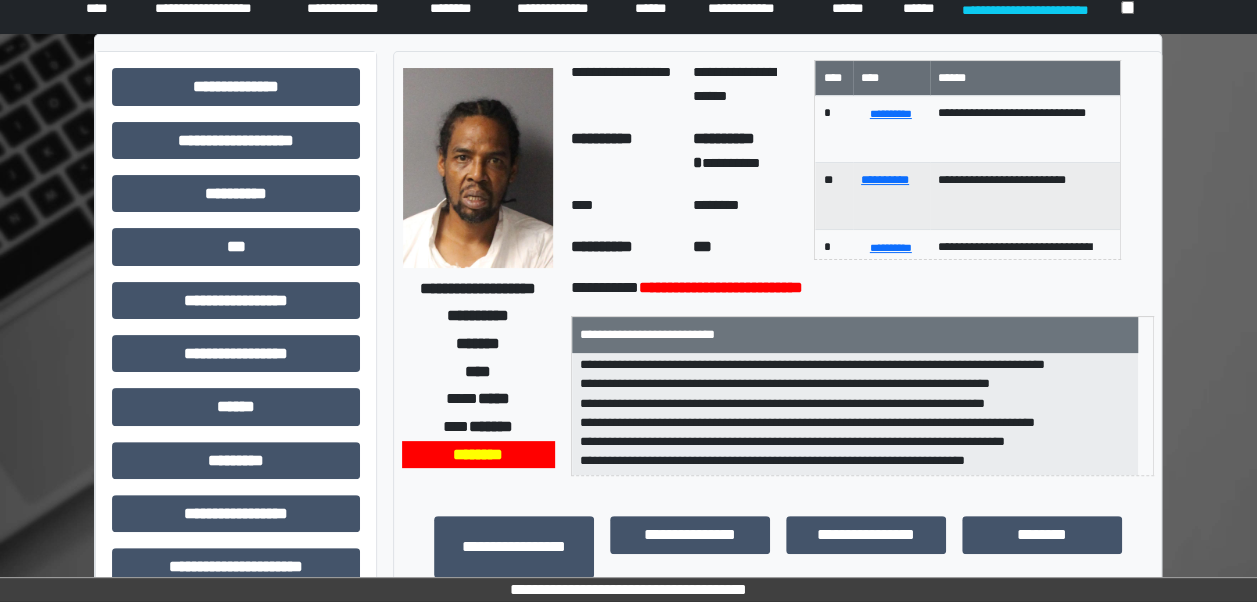 click on "**********" at bounding box center (1025, 129) 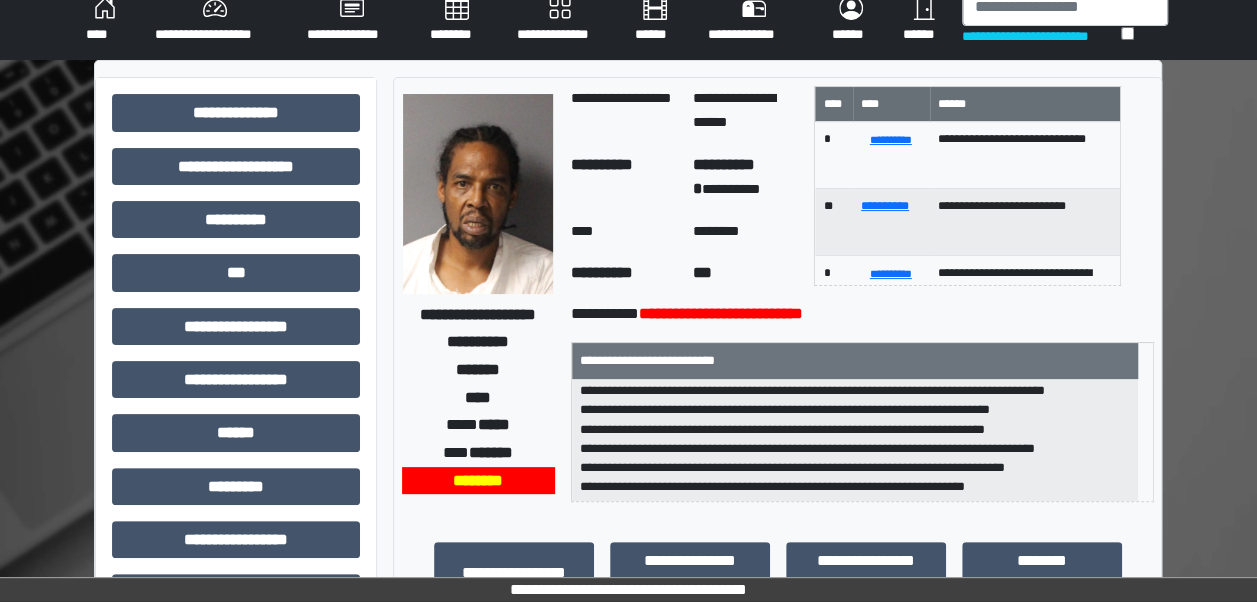 scroll, scrollTop: 8, scrollLeft: 0, axis: vertical 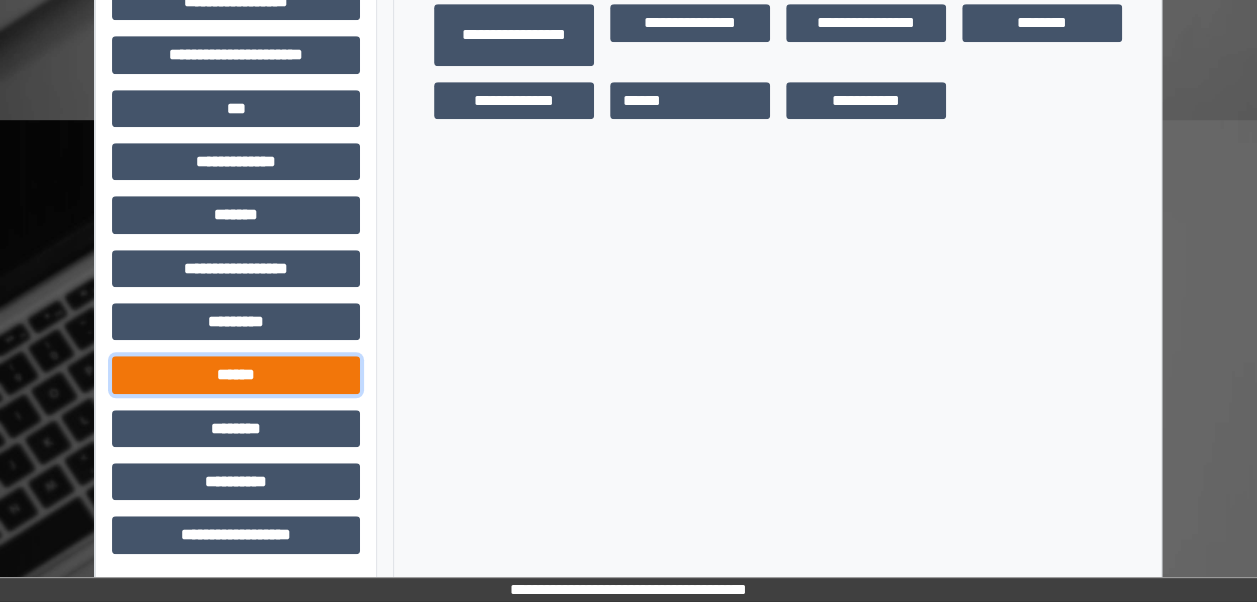 click on "******" at bounding box center [236, 374] 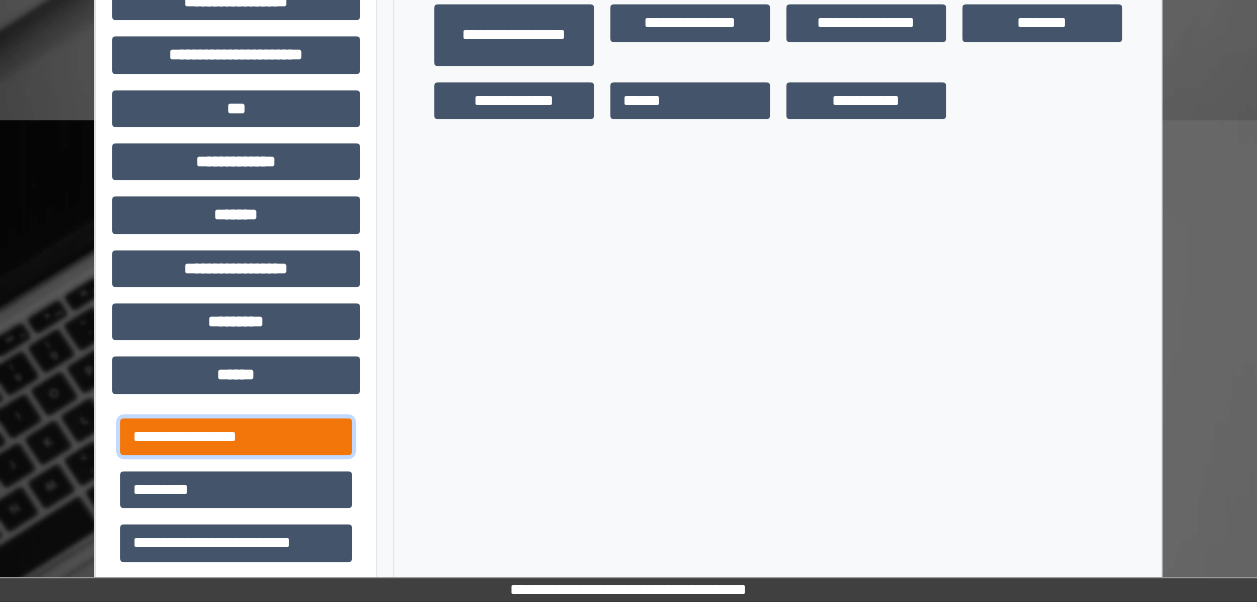 click on "**********" at bounding box center (236, 436) 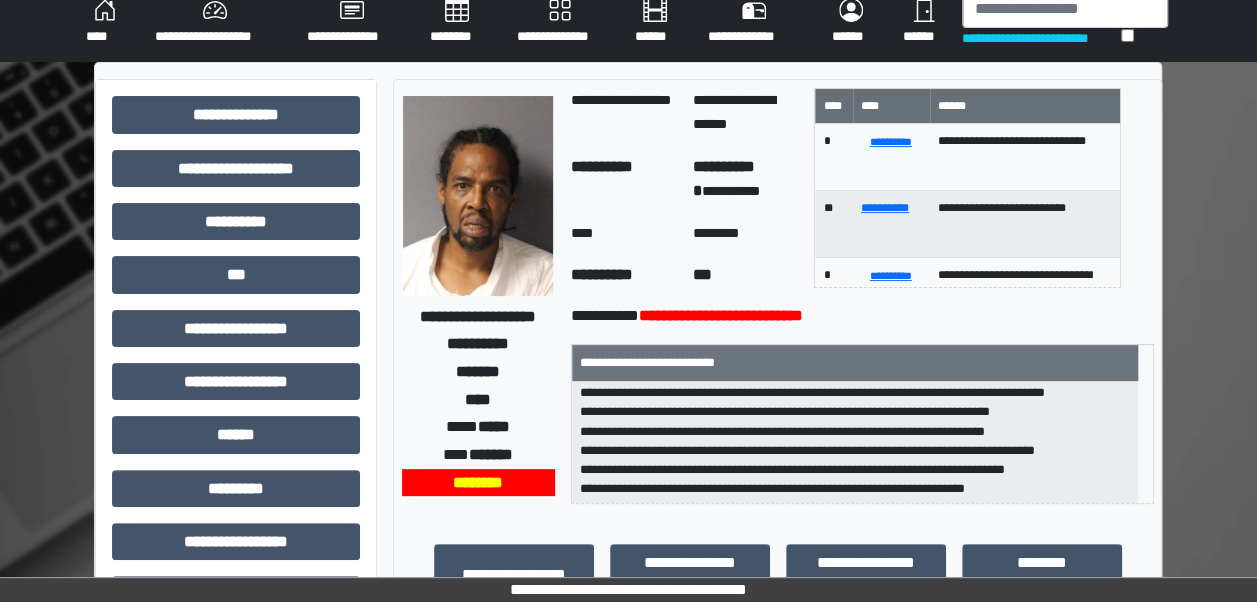 scroll, scrollTop: 0, scrollLeft: 0, axis: both 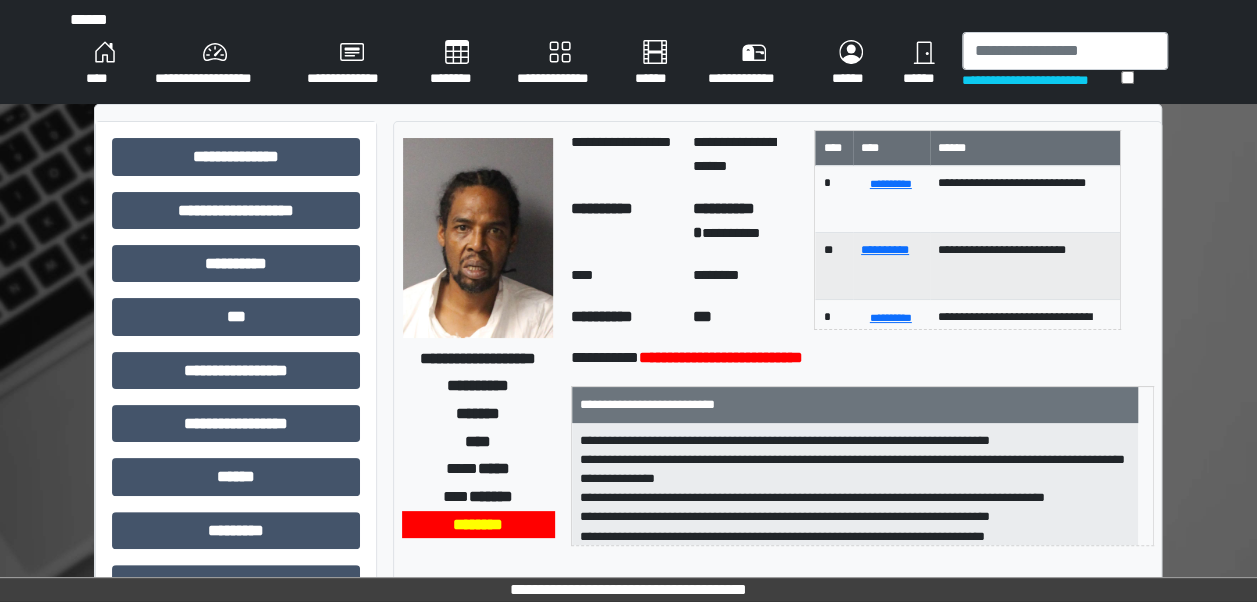 click on "****" at bounding box center [104, 64] 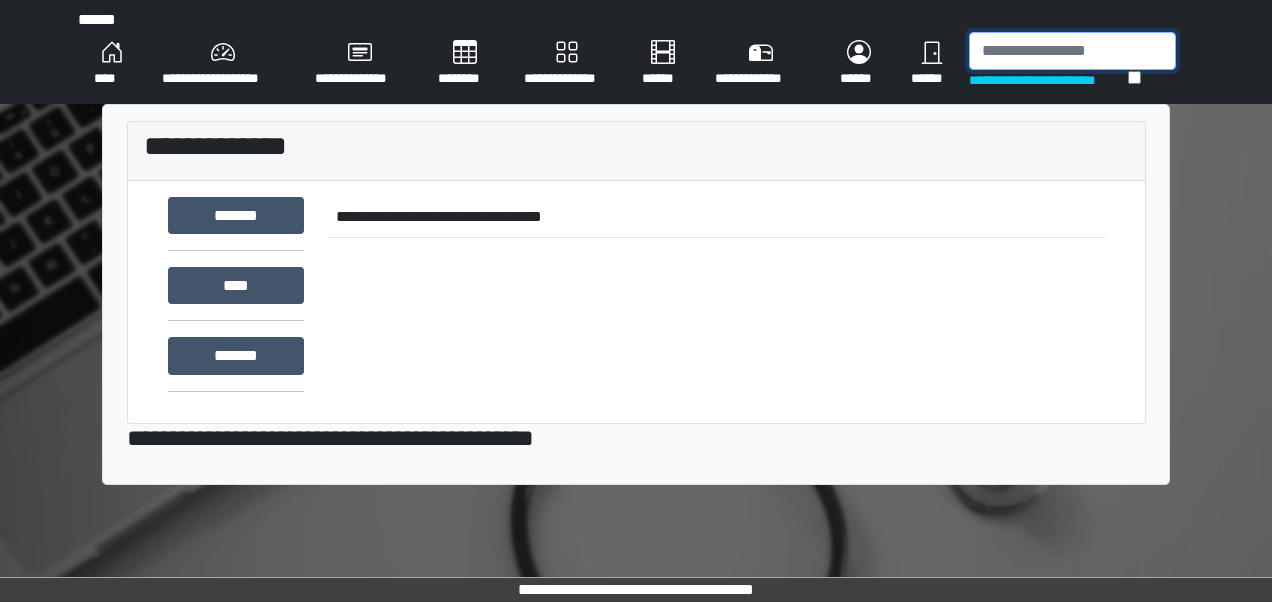 click at bounding box center [1072, 51] 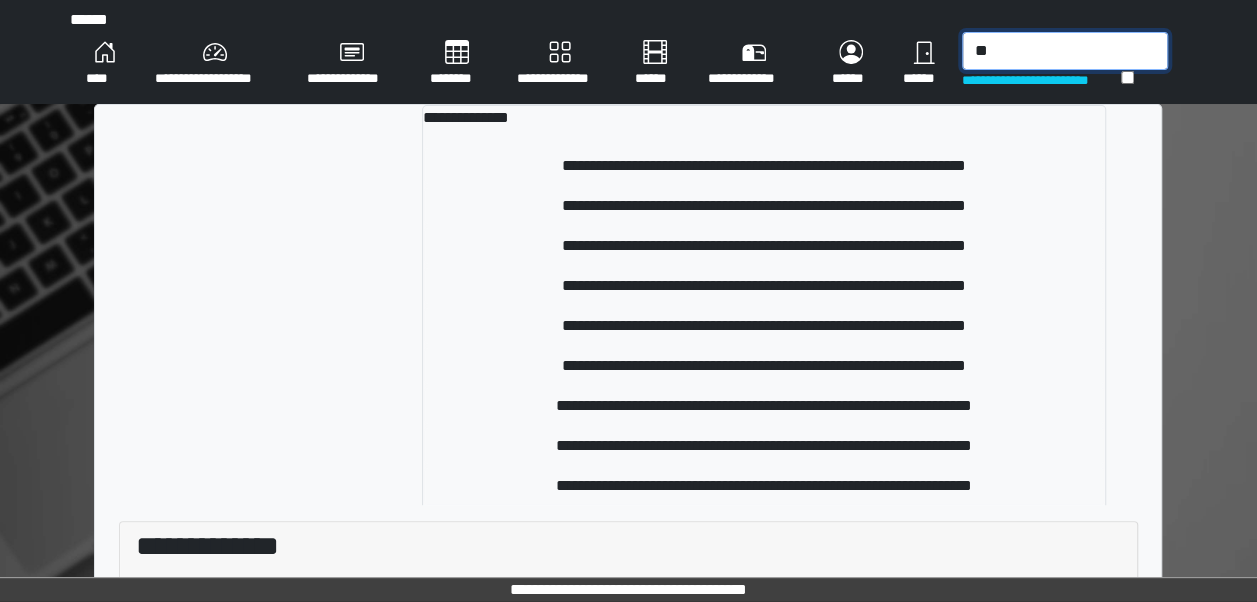 type on "*" 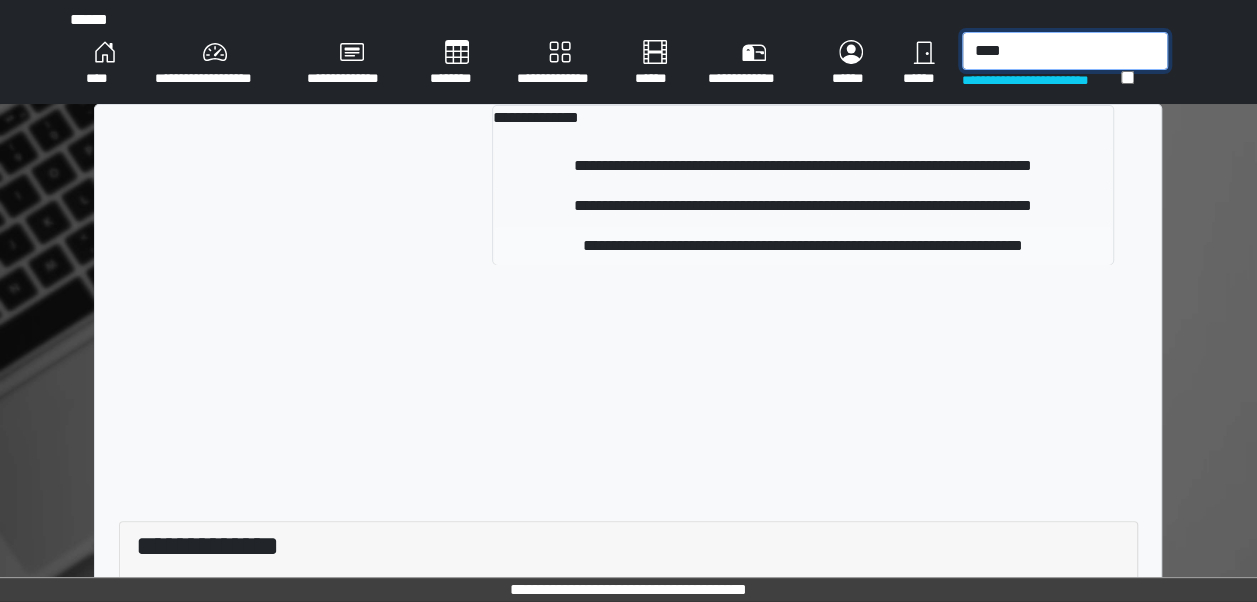 type on "****" 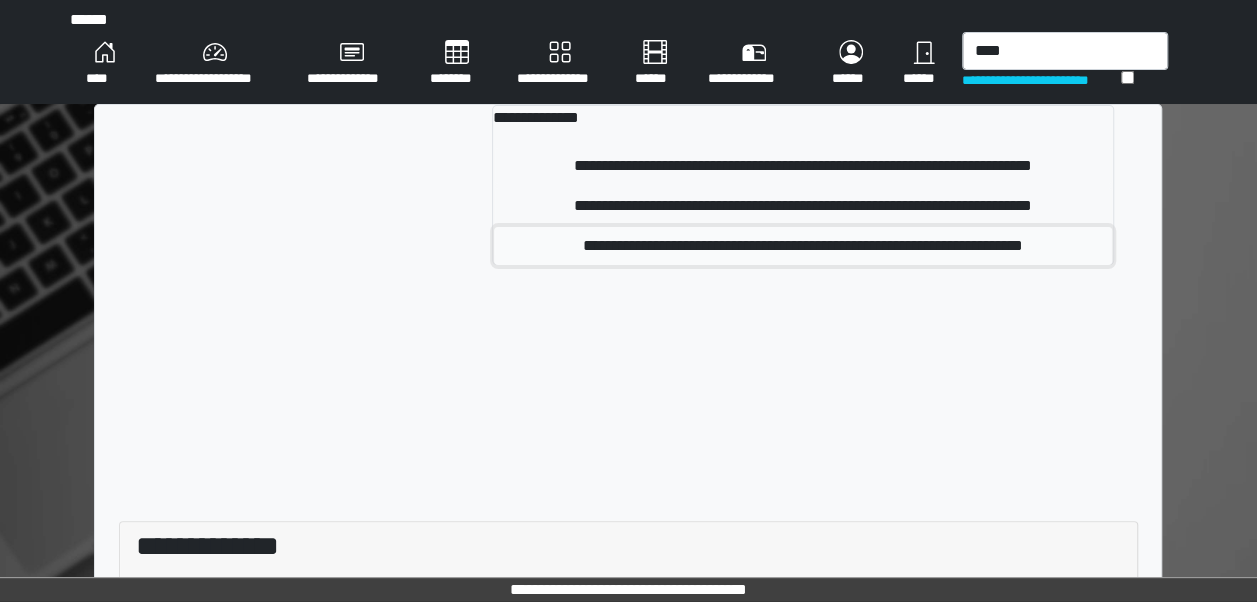 click on "**********" at bounding box center (803, 246) 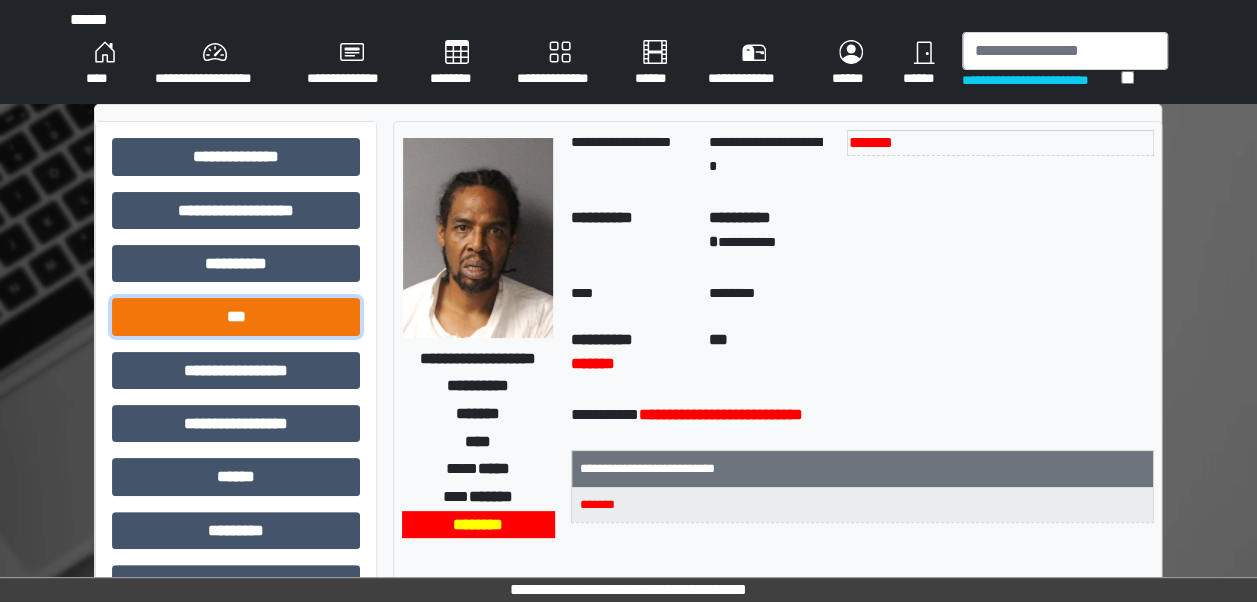 click on "***" at bounding box center [236, 316] 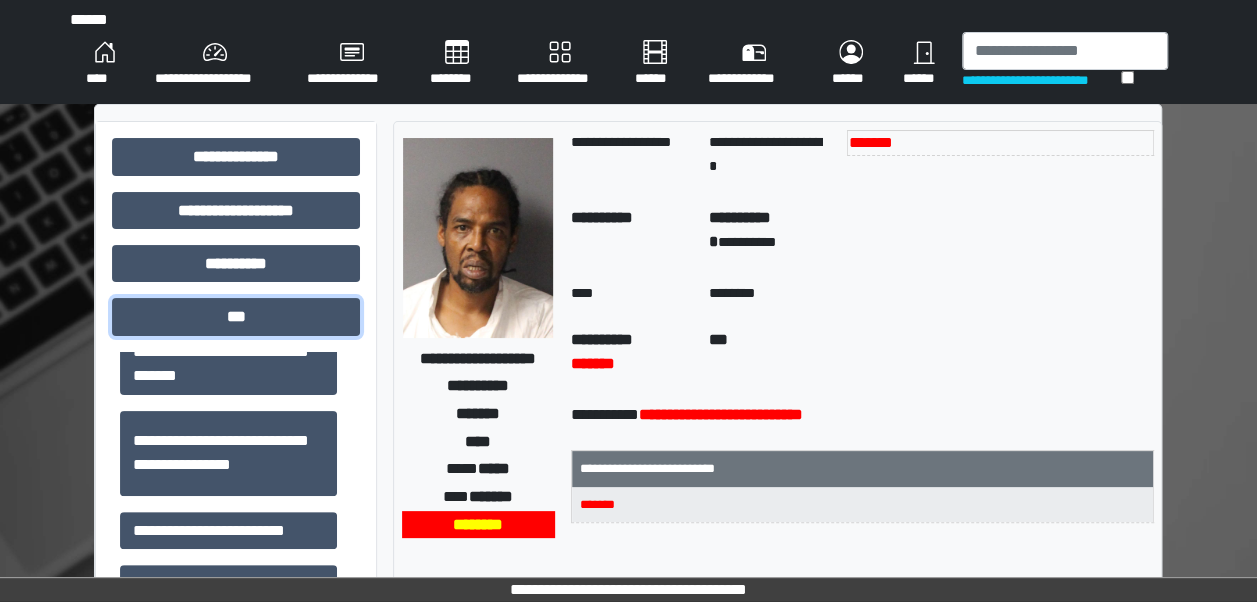 scroll, scrollTop: 228, scrollLeft: 0, axis: vertical 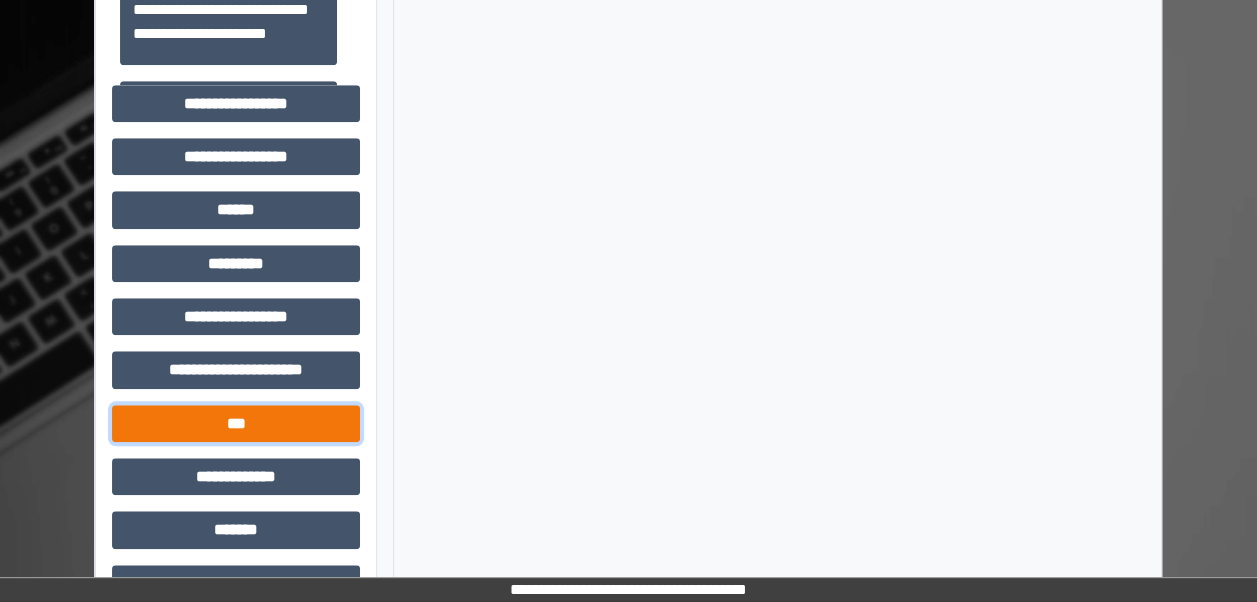 click on "***" at bounding box center [236, 423] 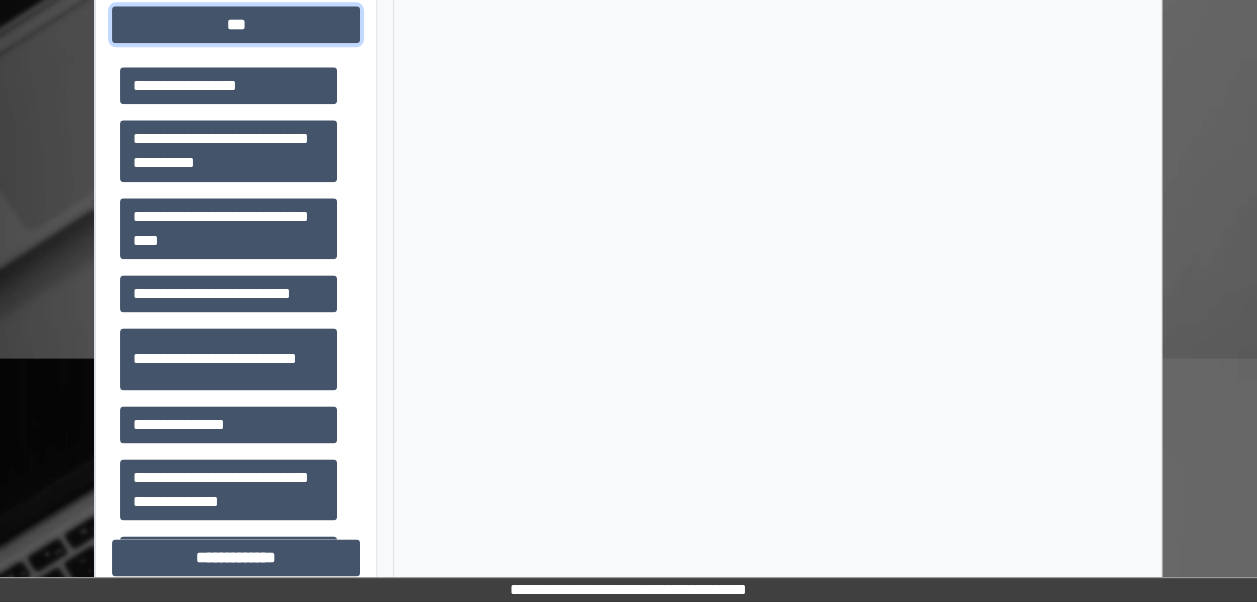 scroll, scrollTop: 1166, scrollLeft: 0, axis: vertical 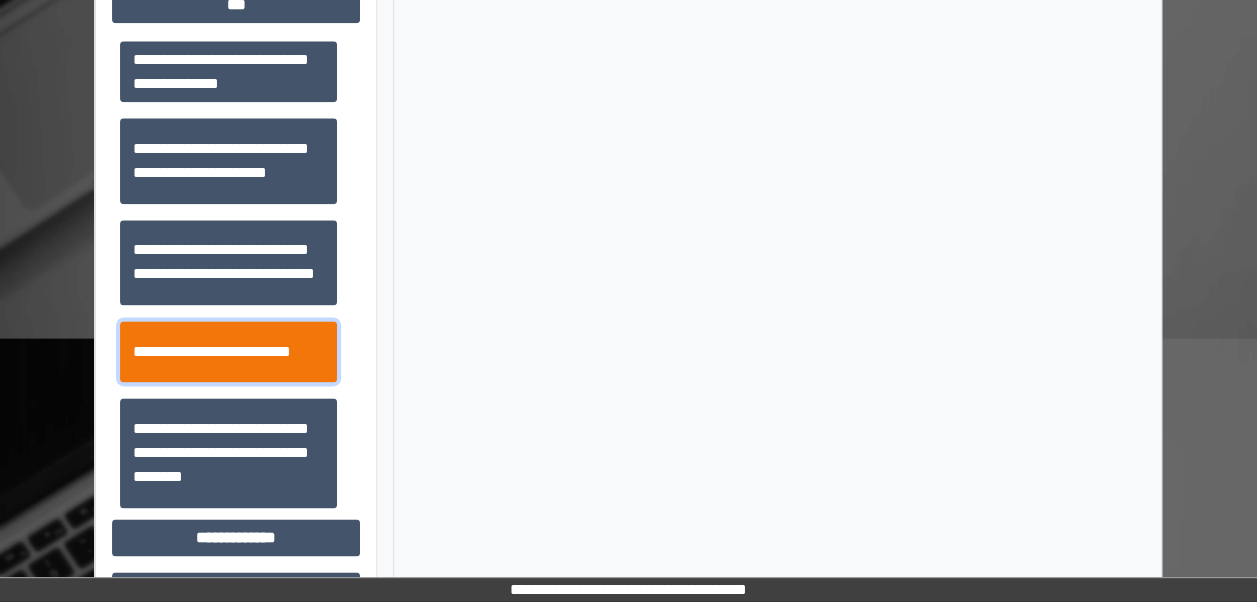 click on "**********" at bounding box center [228, 351] 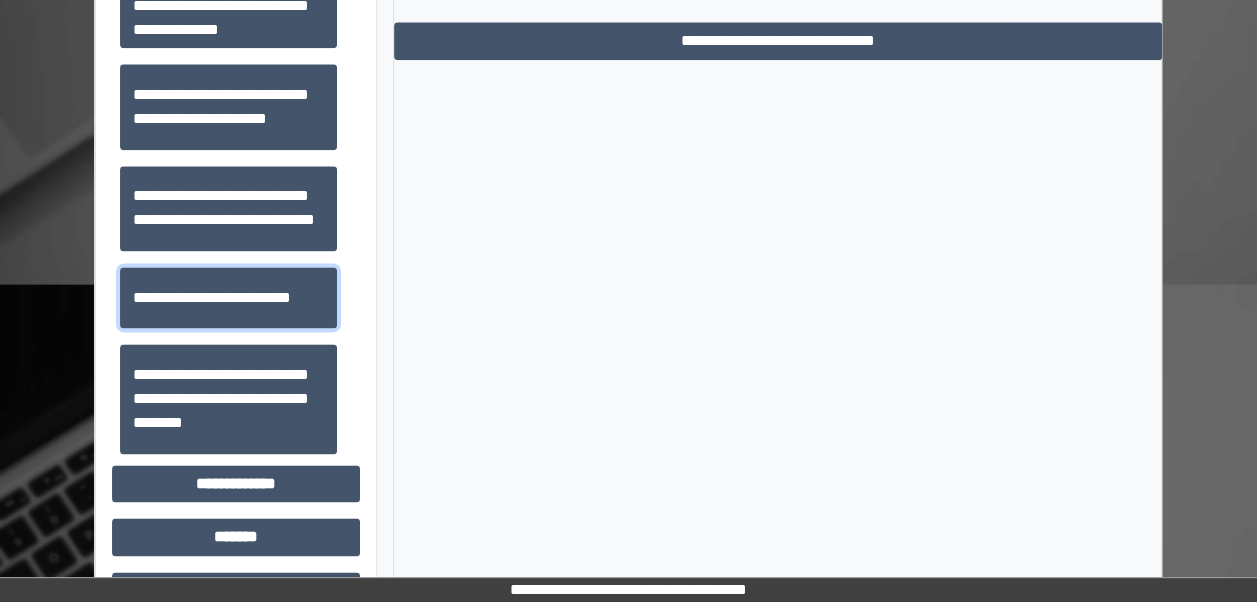 scroll, scrollTop: 1280, scrollLeft: 0, axis: vertical 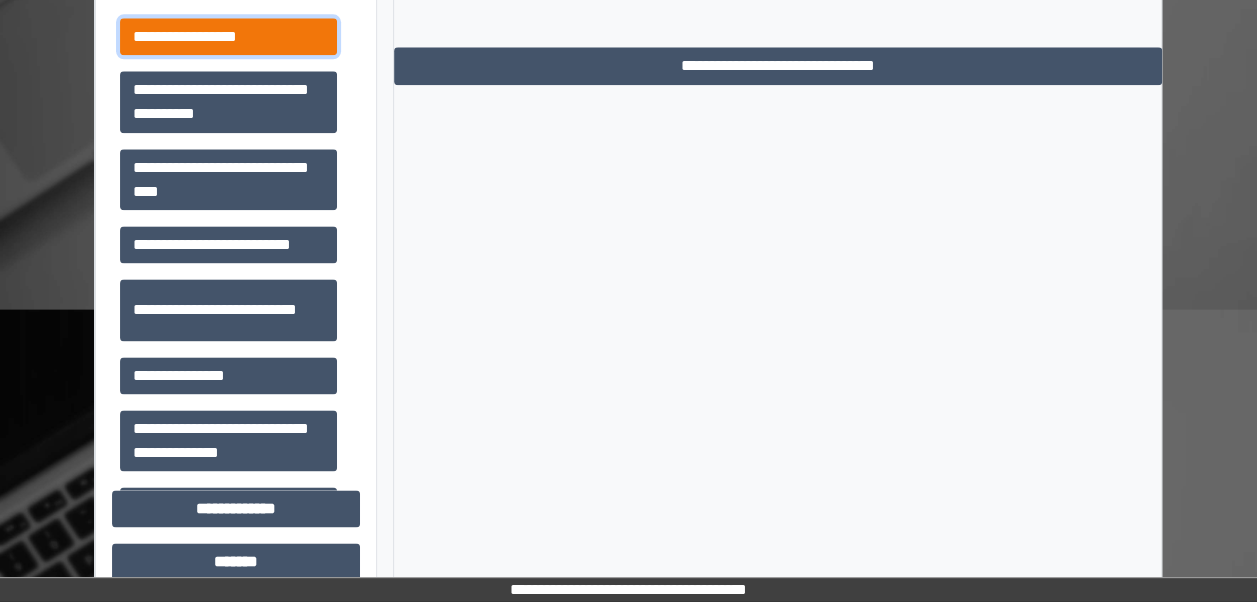 click on "**********" at bounding box center (228, 36) 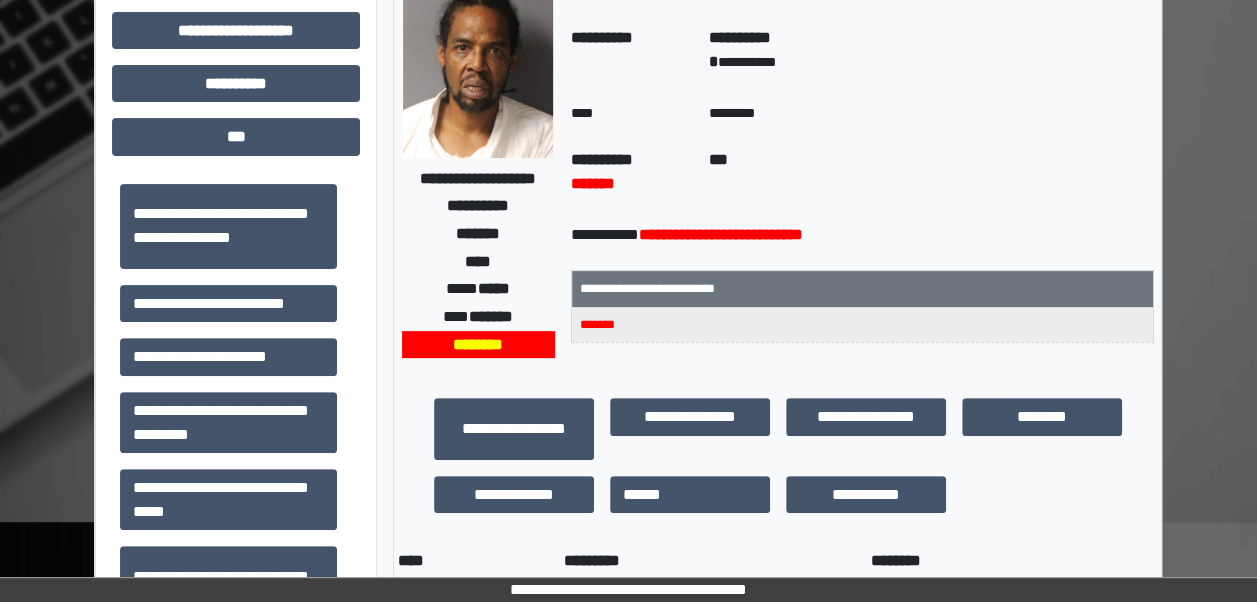 scroll, scrollTop: 170, scrollLeft: 0, axis: vertical 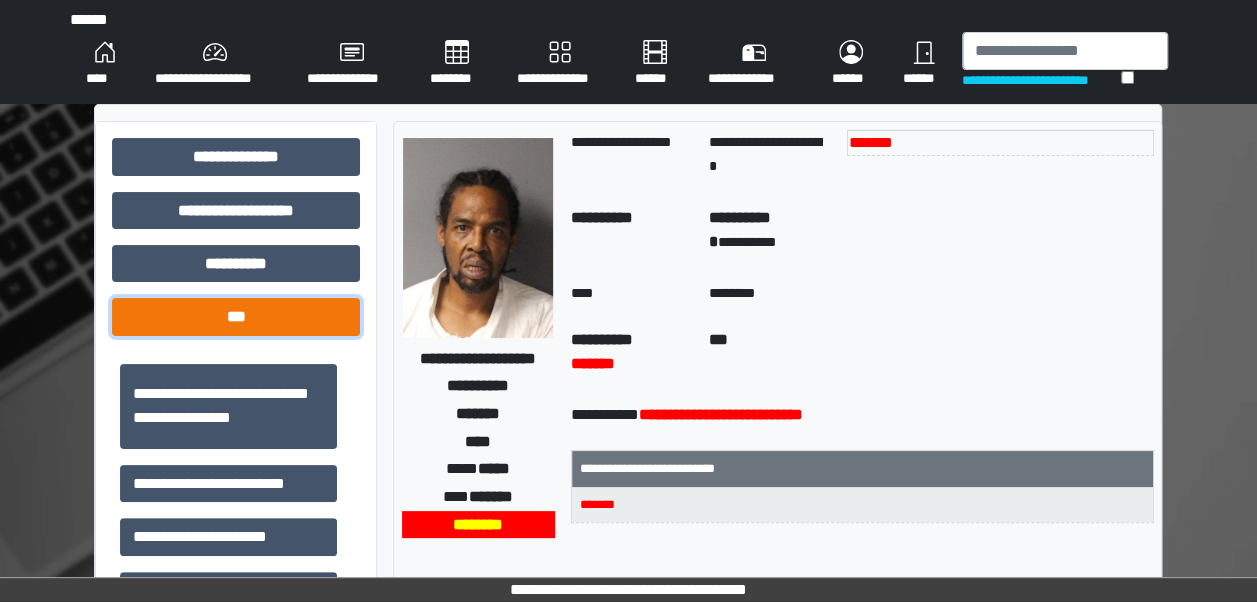 click on "***" at bounding box center [236, 316] 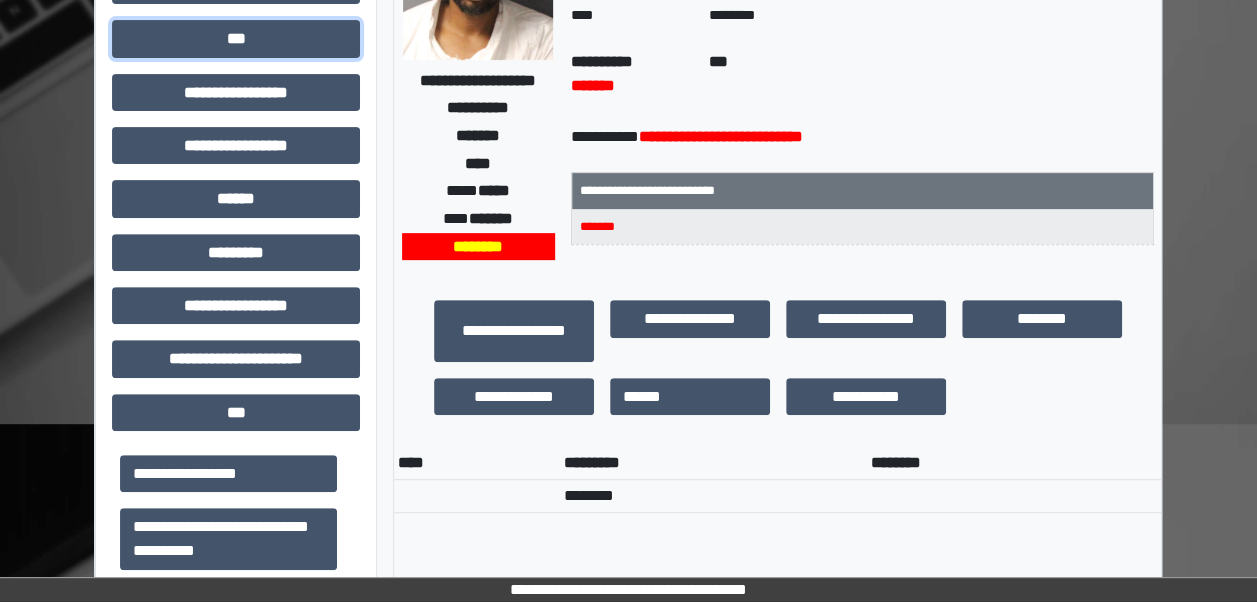 scroll, scrollTop: 282, scrollLeft: 0, axis: vertical 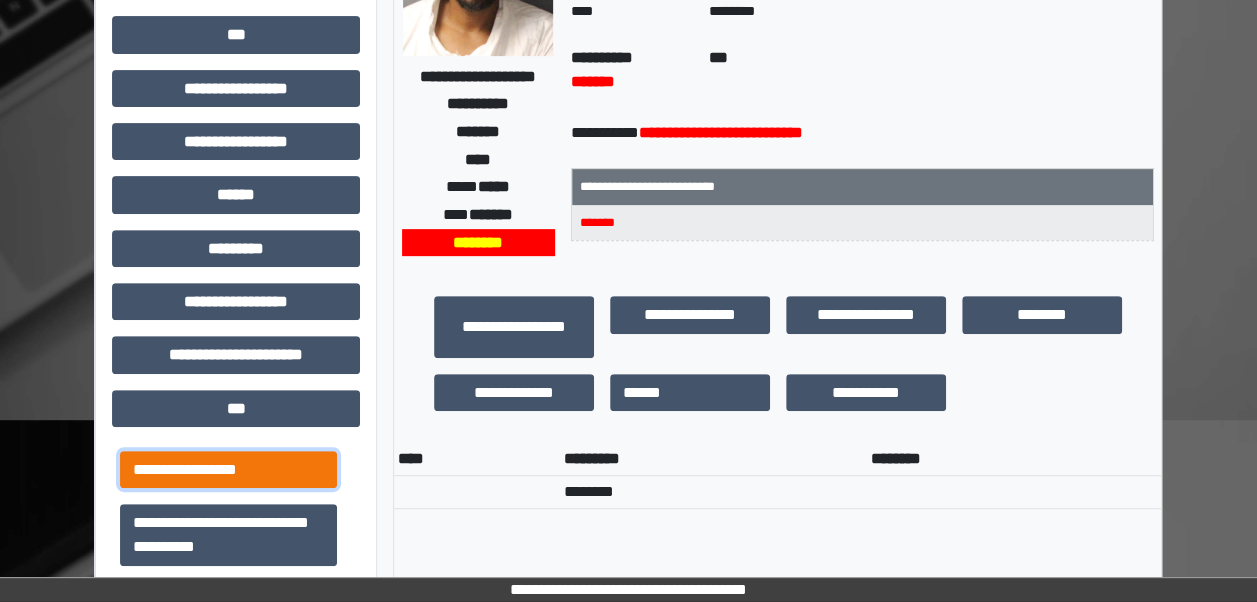 click on "**********" at bounding box center (228, 469) 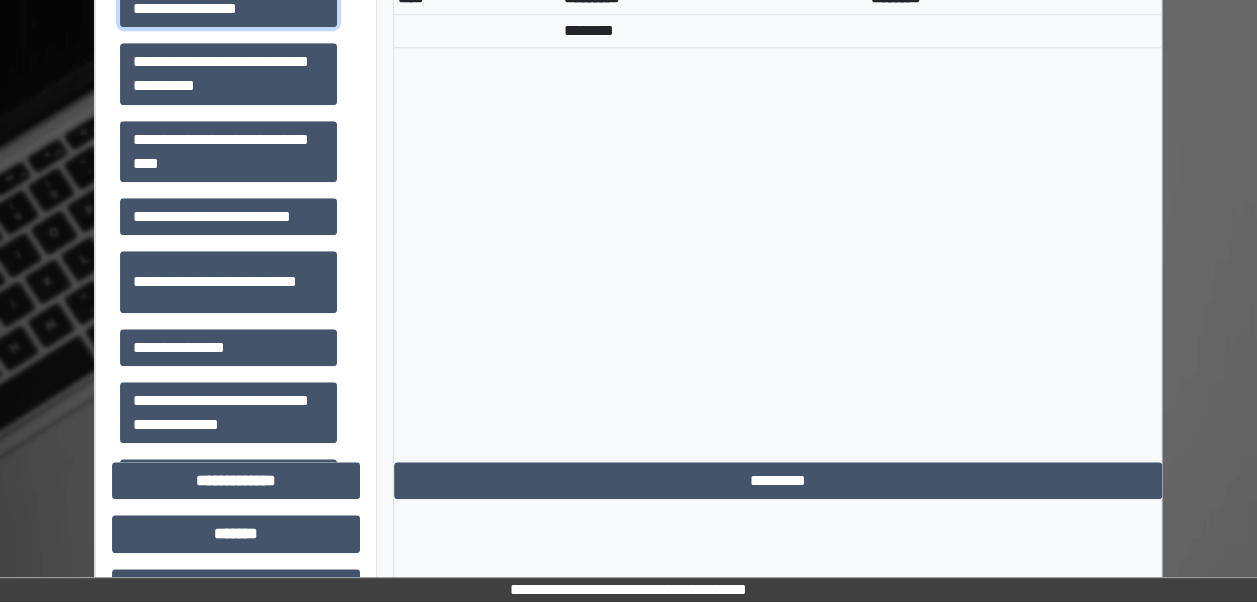 scroll, scrollTop: 741, scrollLeft: 0, axis: vertical 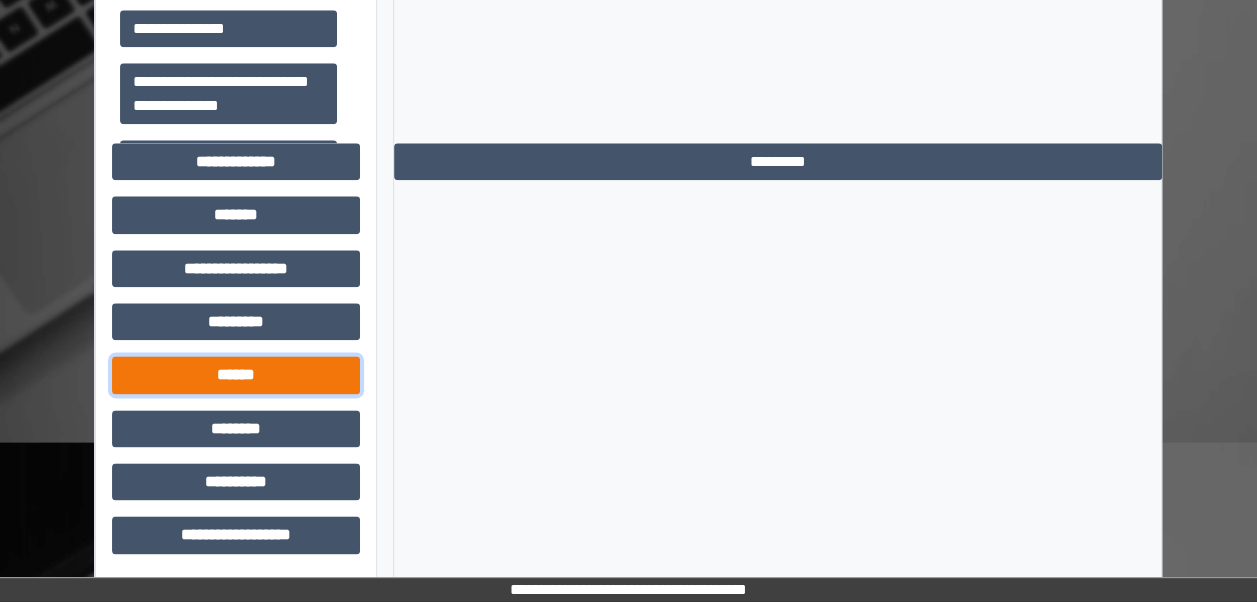 click on "******" at bounding box center (236, 374) 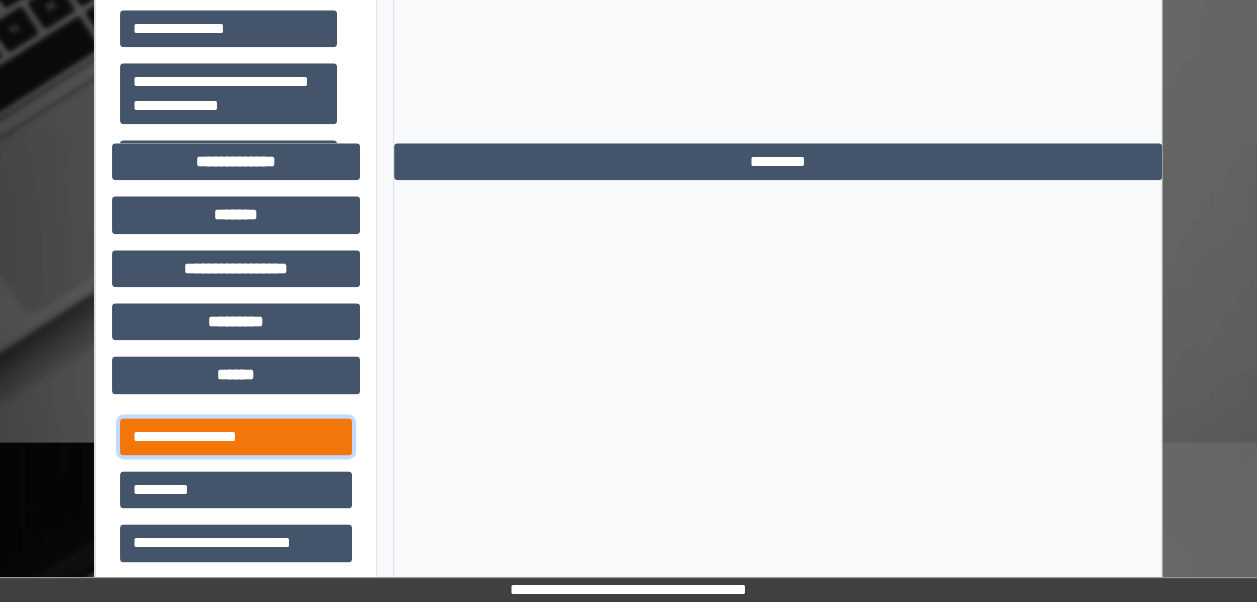 click on "**********" at bounding box center [236, 436] 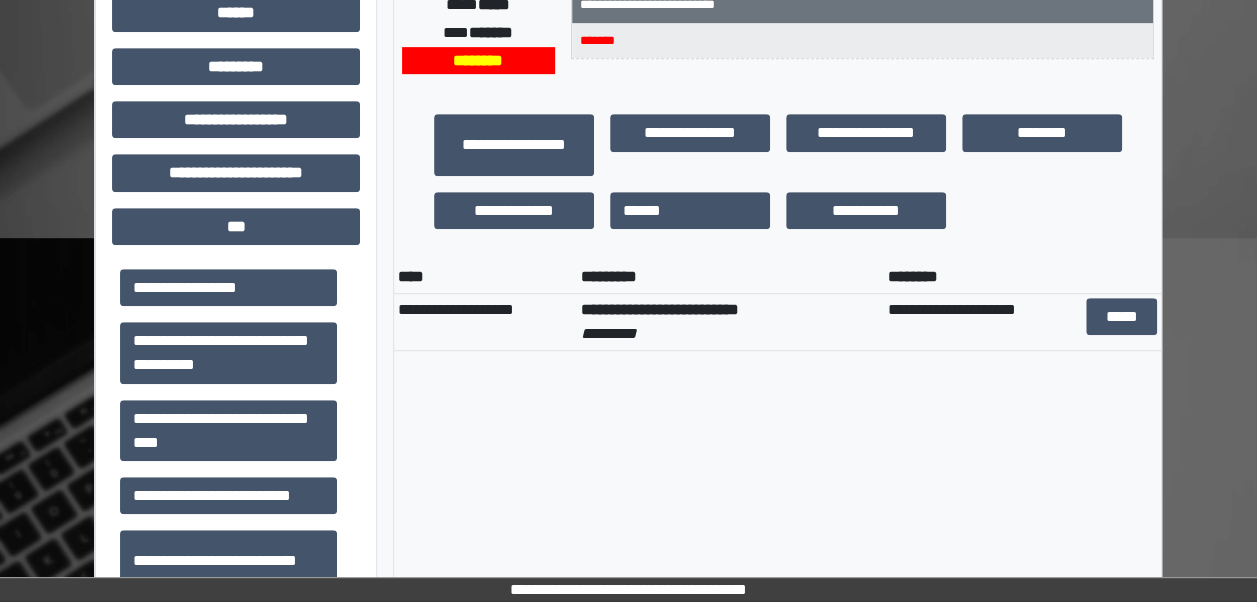 scroll, scrollTop: 0, scrollLeft: 0, axis: both 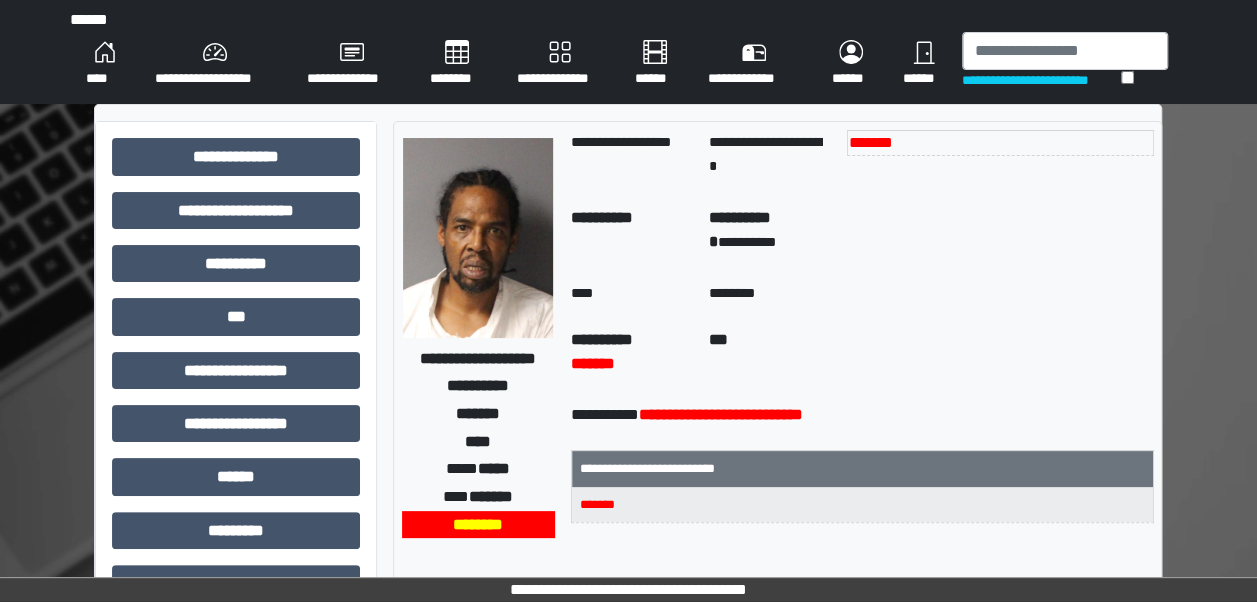 click on "****" at bounding box center (104, 64) 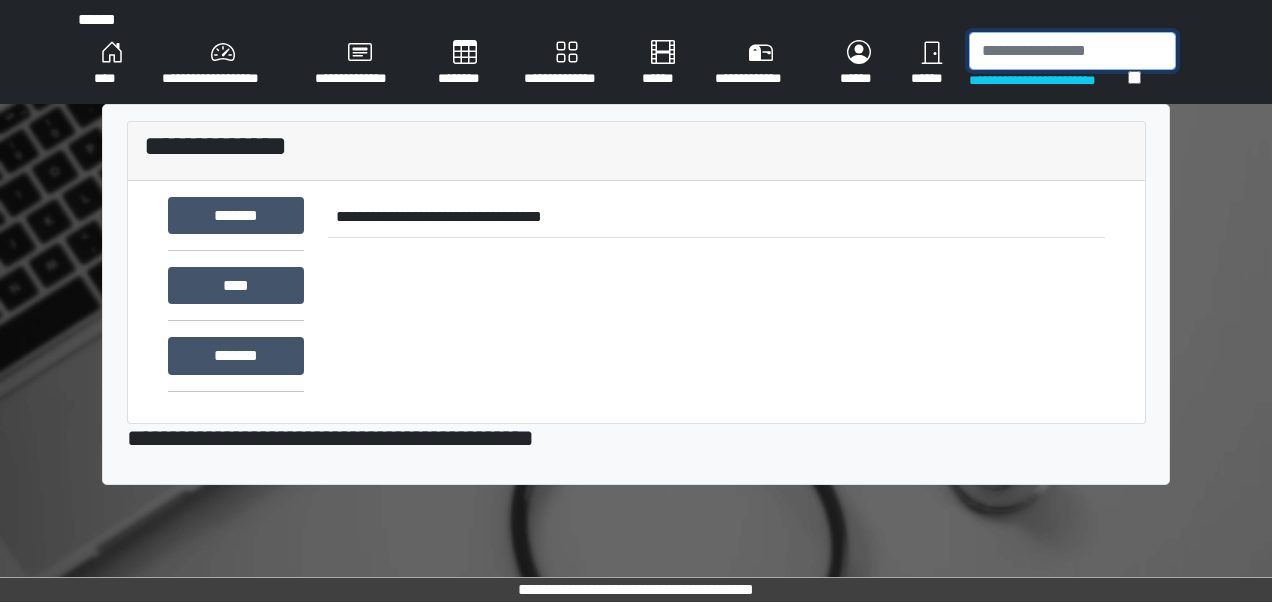 click at bounding box center [1072, 51] 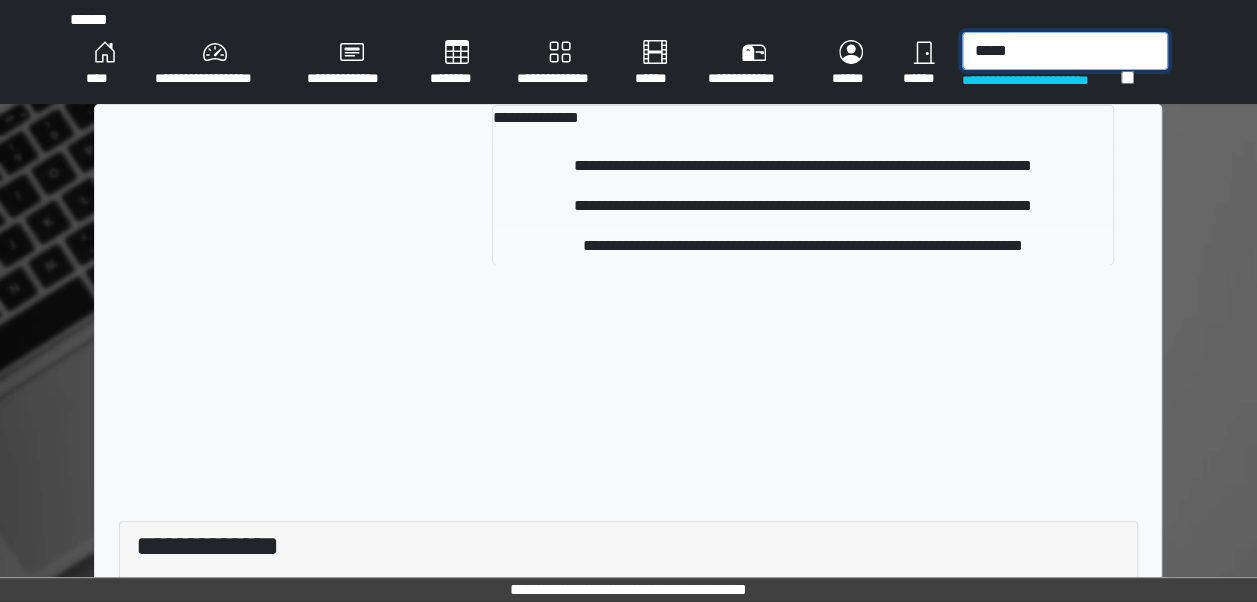 type on "*****" 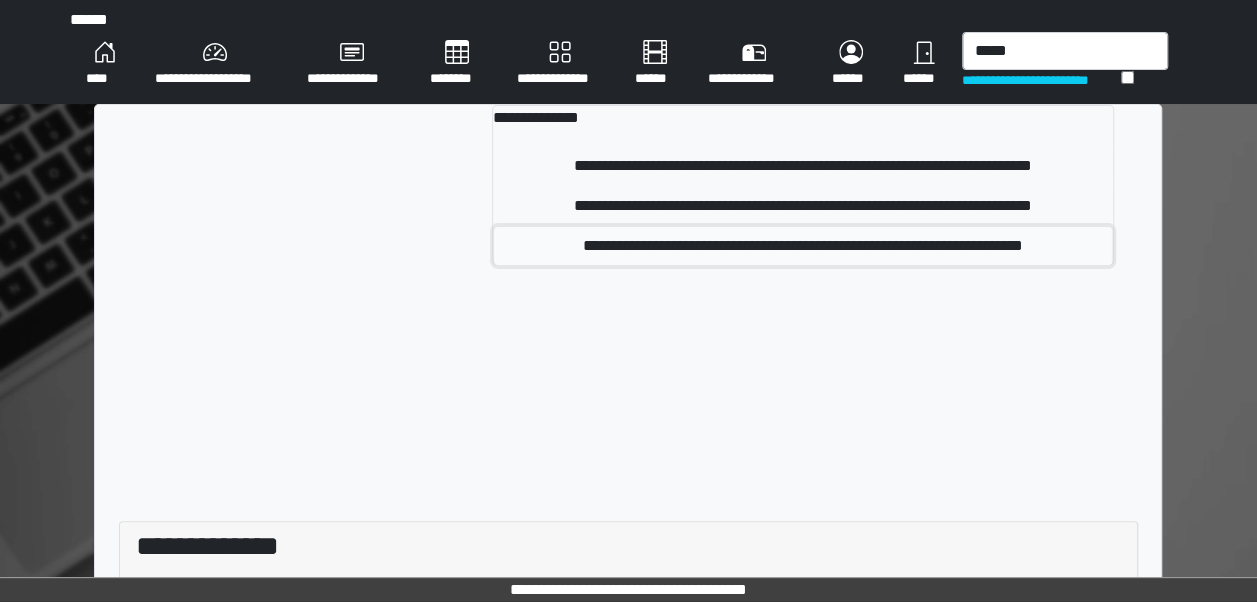 click on "**********" at bounding box center [803, 246] 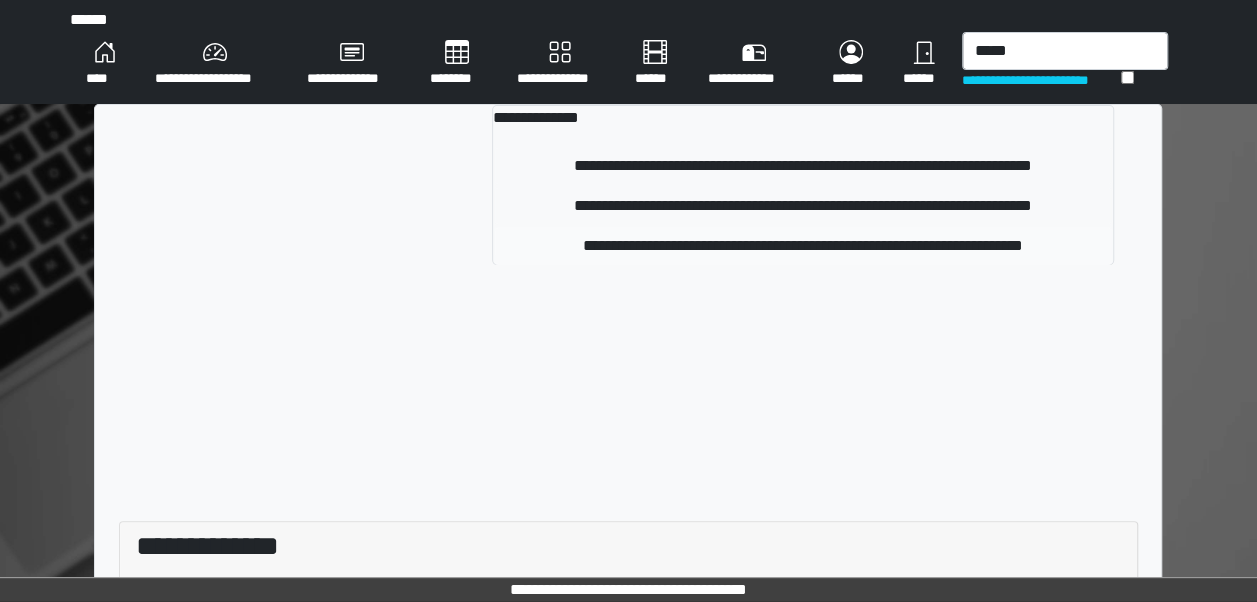 type 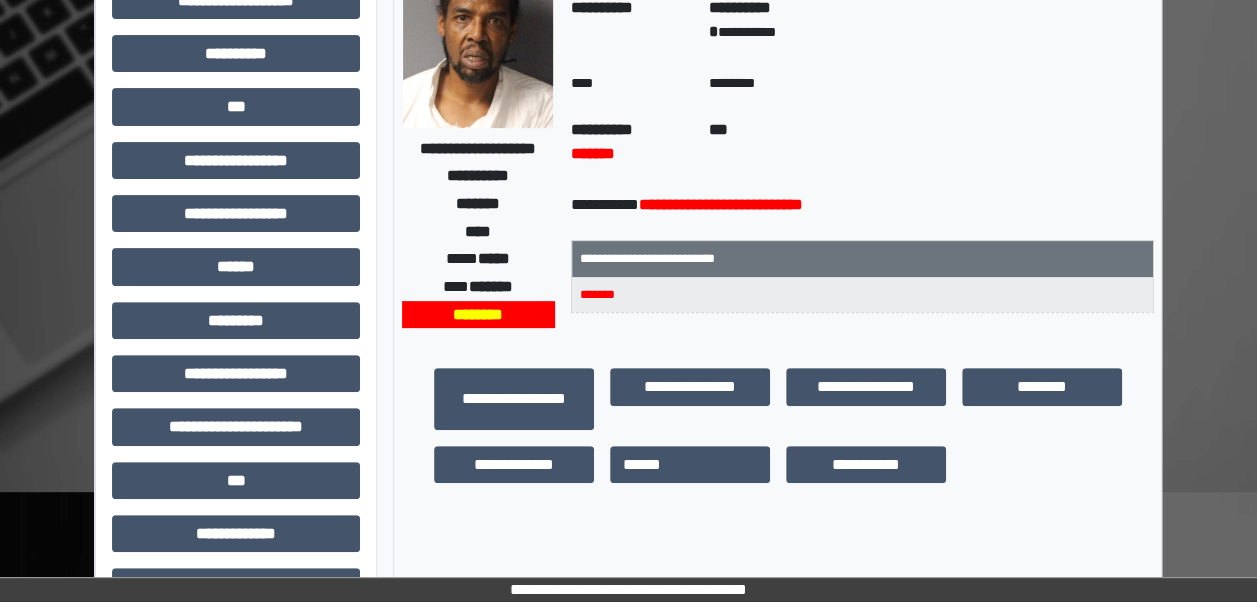 scroll, scrollTop: 0, scrollLeft: 0, axis: both 